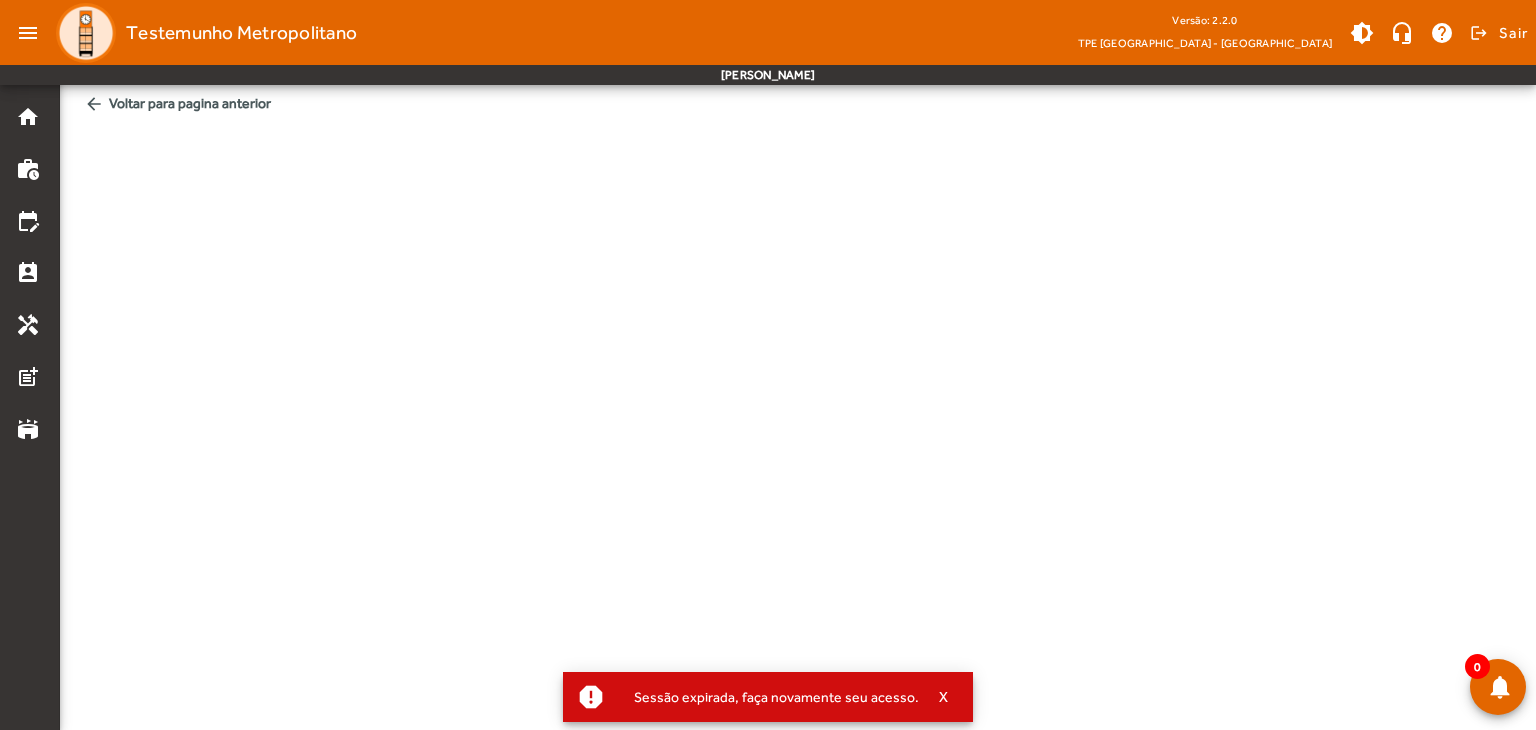 scroll, scrollTop: 0, scrollLeft: 0, axis: both 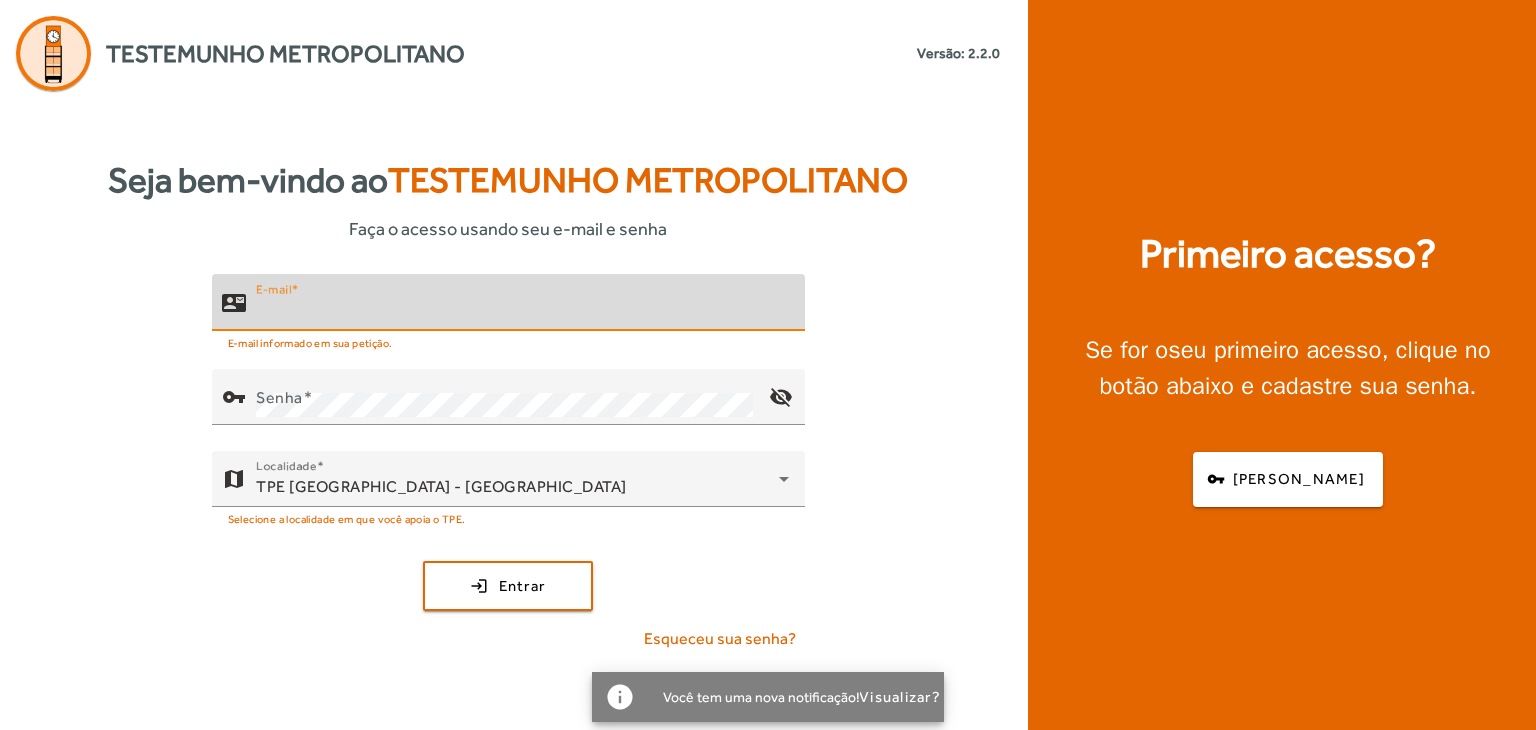 click on "E-mail" at bounding box center (522, 311) 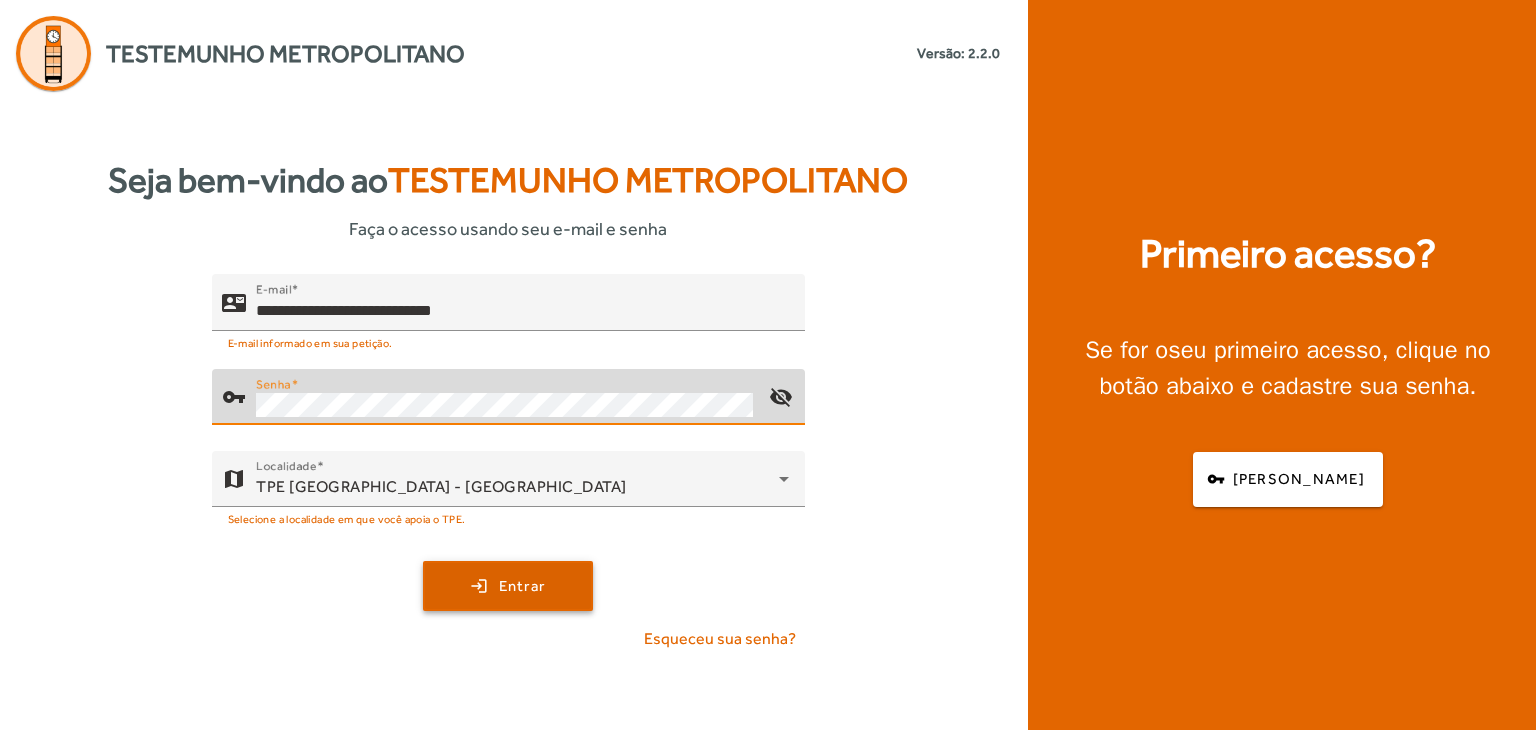click 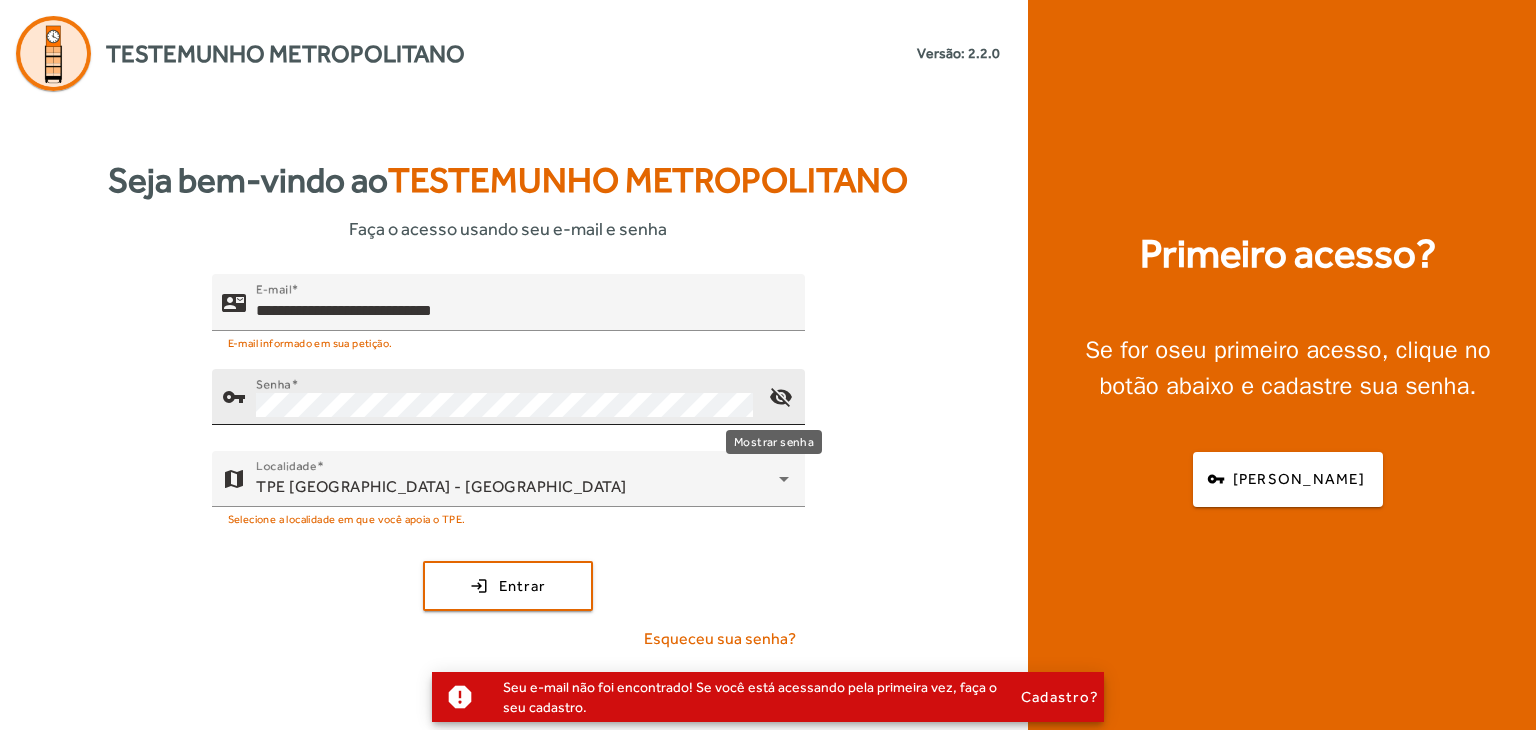 click on "visibility_off" 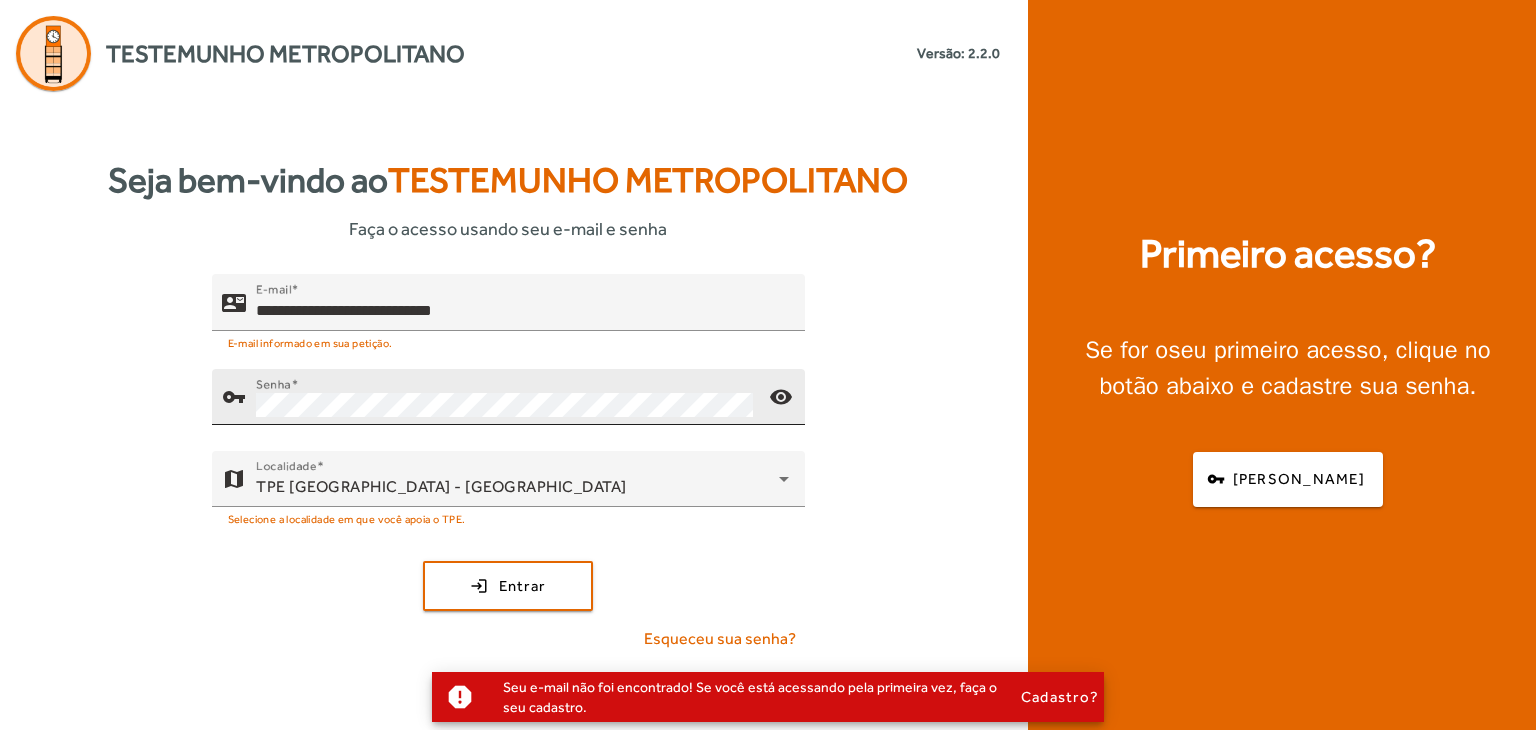 click on "Senha" 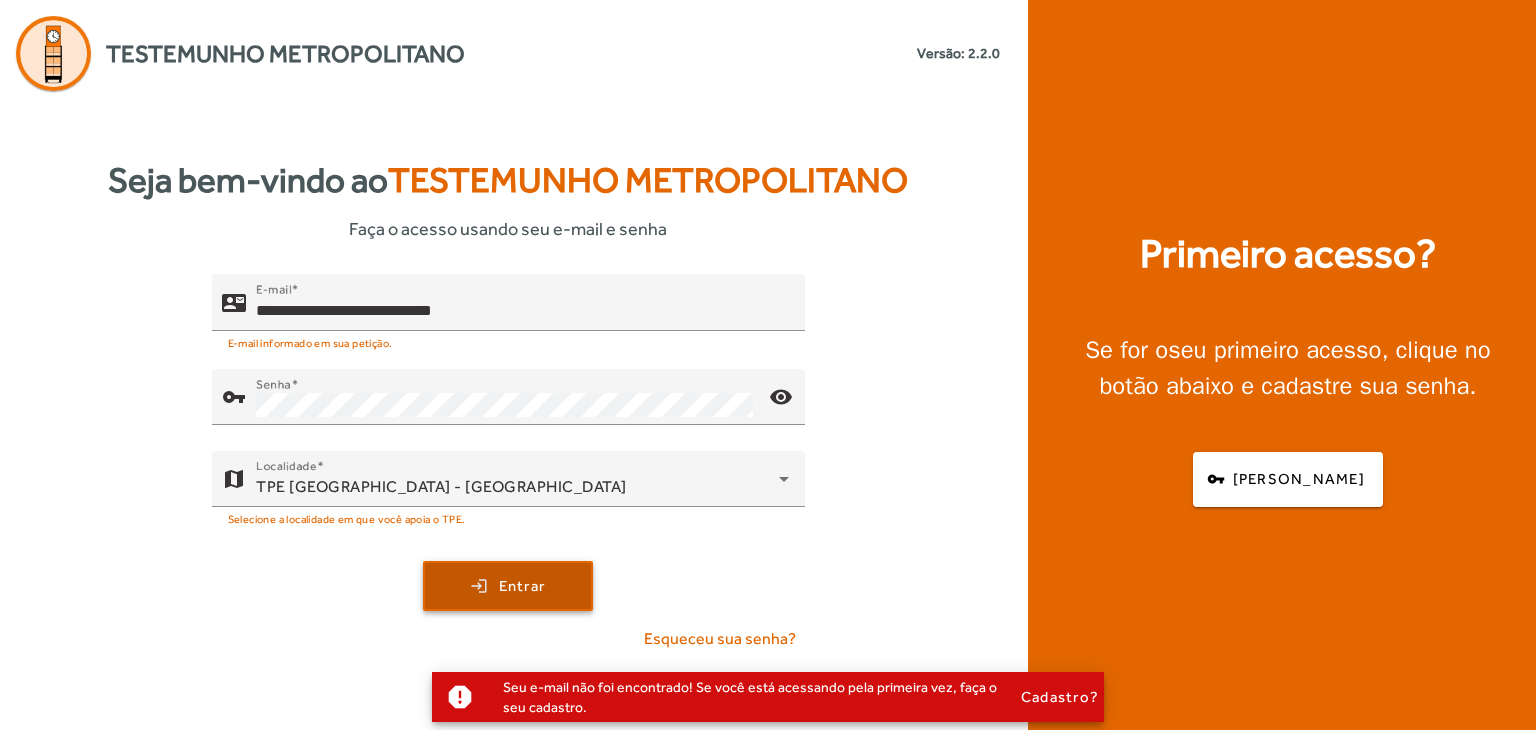 click 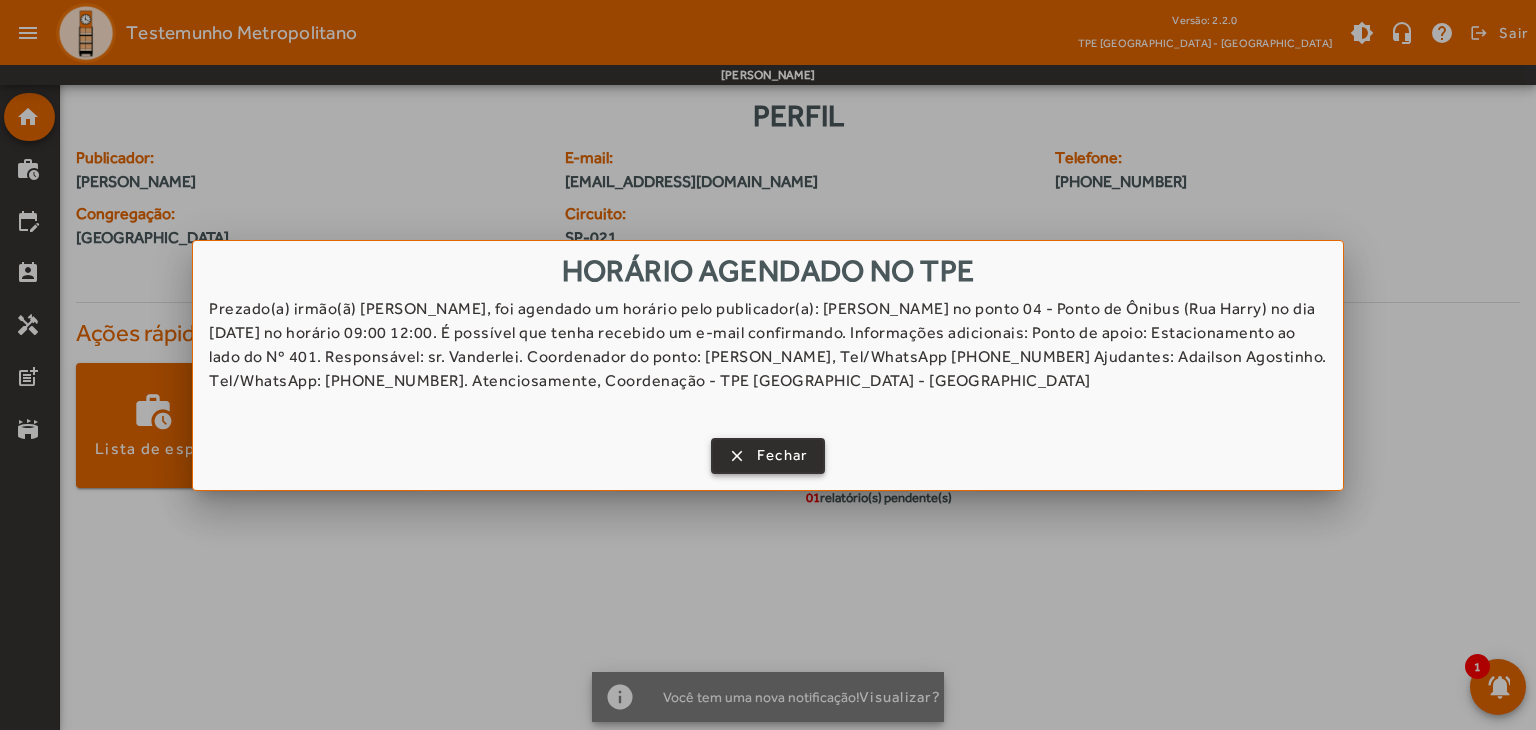 click on "Fechar" at bounding box center [782, 455] 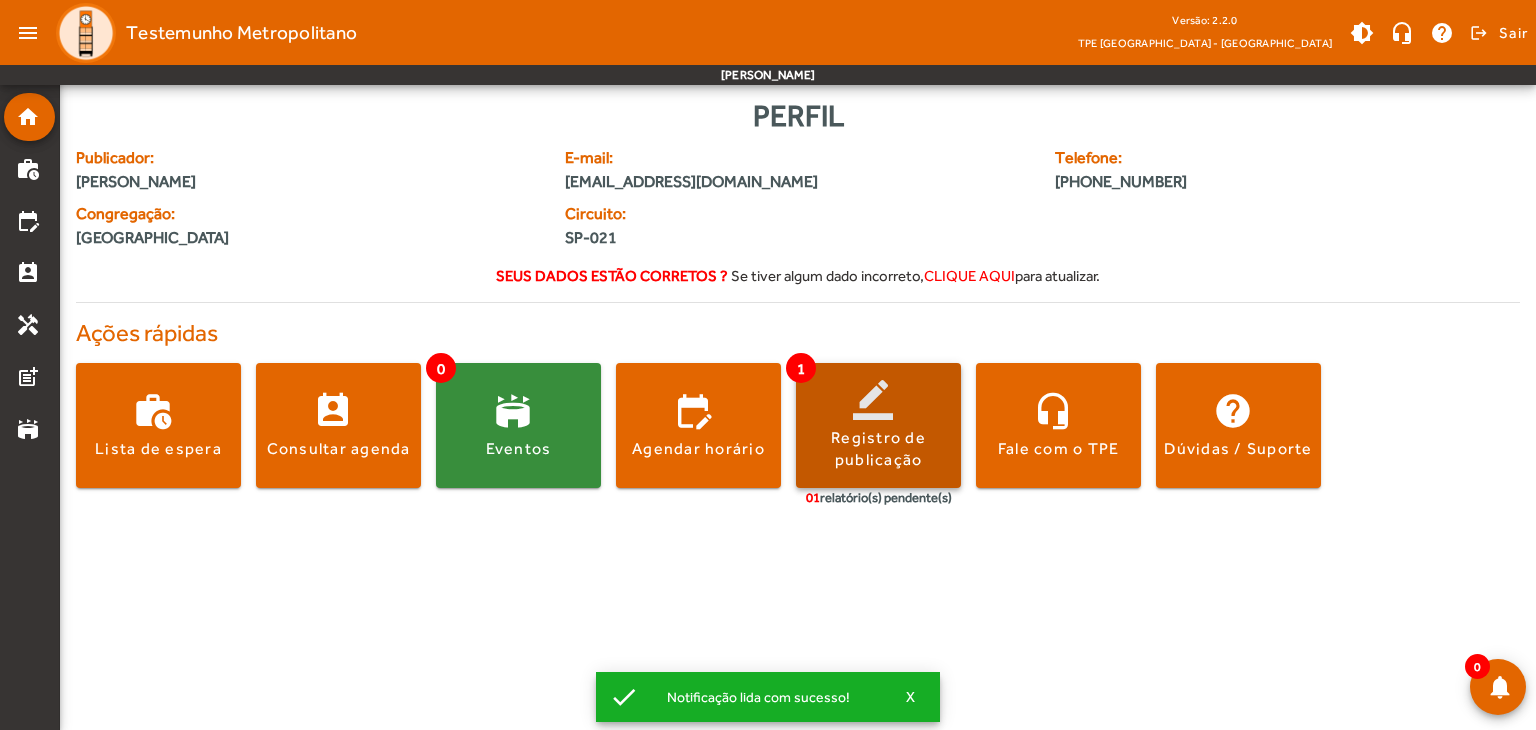 click on "Registro de publicação" 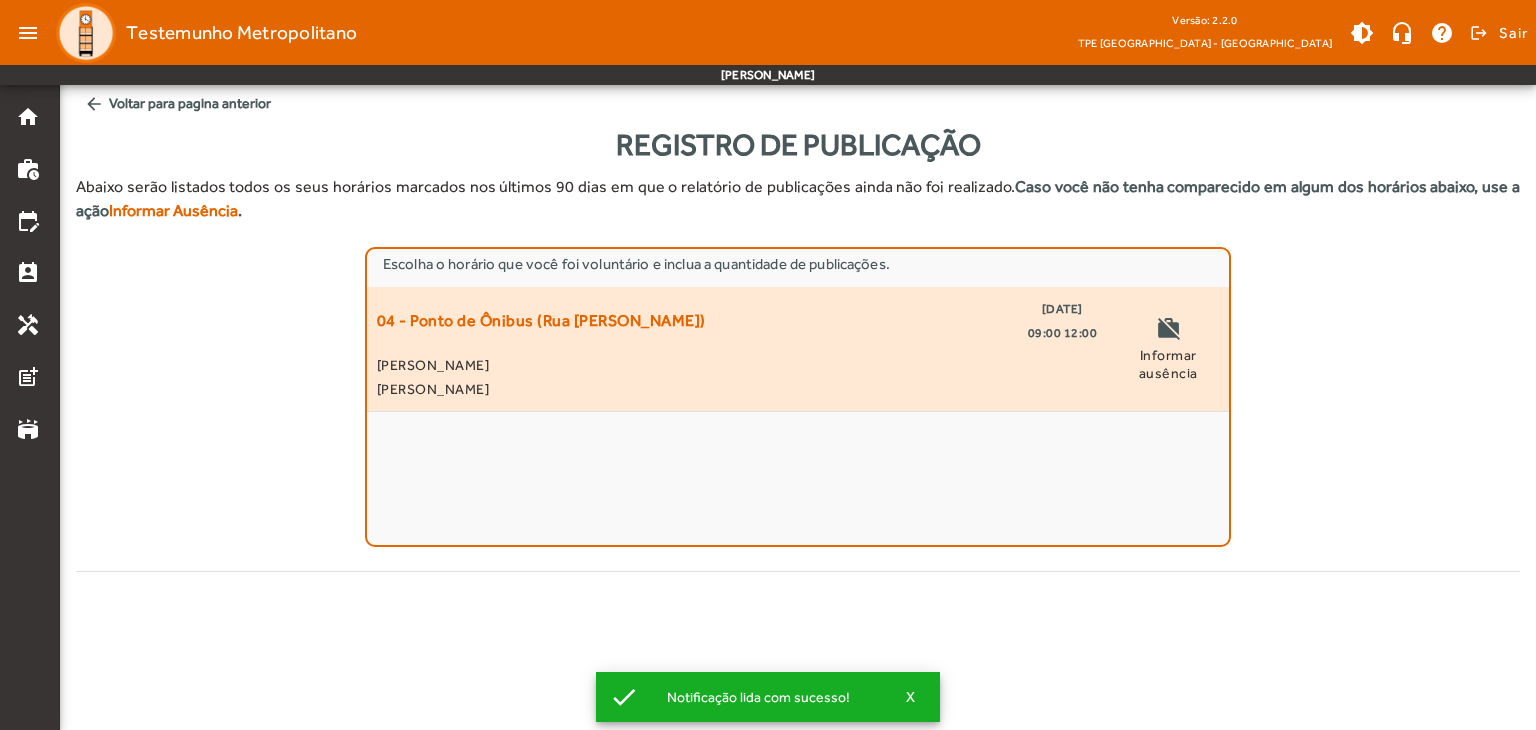 click on "04 - Ponto de Ônibus (Rua Harry)  [DATE]   09:00 12:00  [PERSON_NAME]" 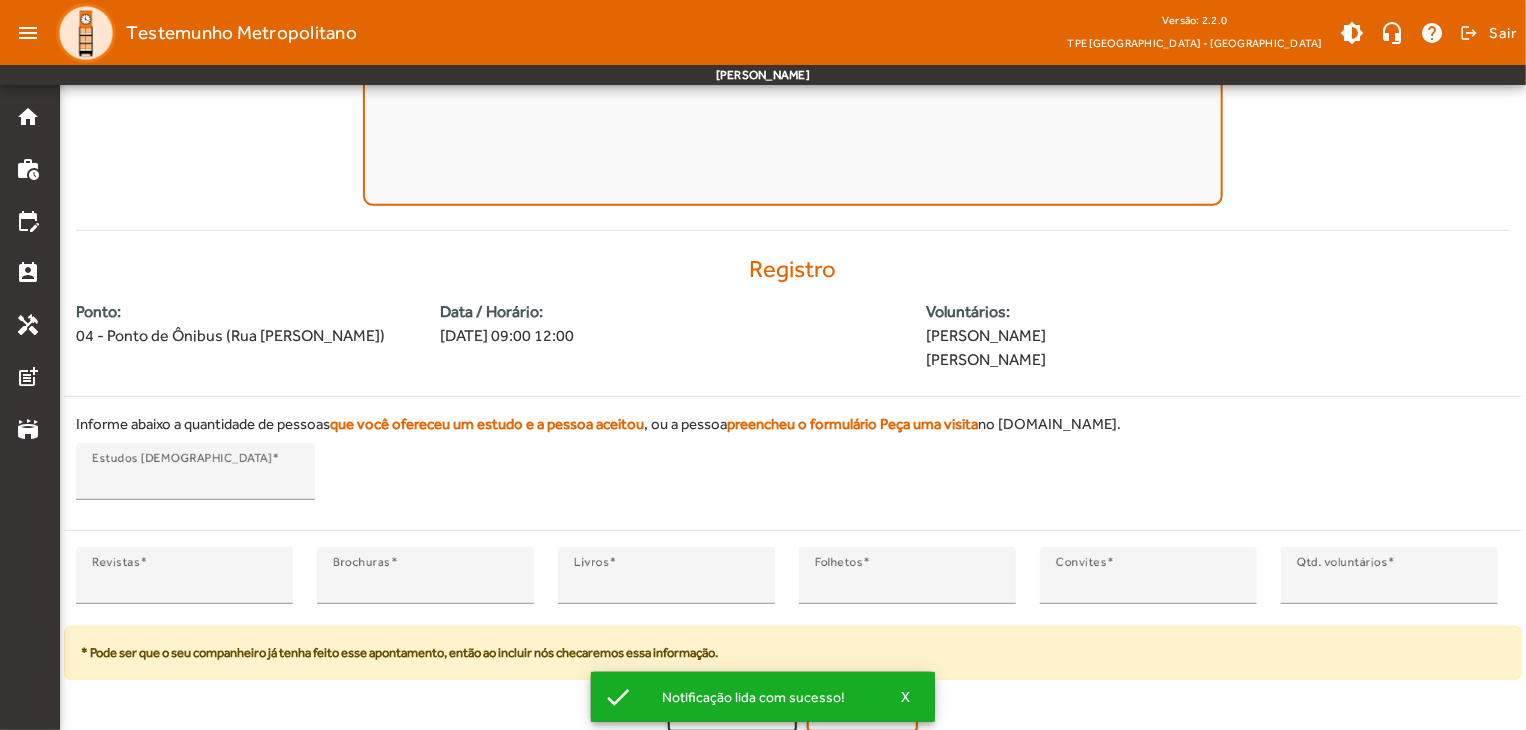 scroll, scrollTop: 347, scrollLeft: 0, axis: vertical 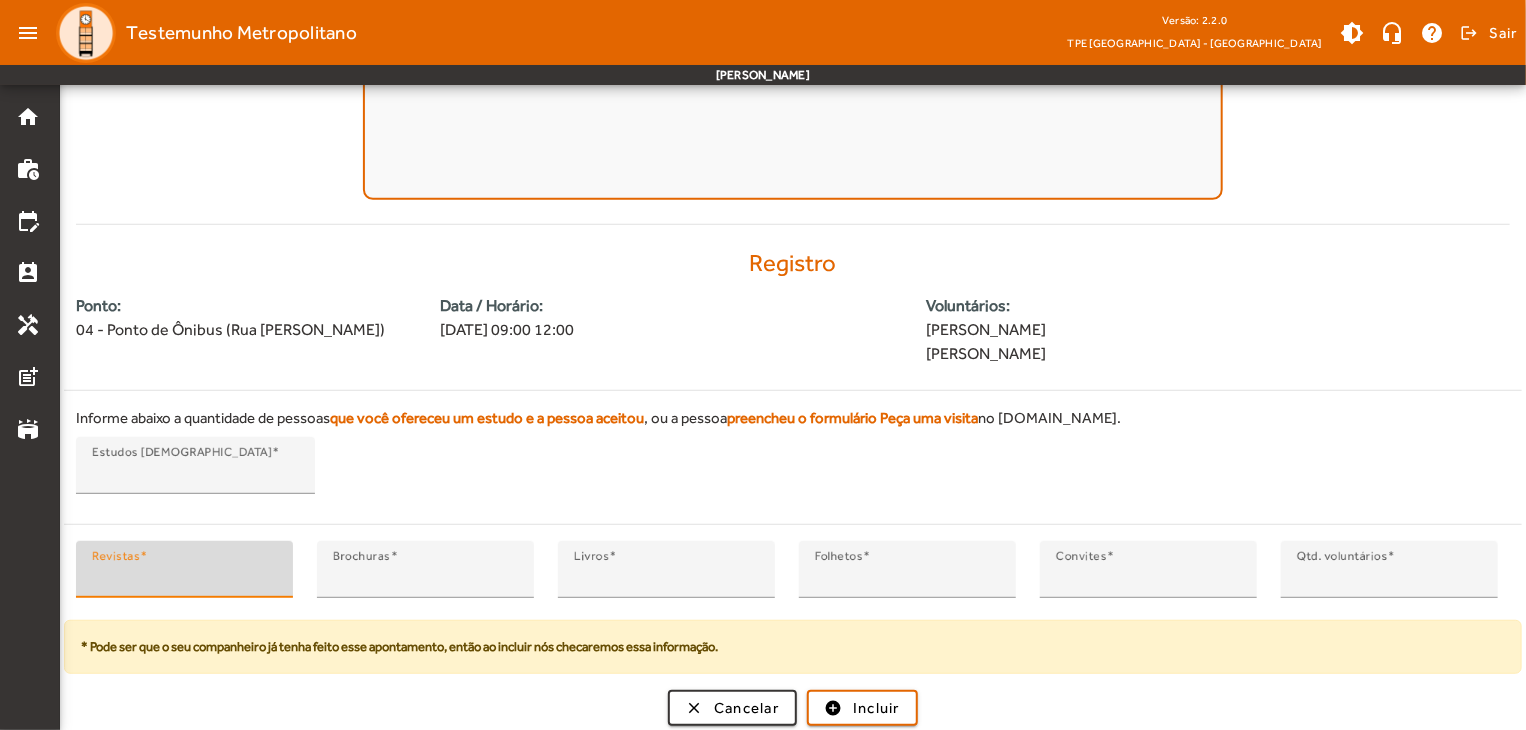 click on "*" at bounding box center [184, 578] 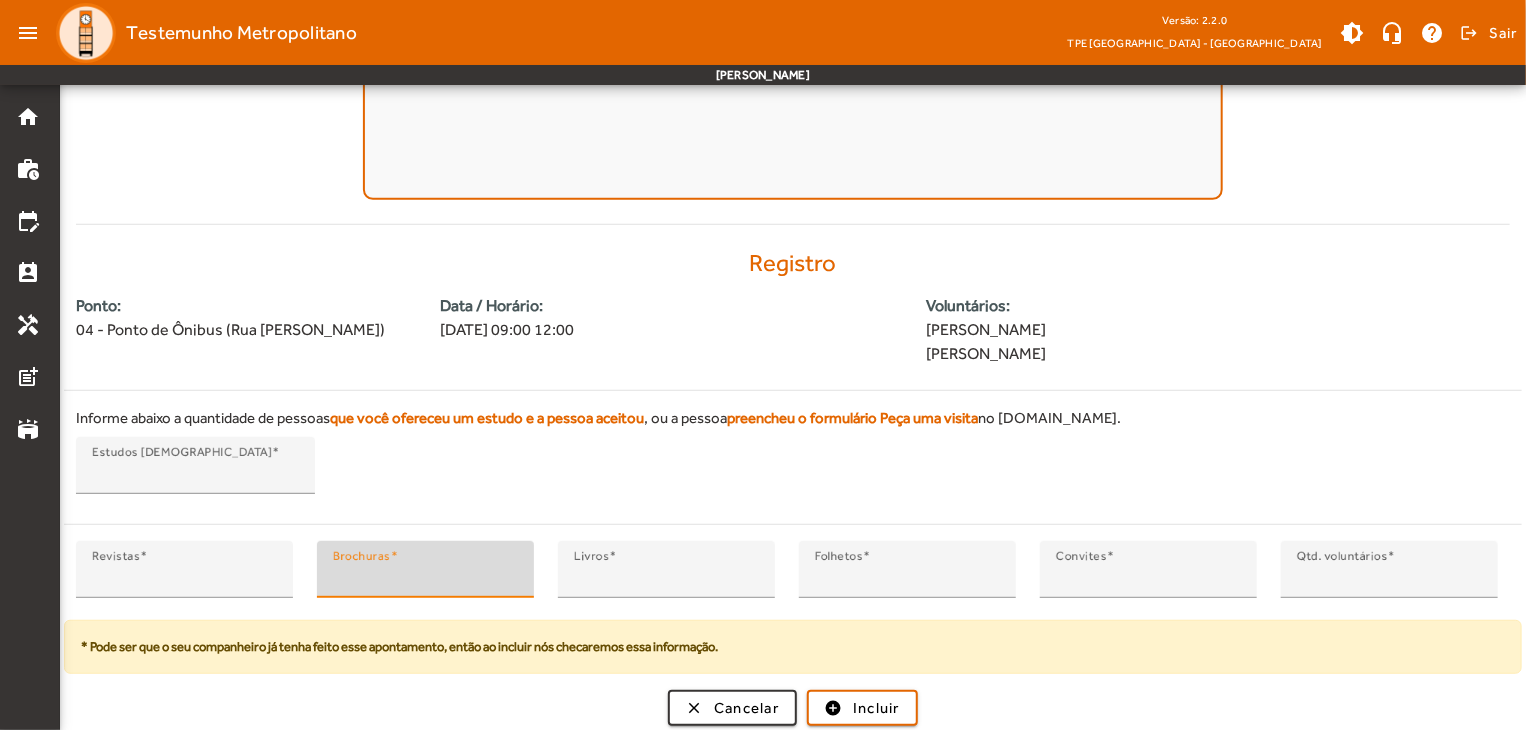 type on "*" 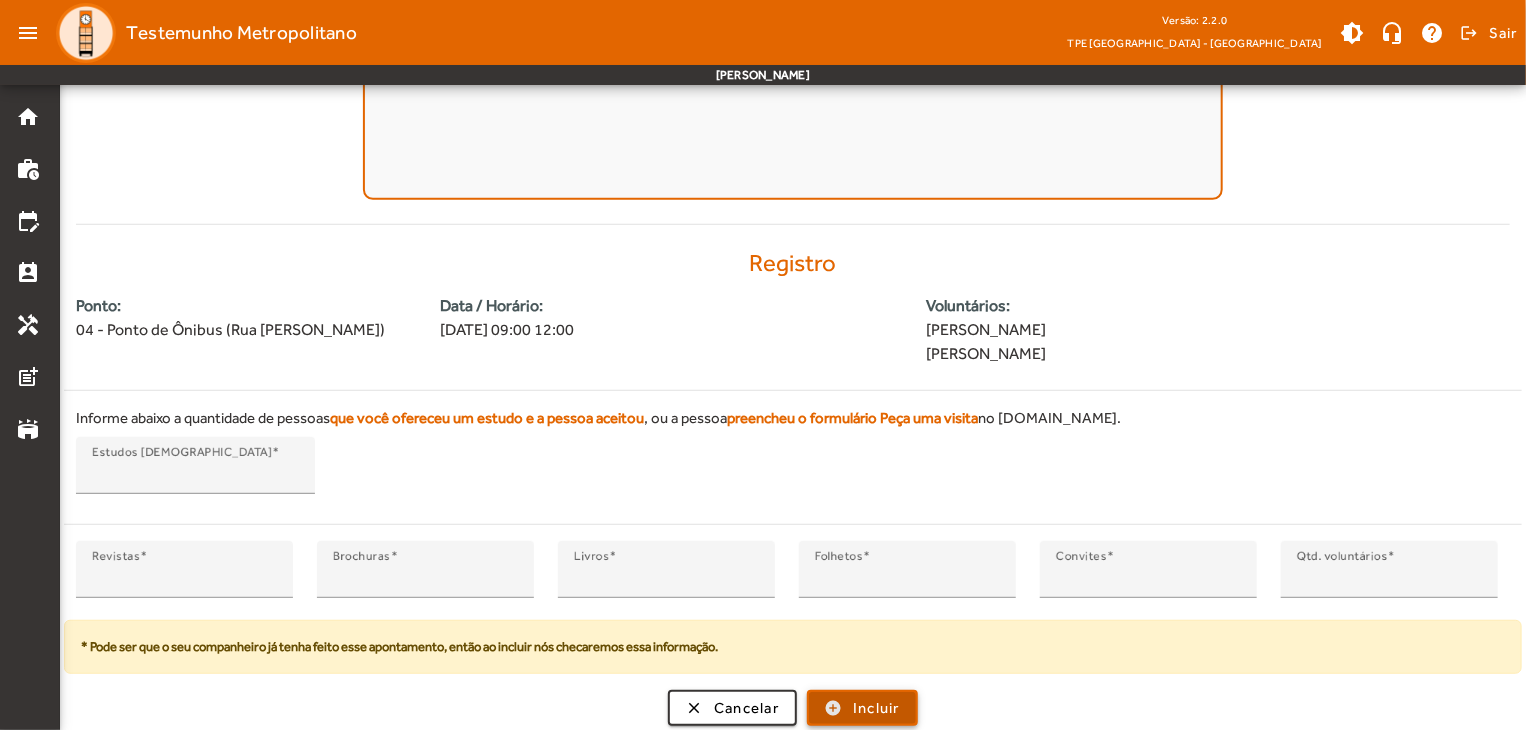 click on "Incluir" 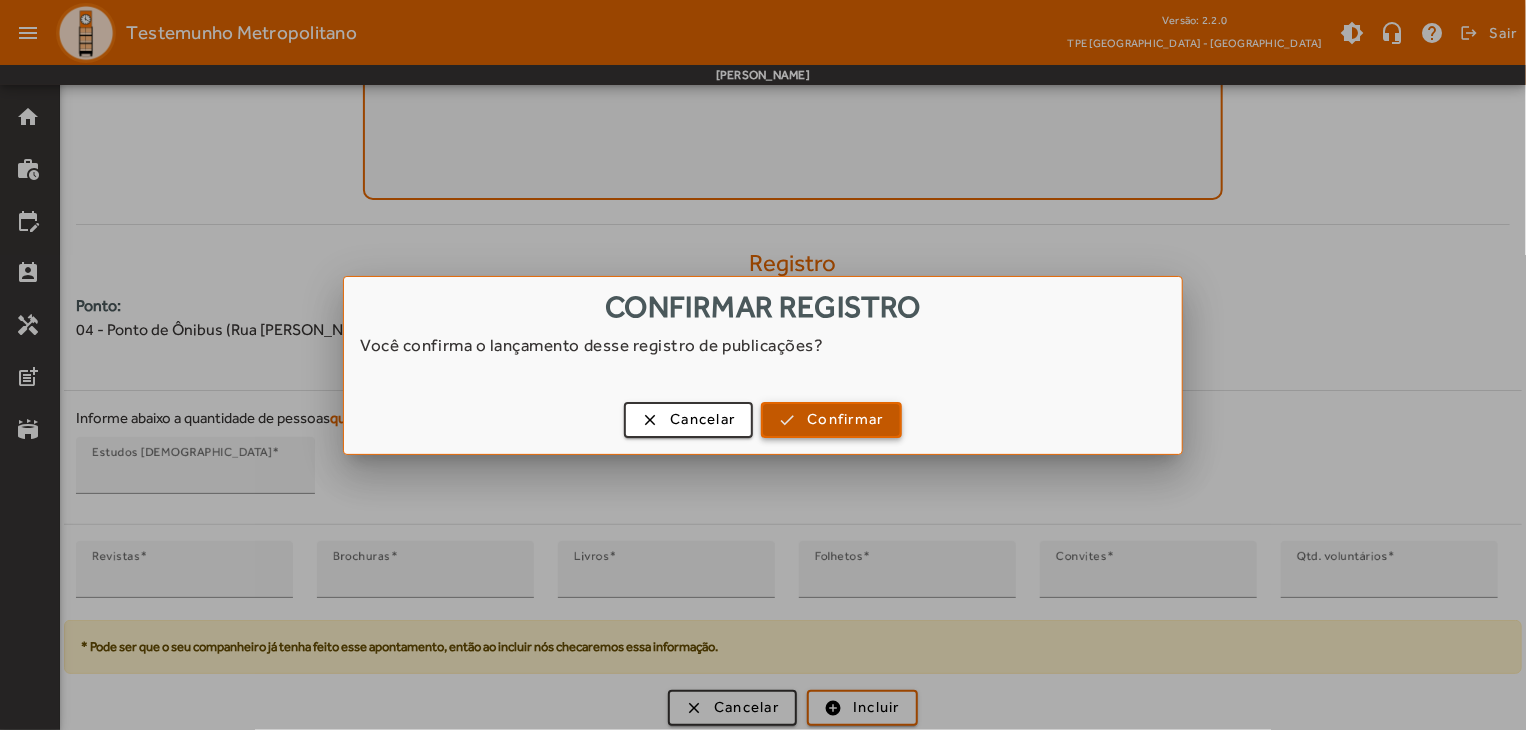click on "Confirmar" at bounding box center (845, 419) 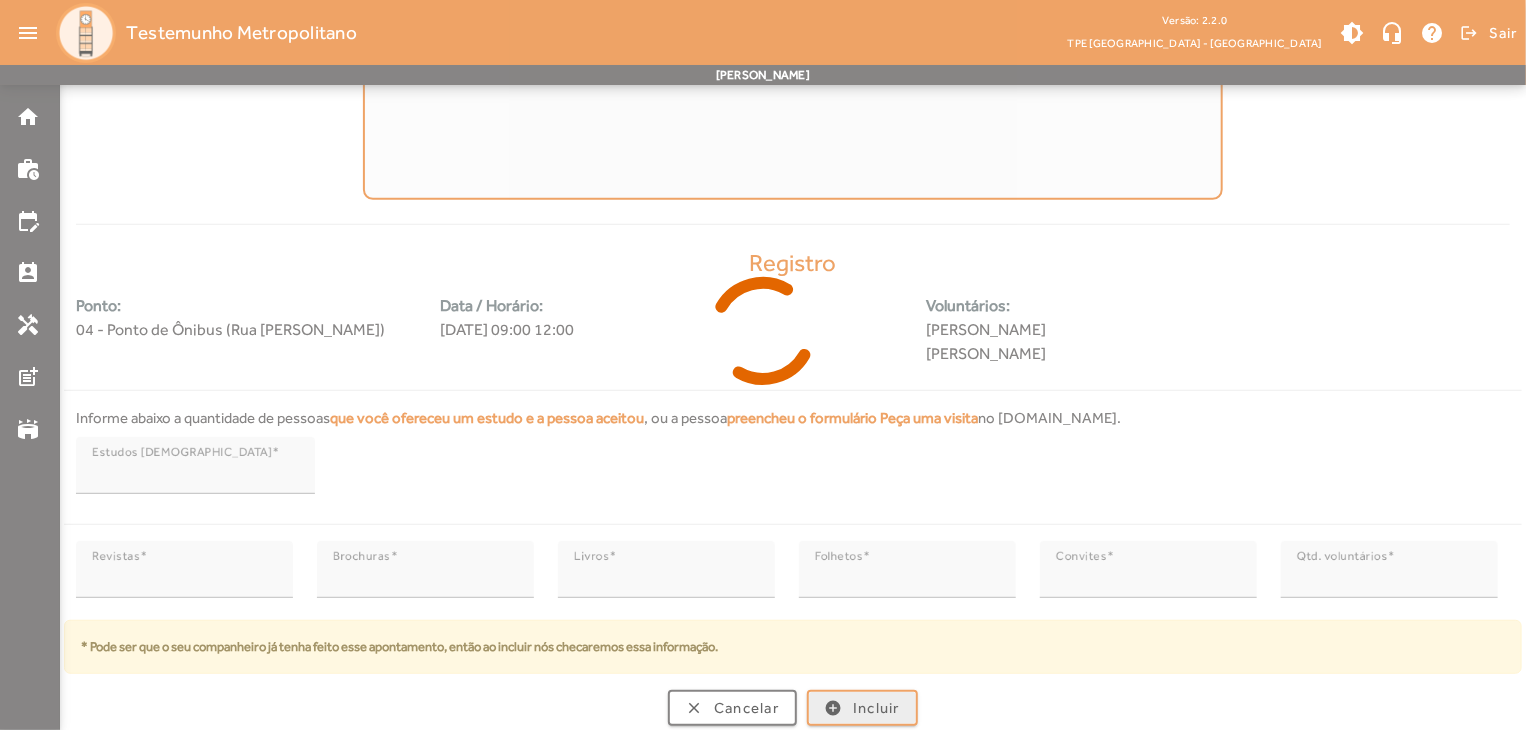 scroll, scrollTop: 0, scrollLeft: 0, axis: both 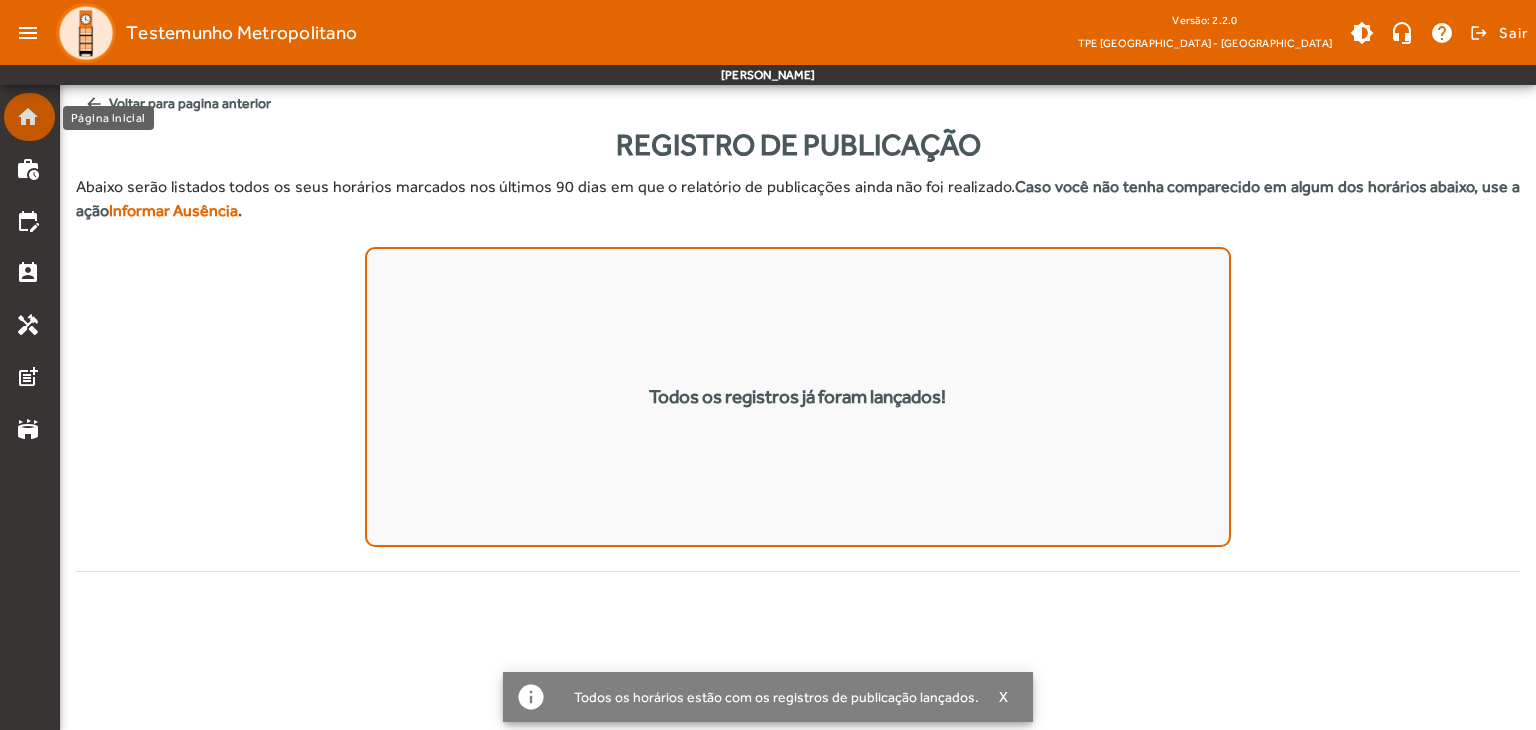 click on "home" 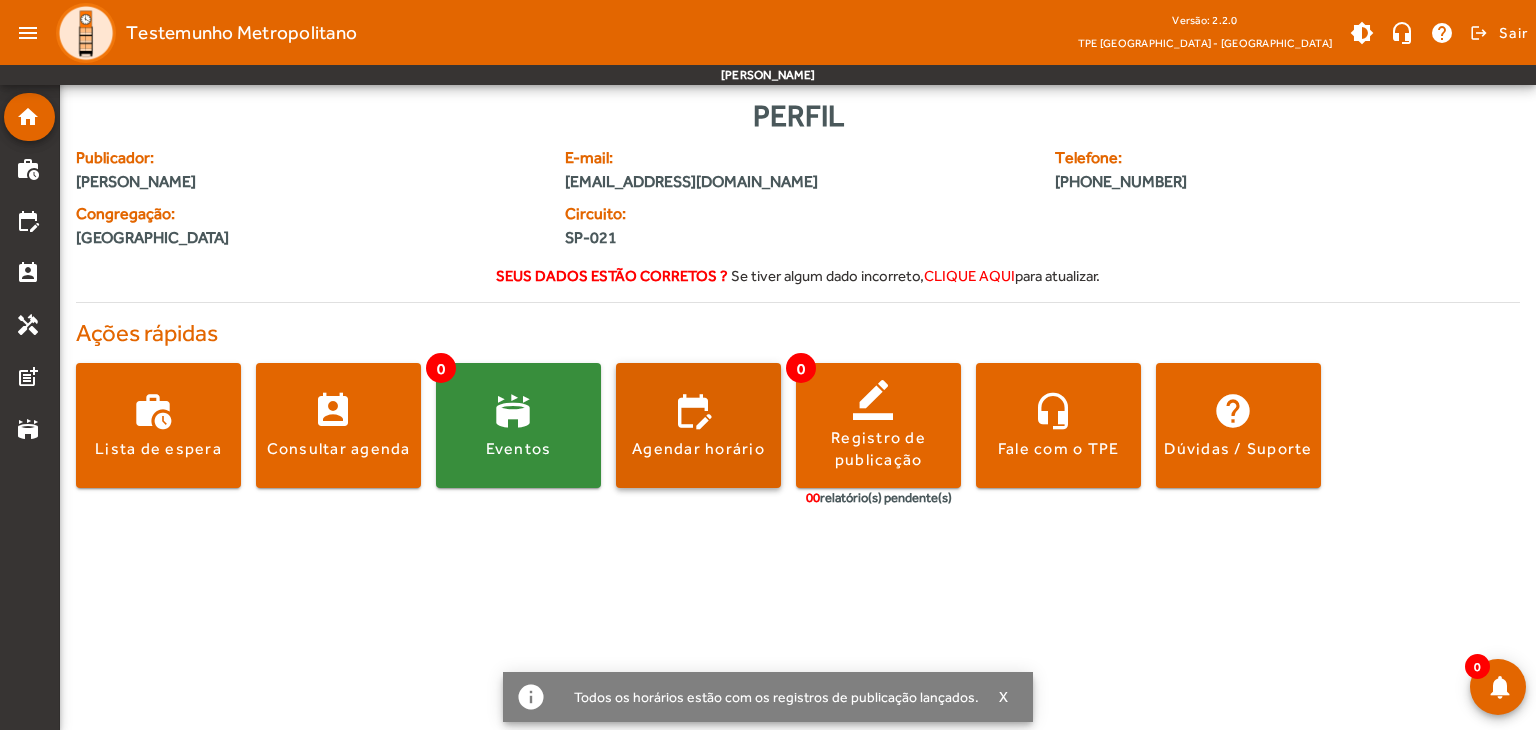 click on "Agendar horário" 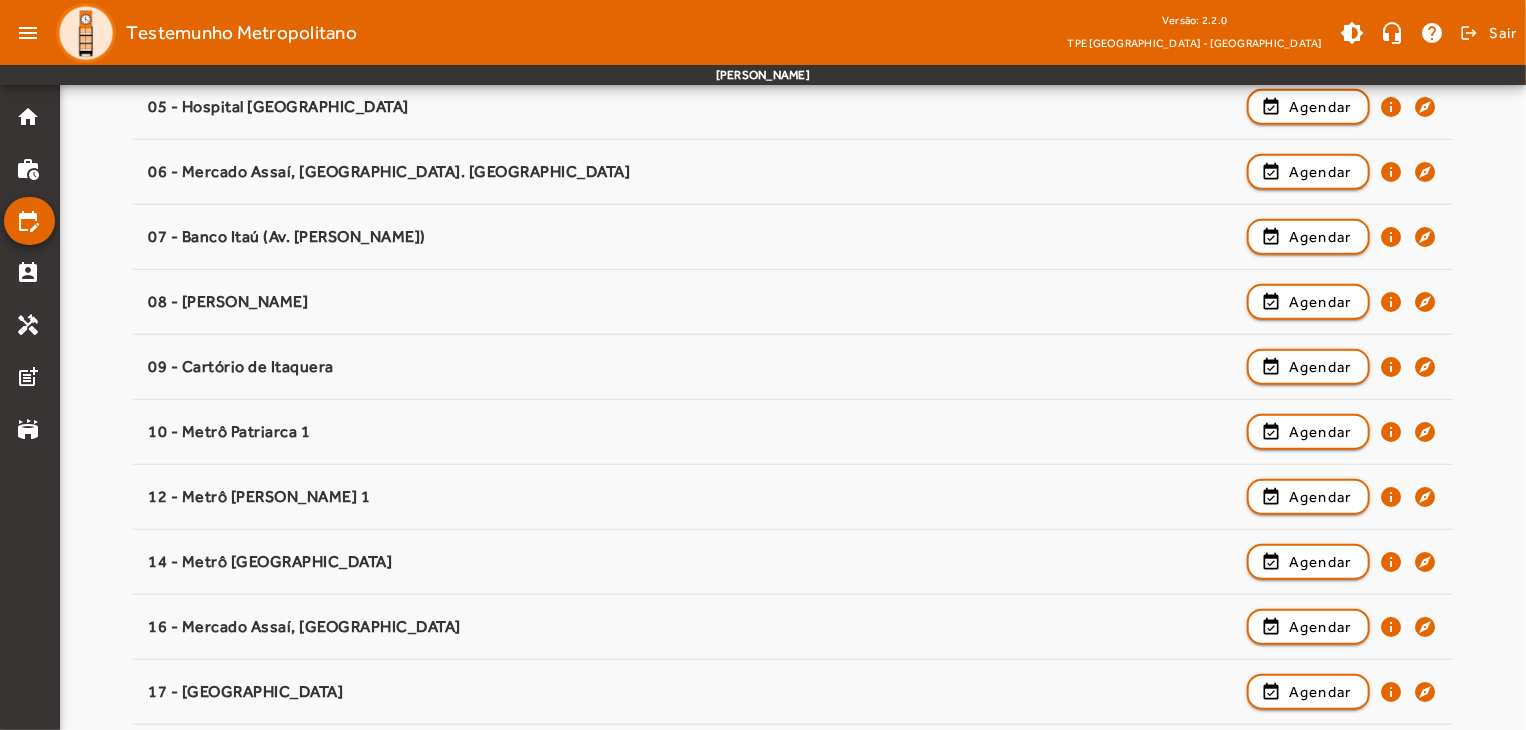 scroll, scrollTop: 556, scrollLeft: 0, axis: vertical 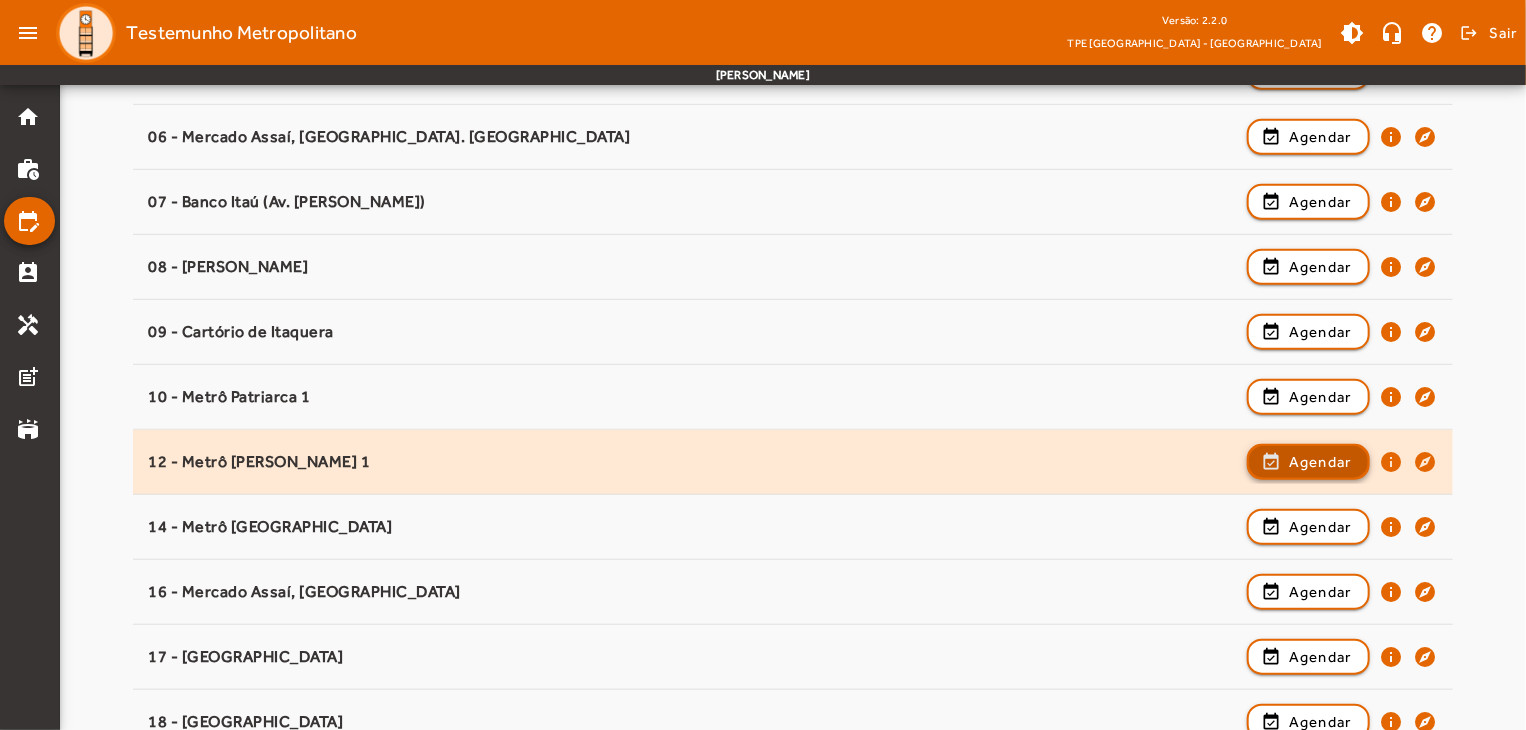 click on "Agendar" 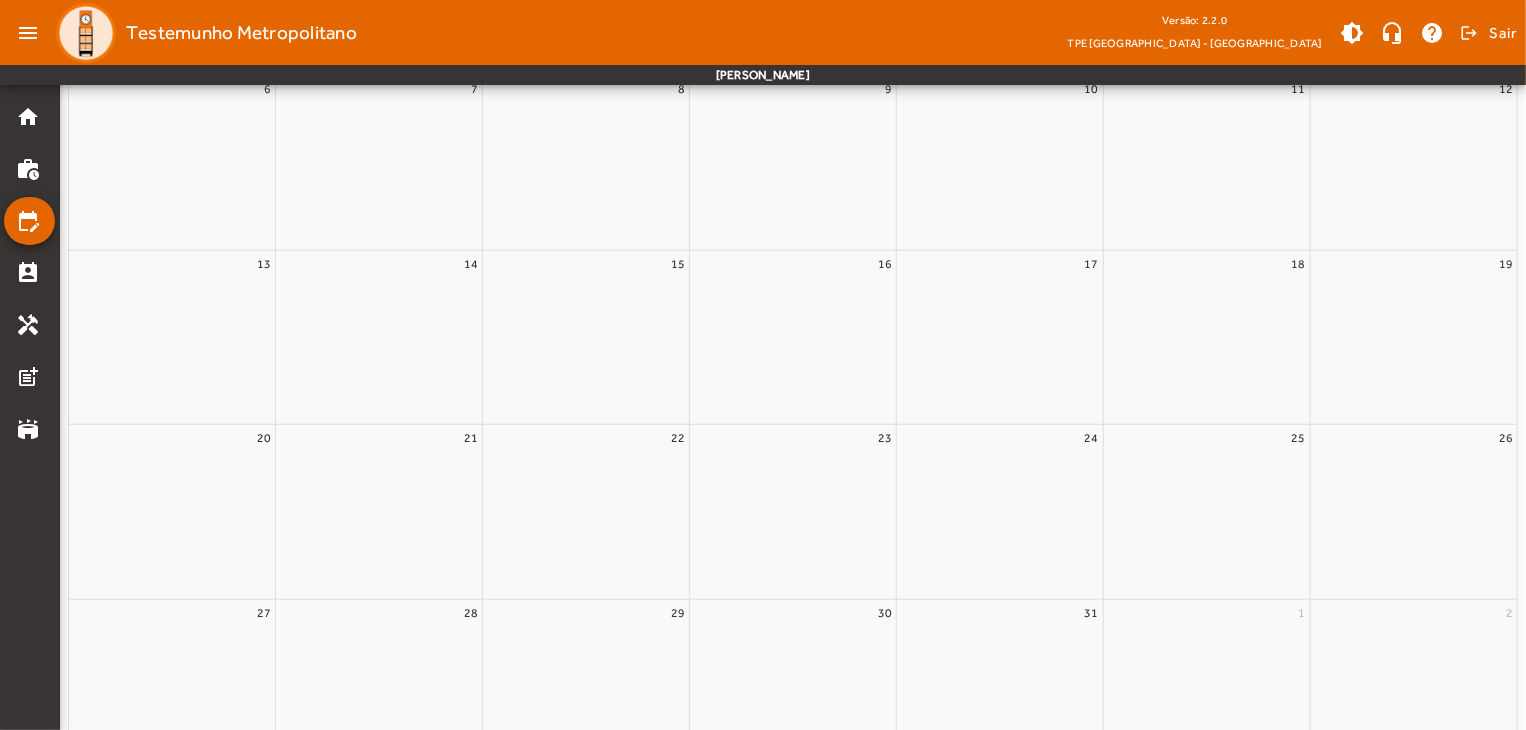 scroll, scrollTop: 0, scrollLeft: 0, axis: both 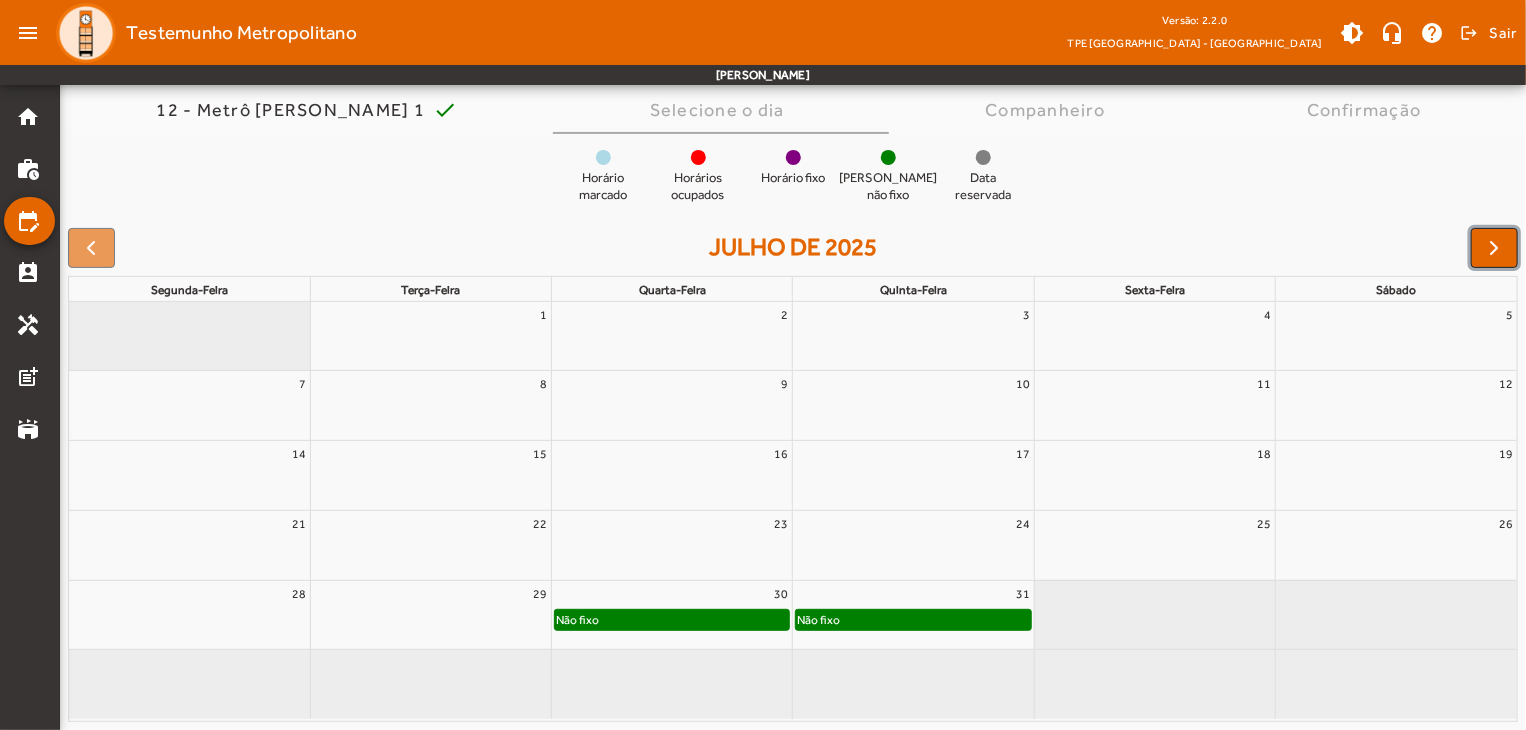 click at bounding box center [1495, 248] 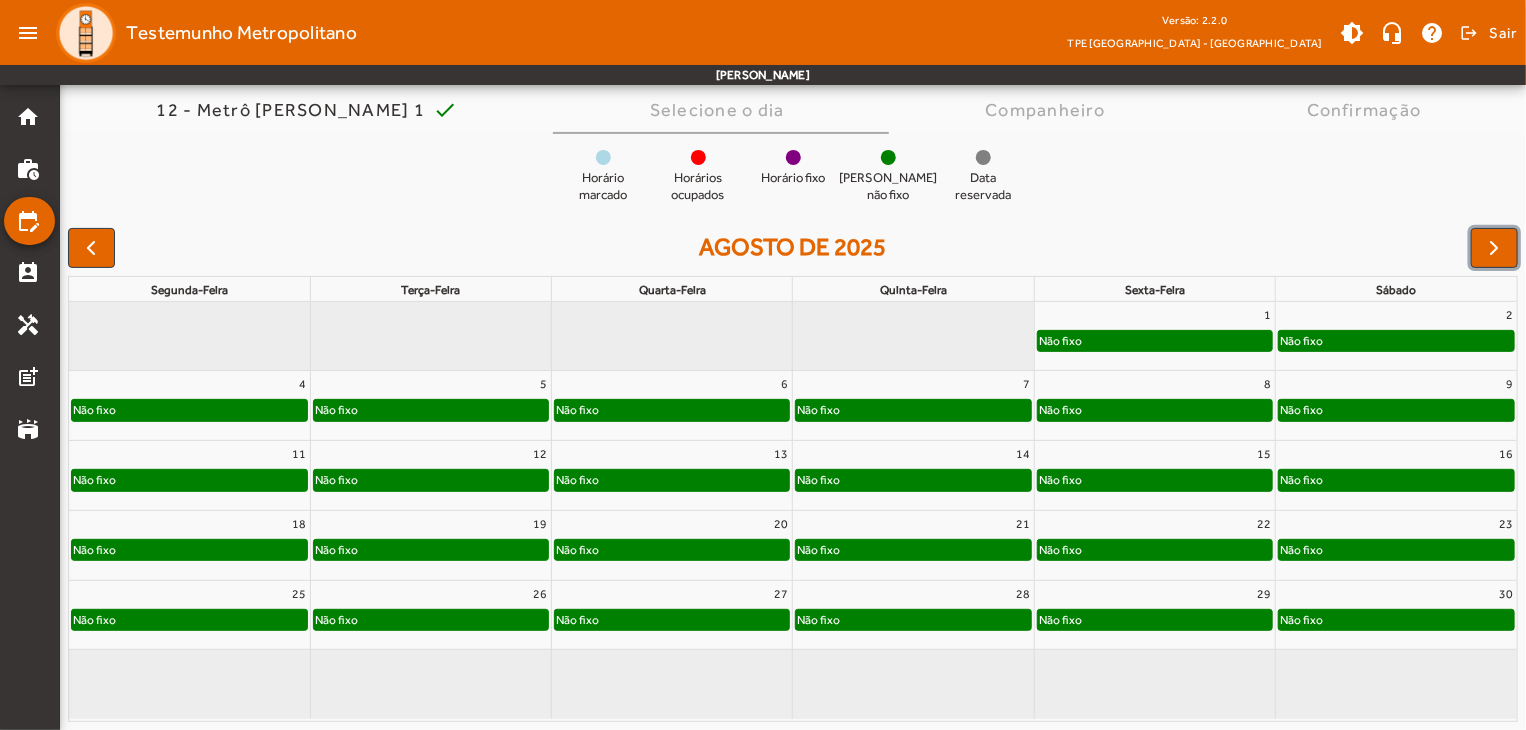 click on "Não fixo" at bounding box center (1060, 341) 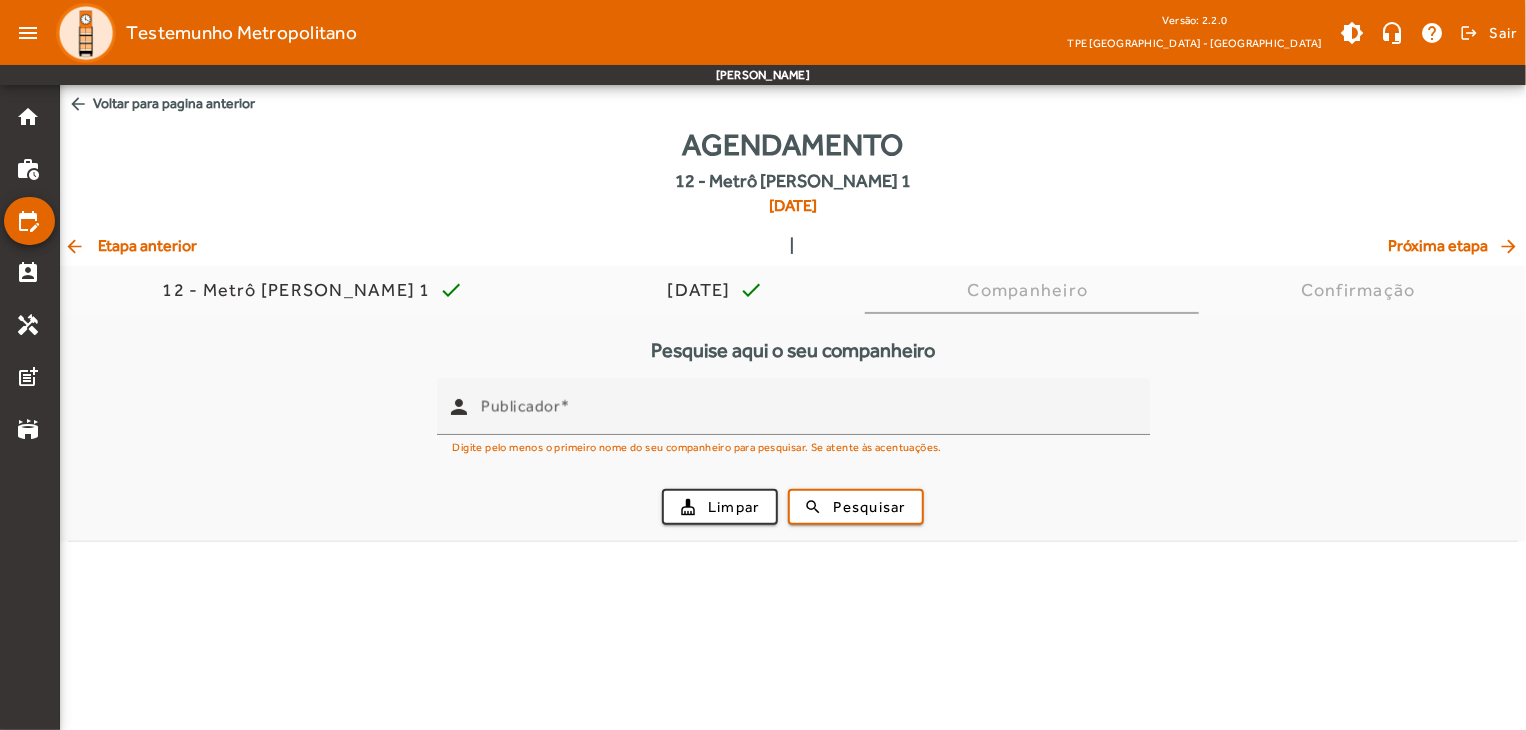 scroll, scrollTop: 0, scrollLeft: 0, axis: both 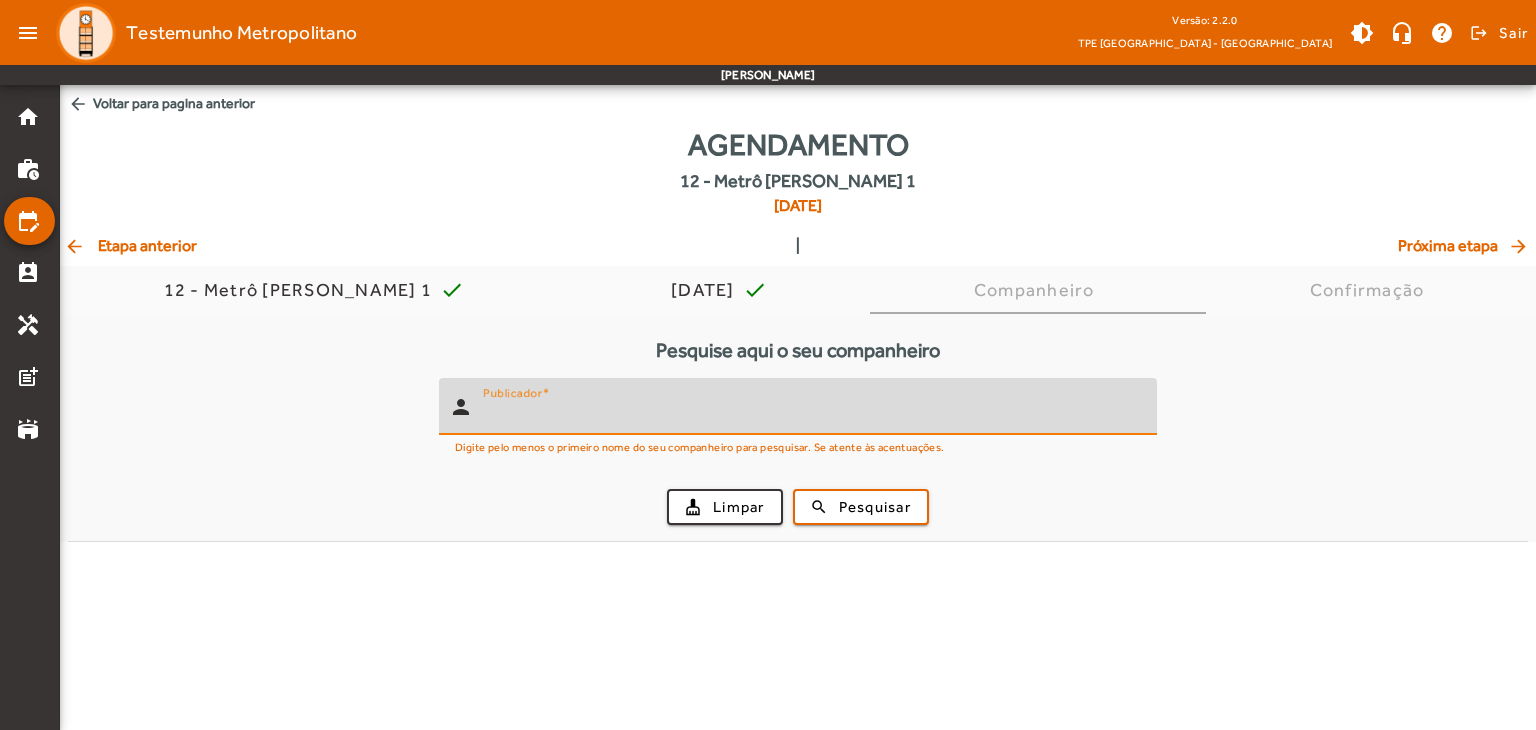 click on "Publicador" at bounding box center (812, 415) 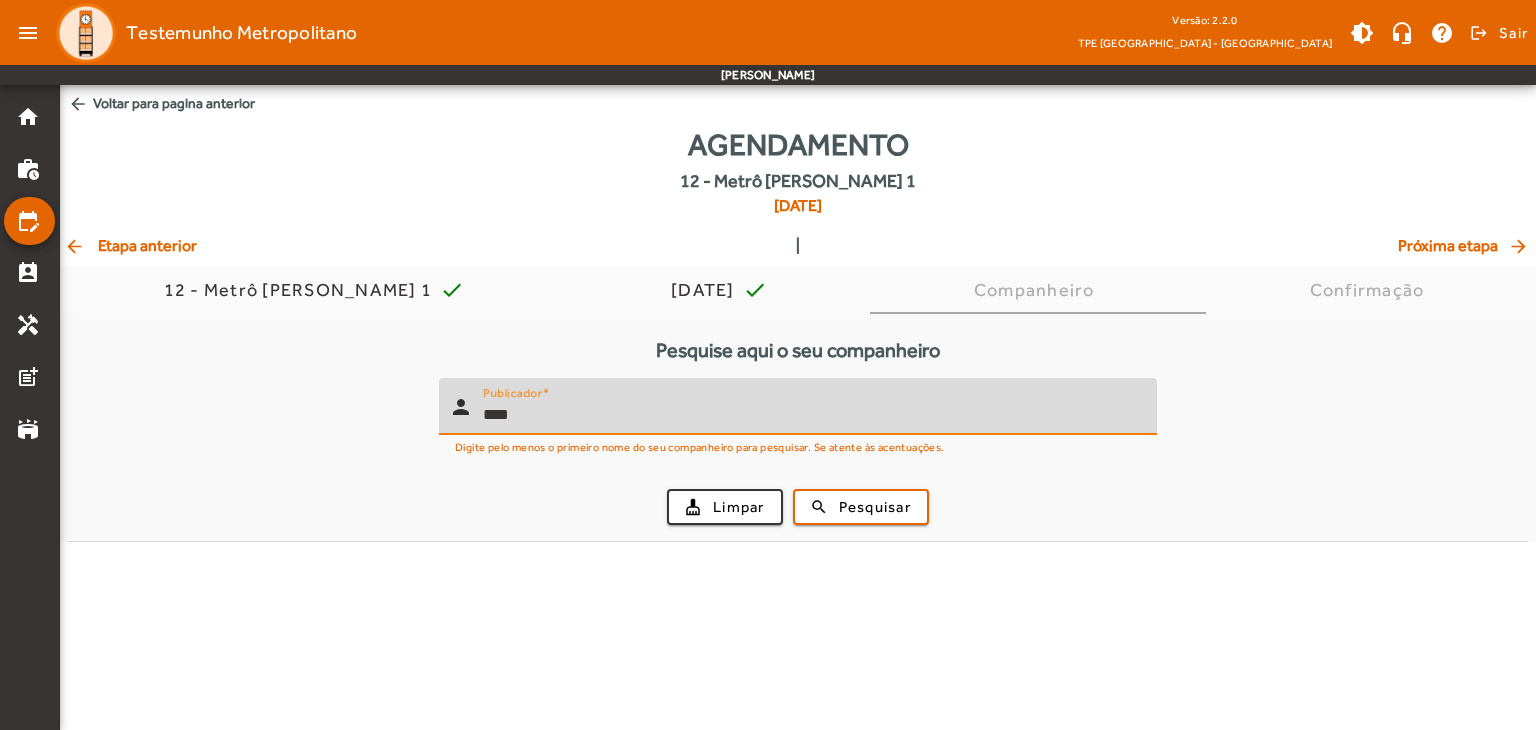 type on "****" 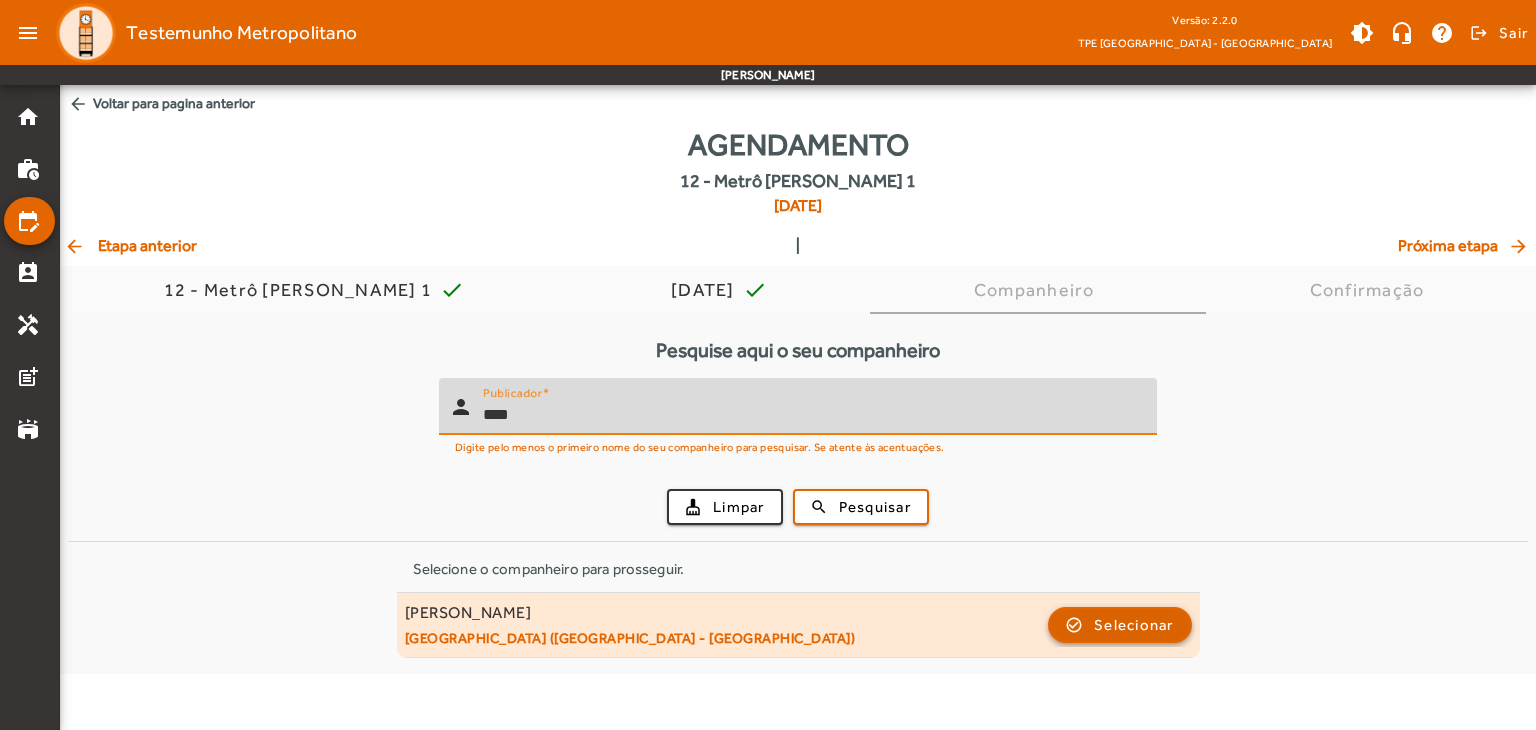 click 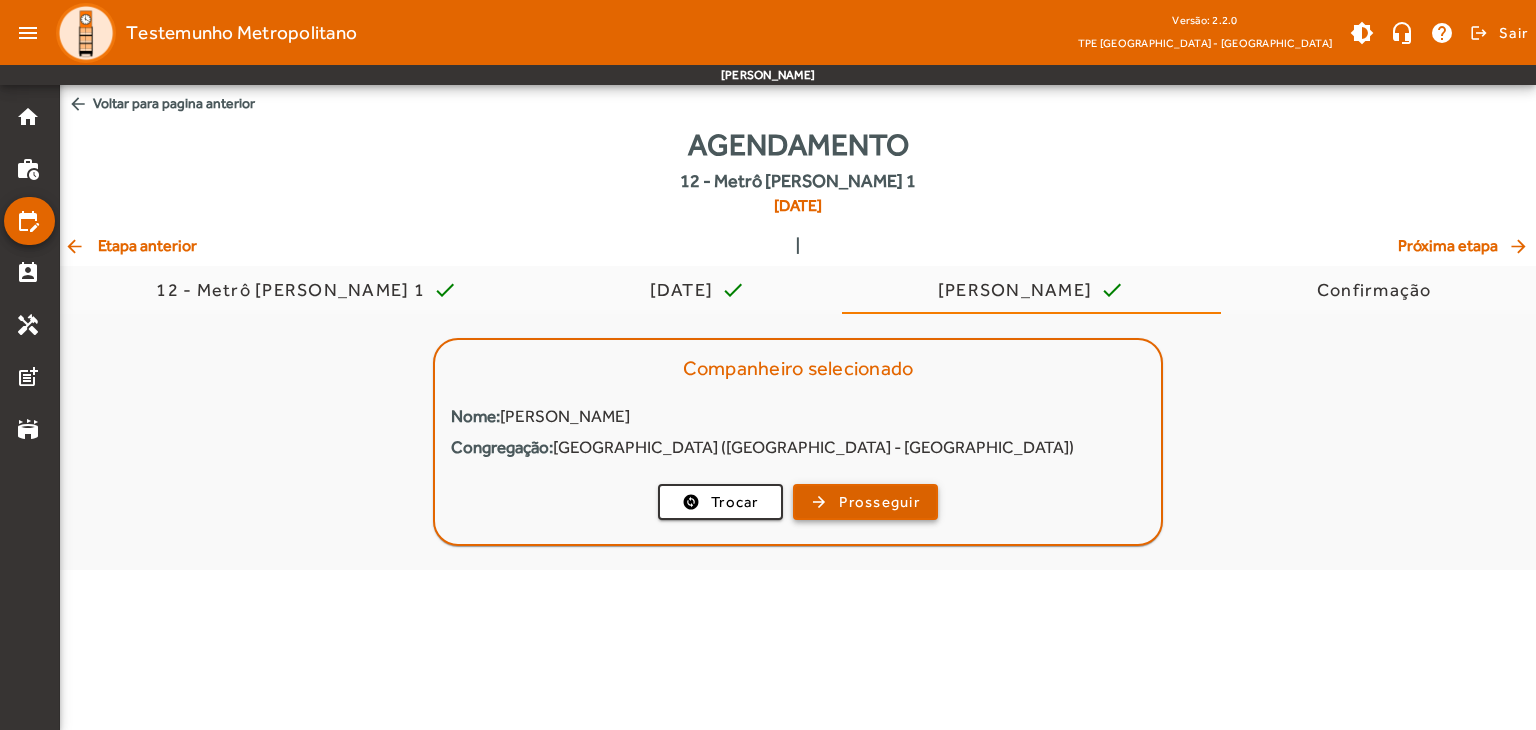 click on "Prosseguir" 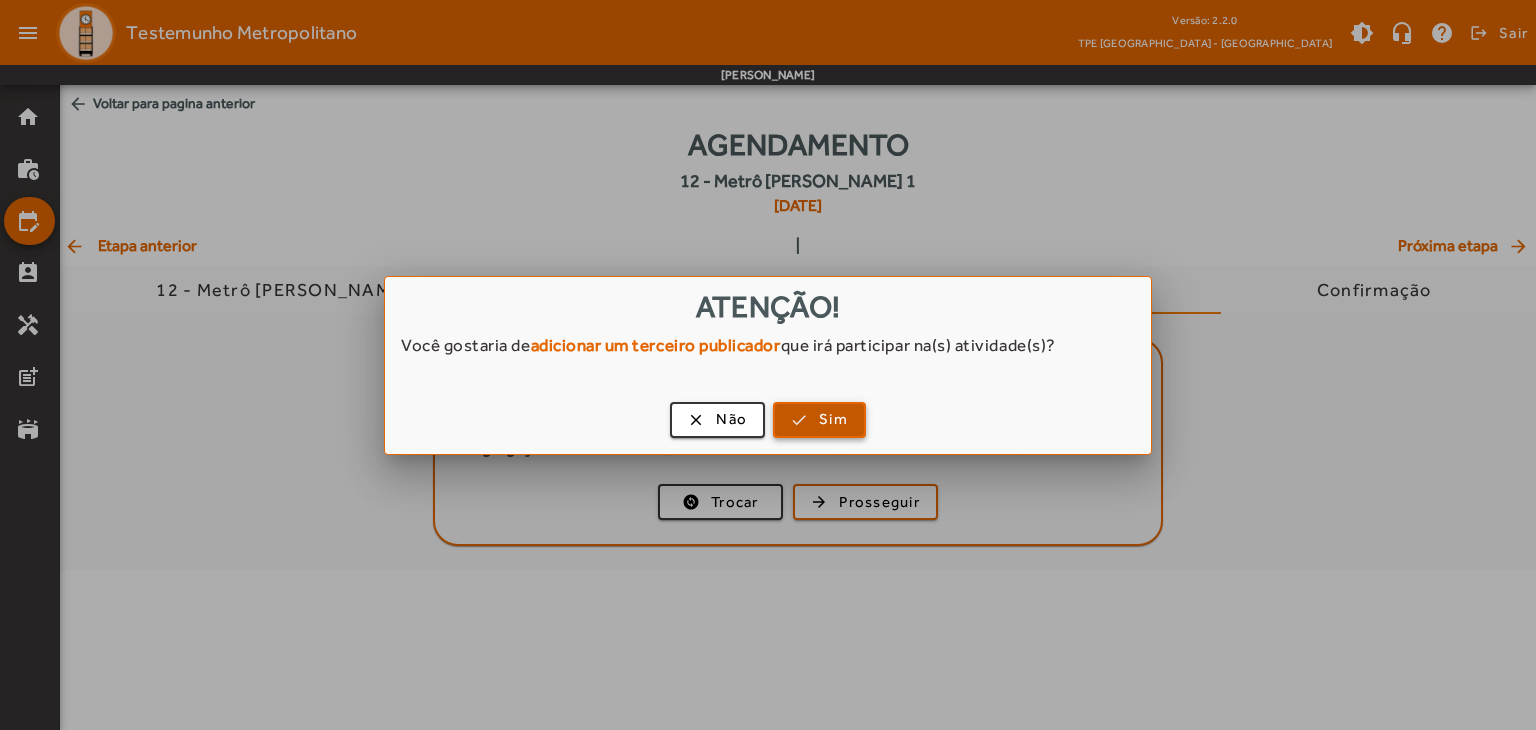 click at bounding box center [819, 420] 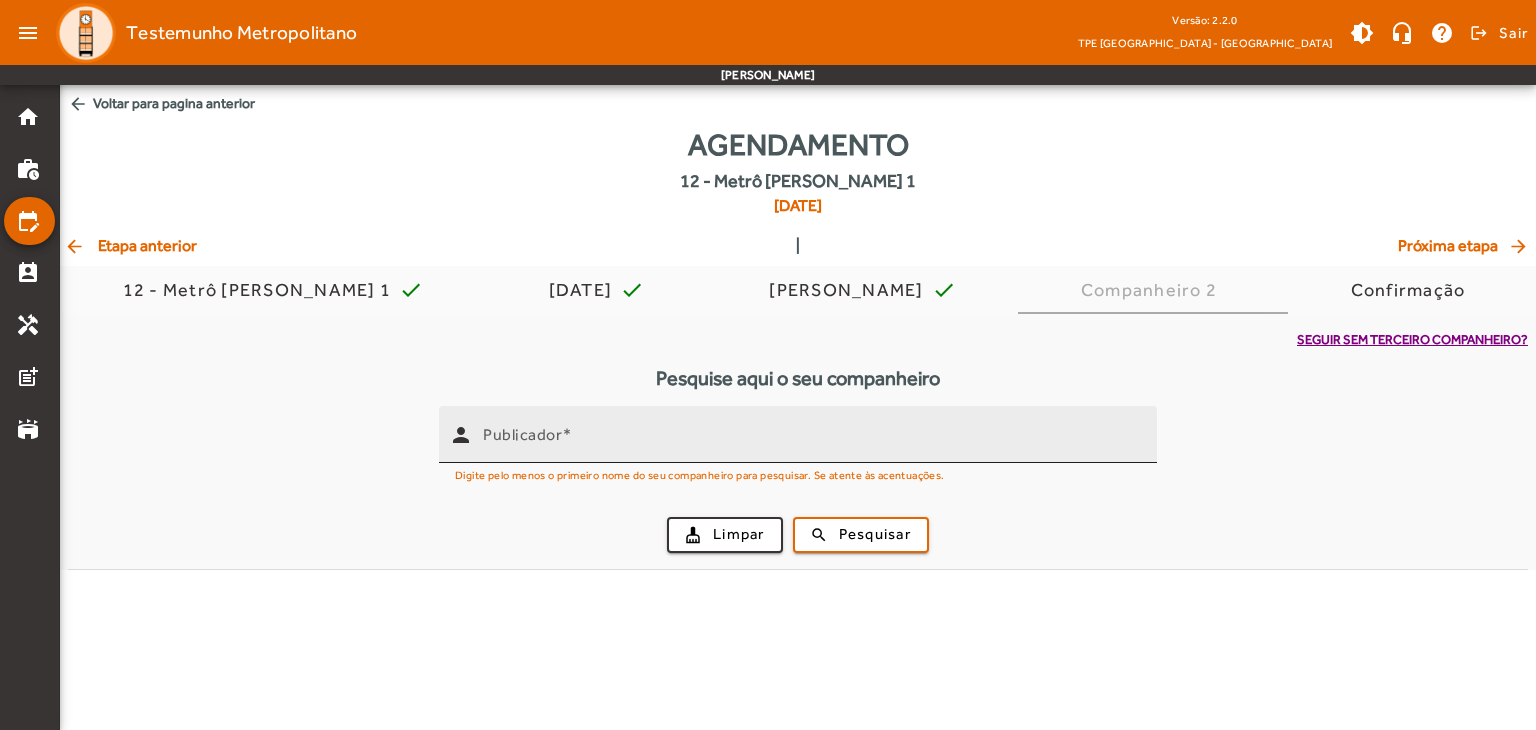 click on "Publicador" at bounding box center (812, 434) 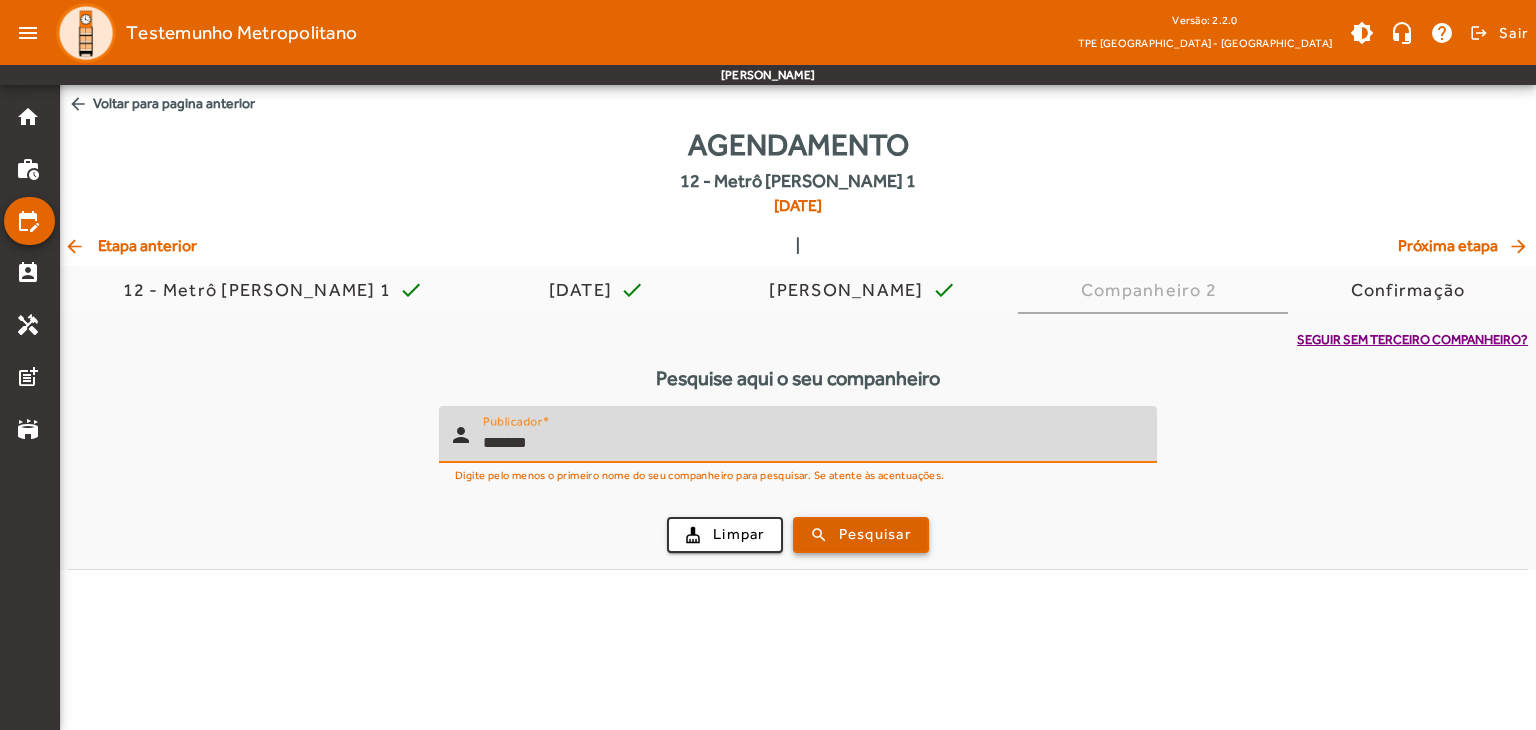 type on "*******" 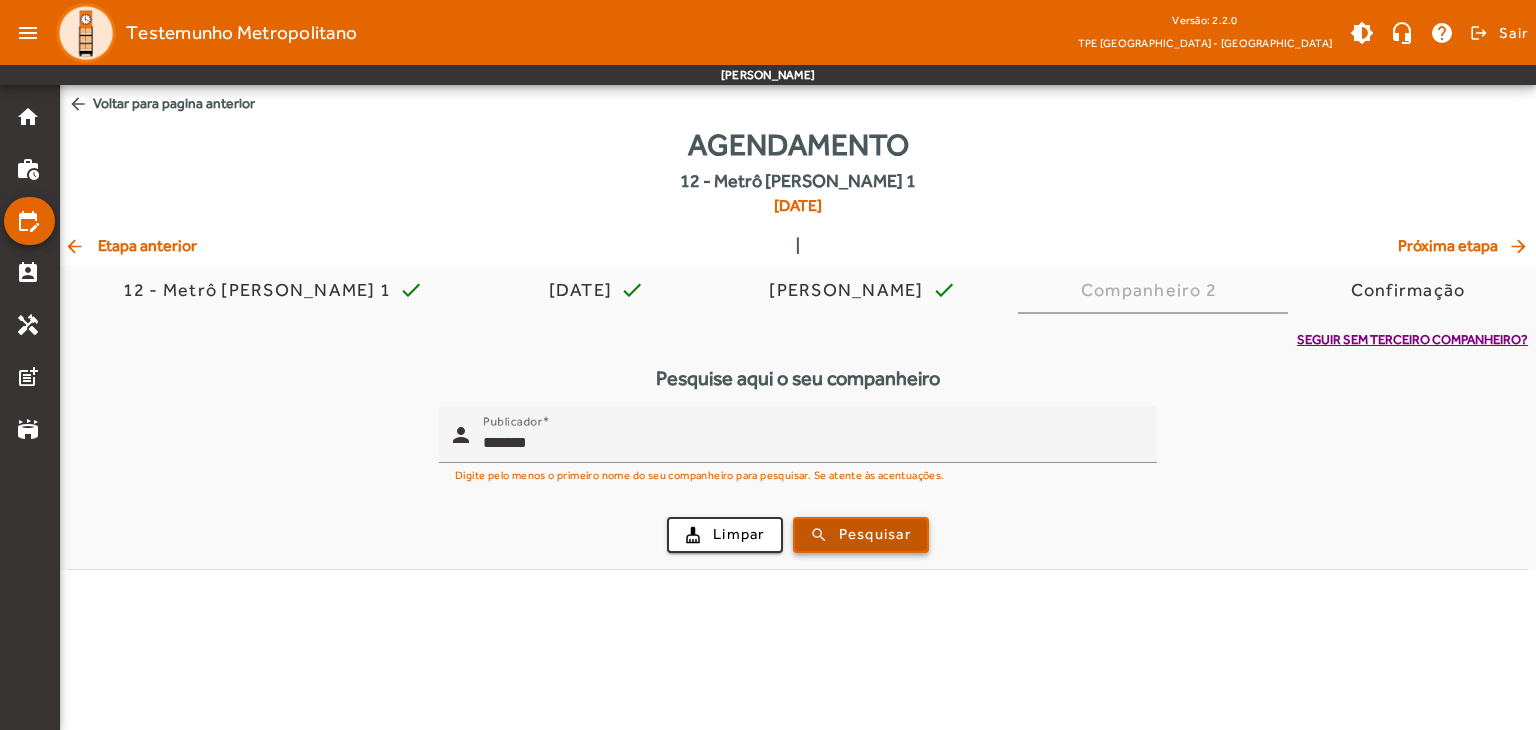 click at bounding box center [861, 535] 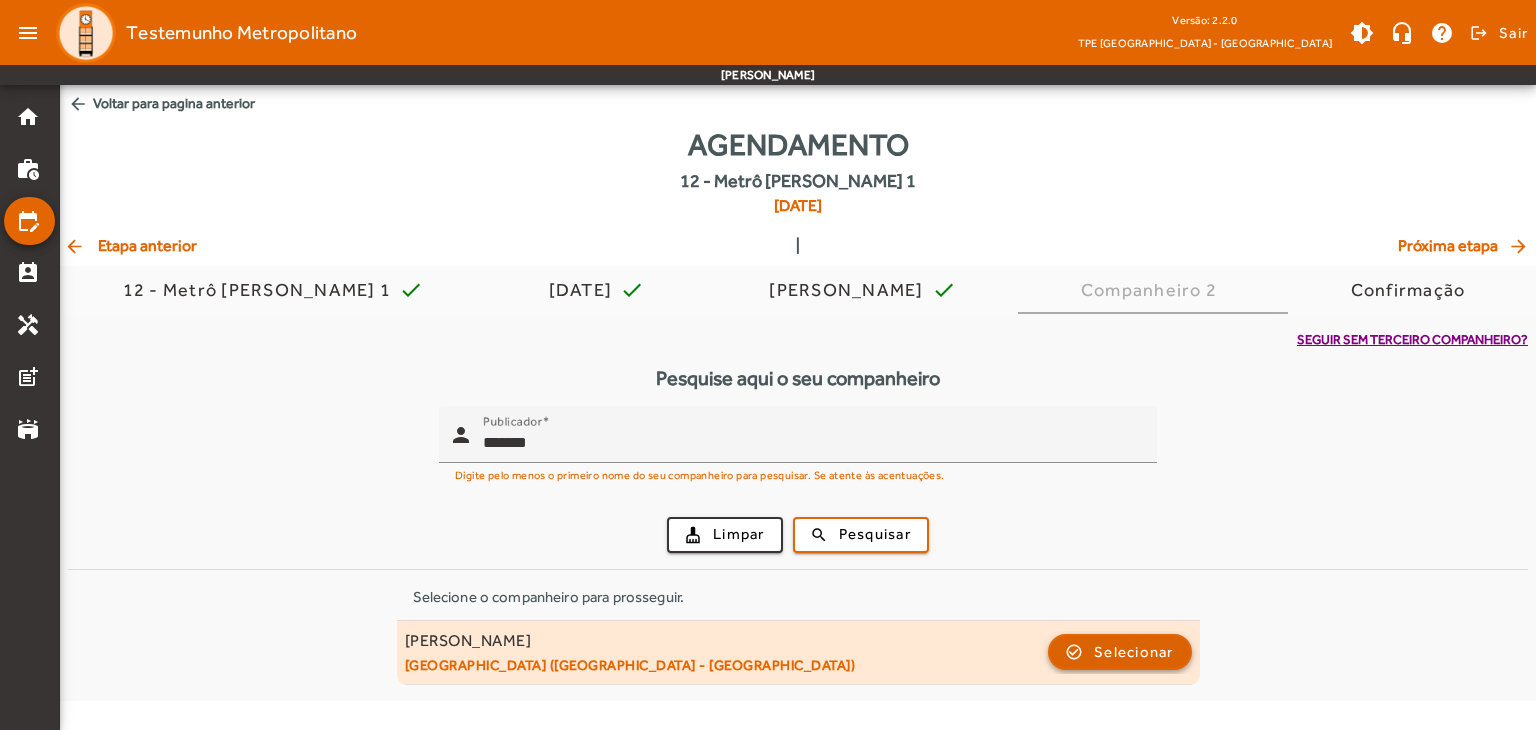 click 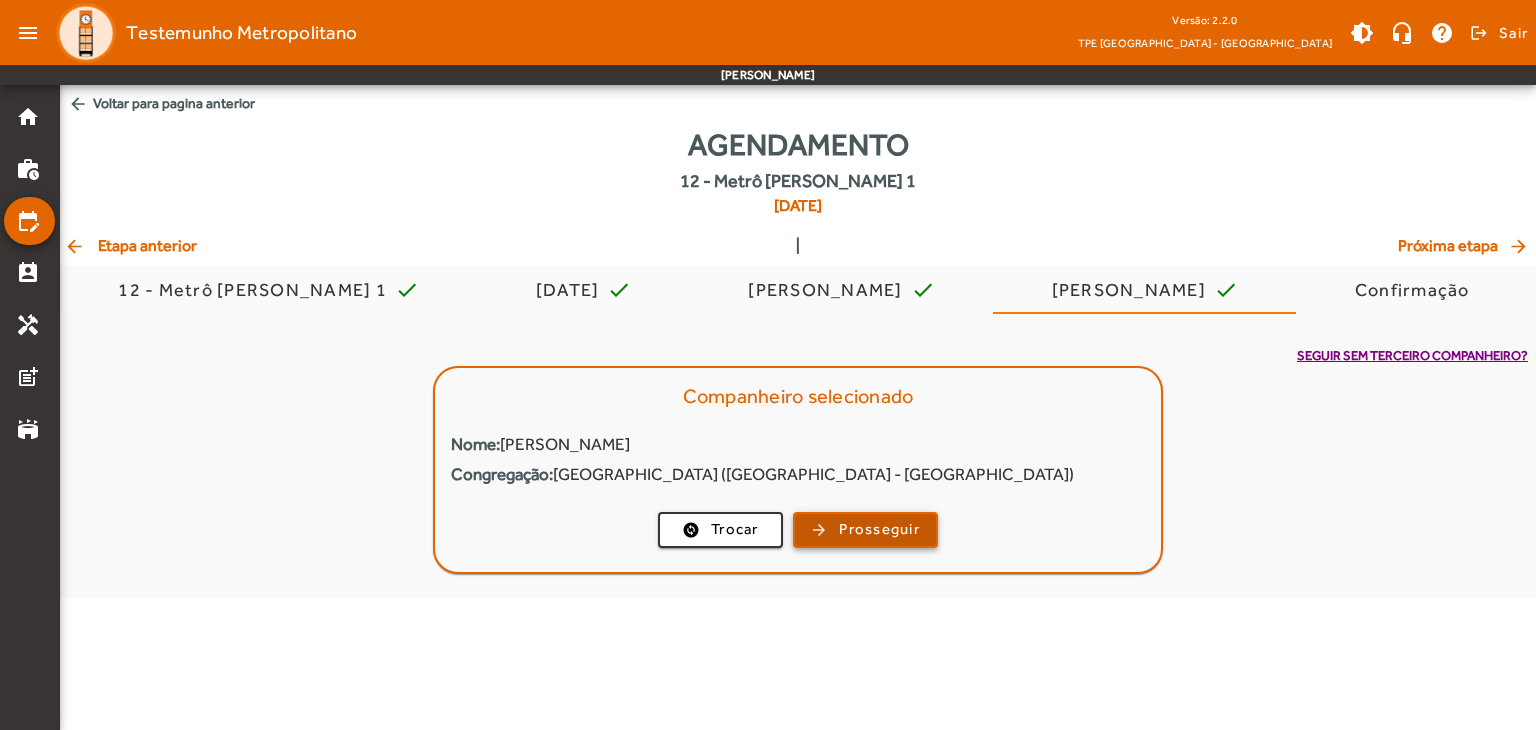 click 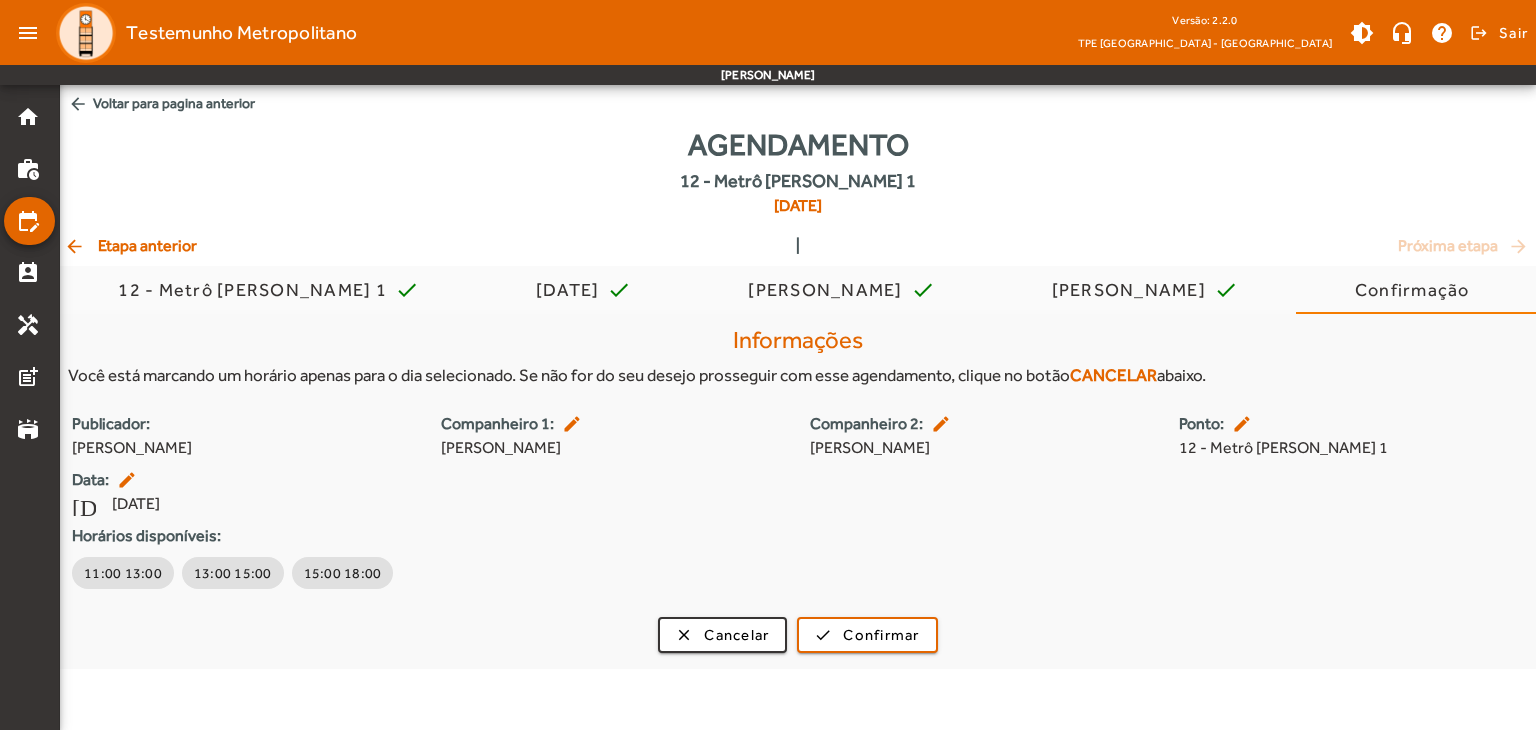 click on "Agendamento   12 - Metrô [PERSON_NAME] 1   [DATE]" 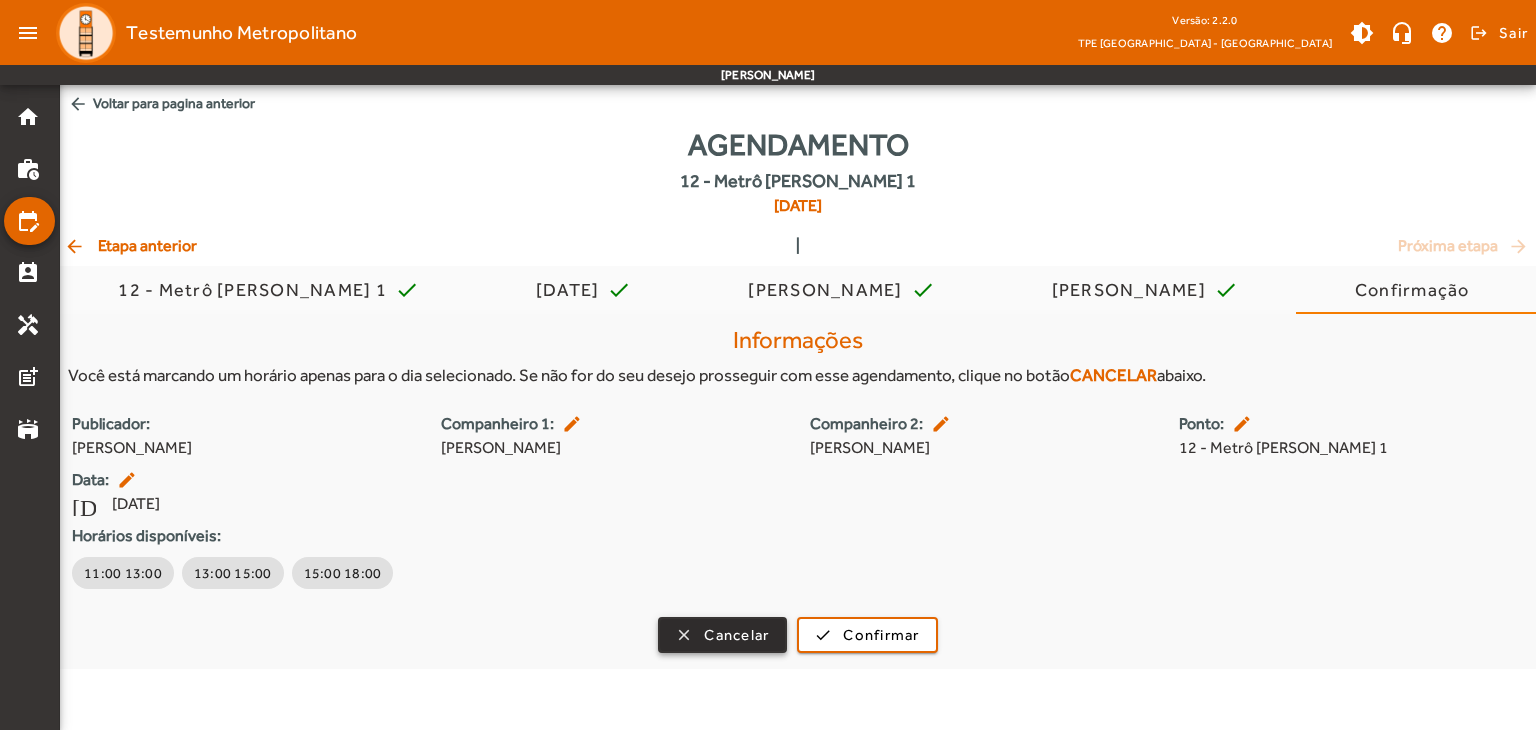 click on "Cancelar" at bounding box center (736, 635) 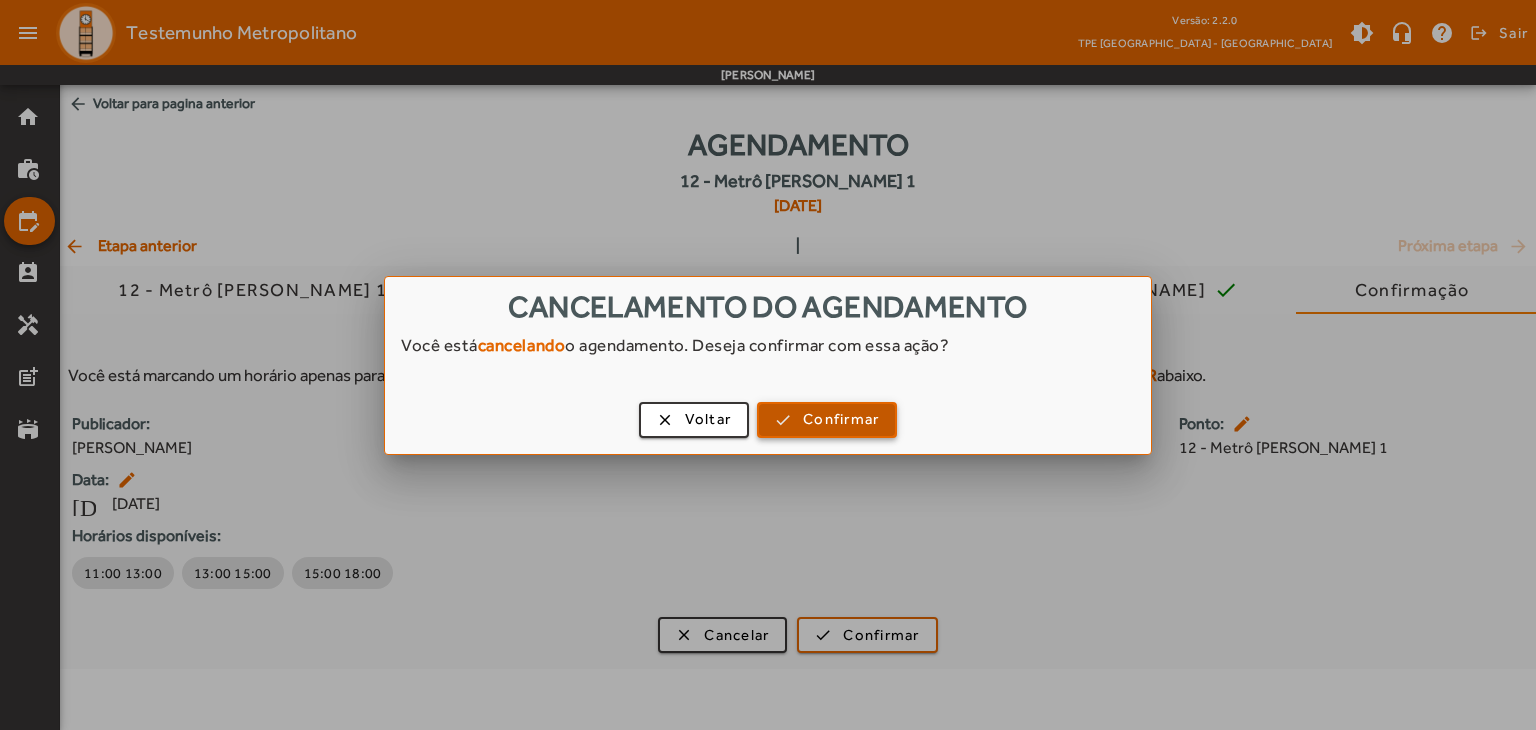 click at bounding box center [827, 420] 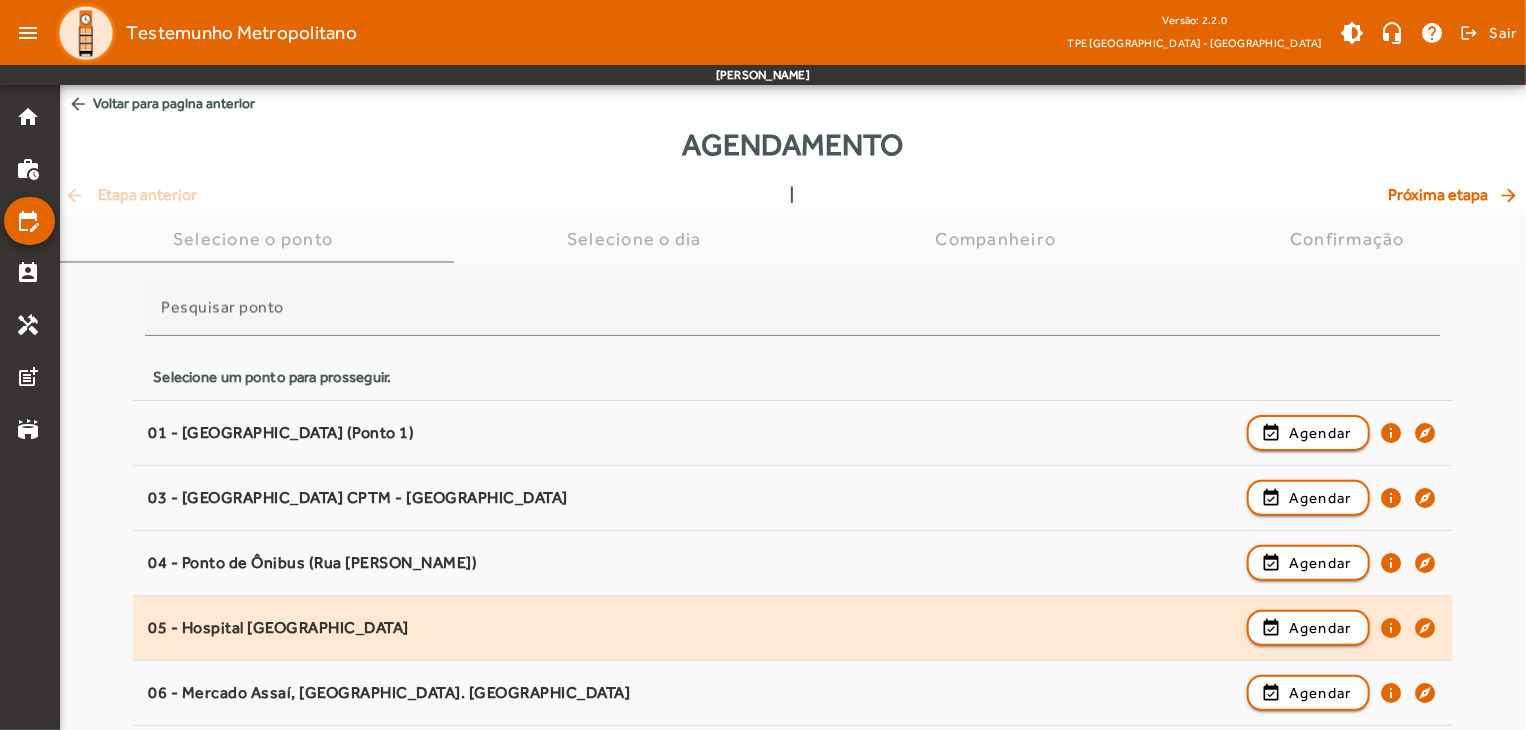 click on "05 - Hospital [GEOGRAPHIC_DATA]" at bounding box center (692, 693) 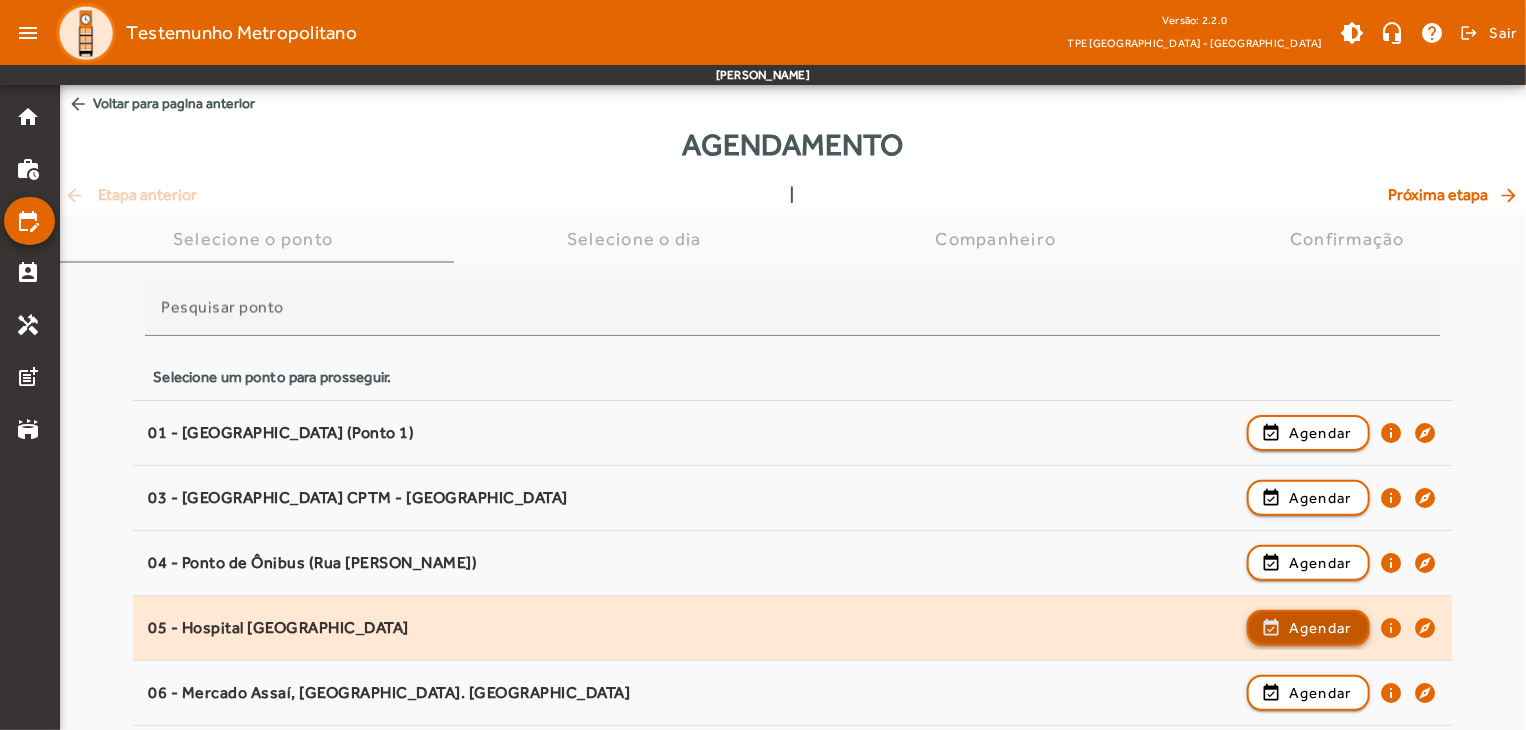 click on "Agendar" 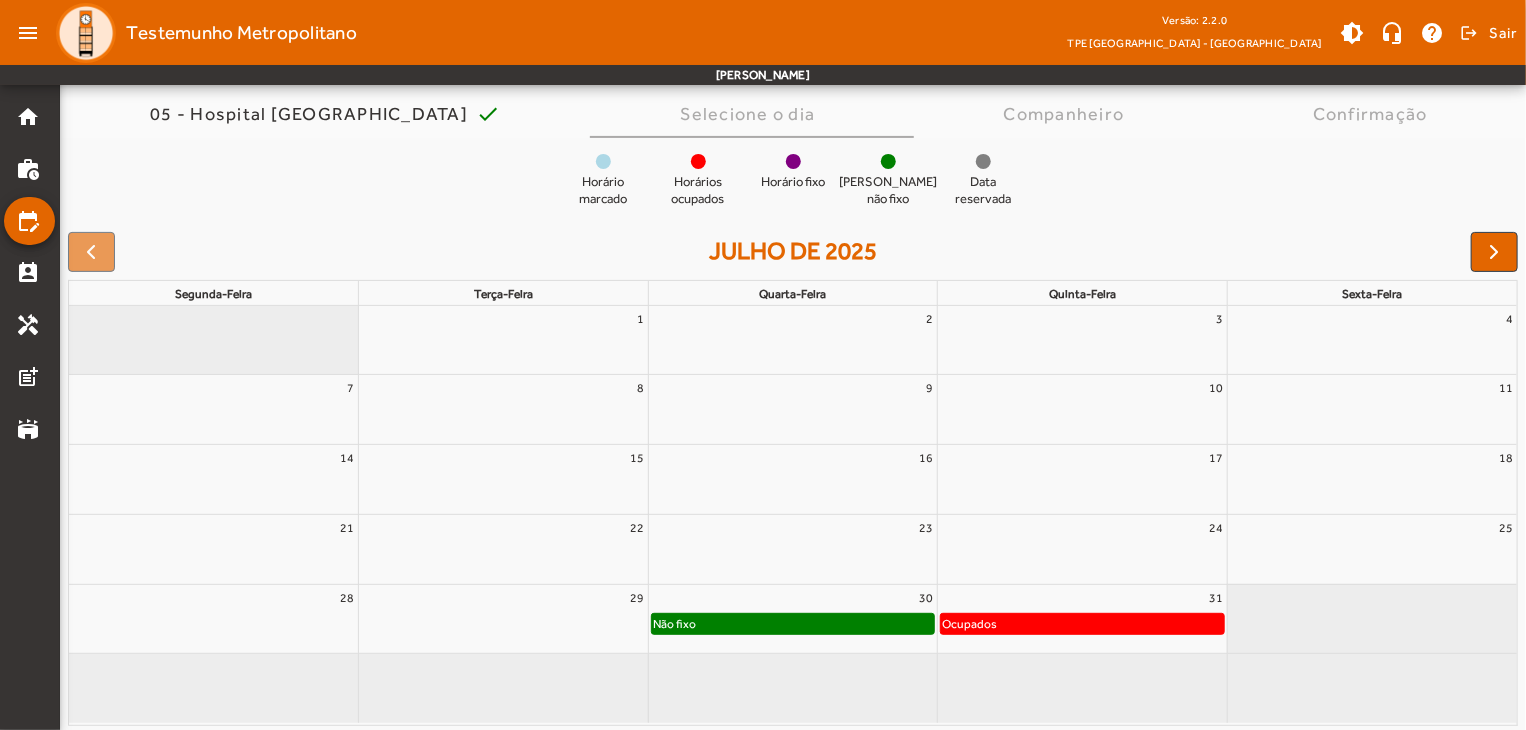 scroll, scrollTop: 153, scrollLeft: 0, axis: vertical 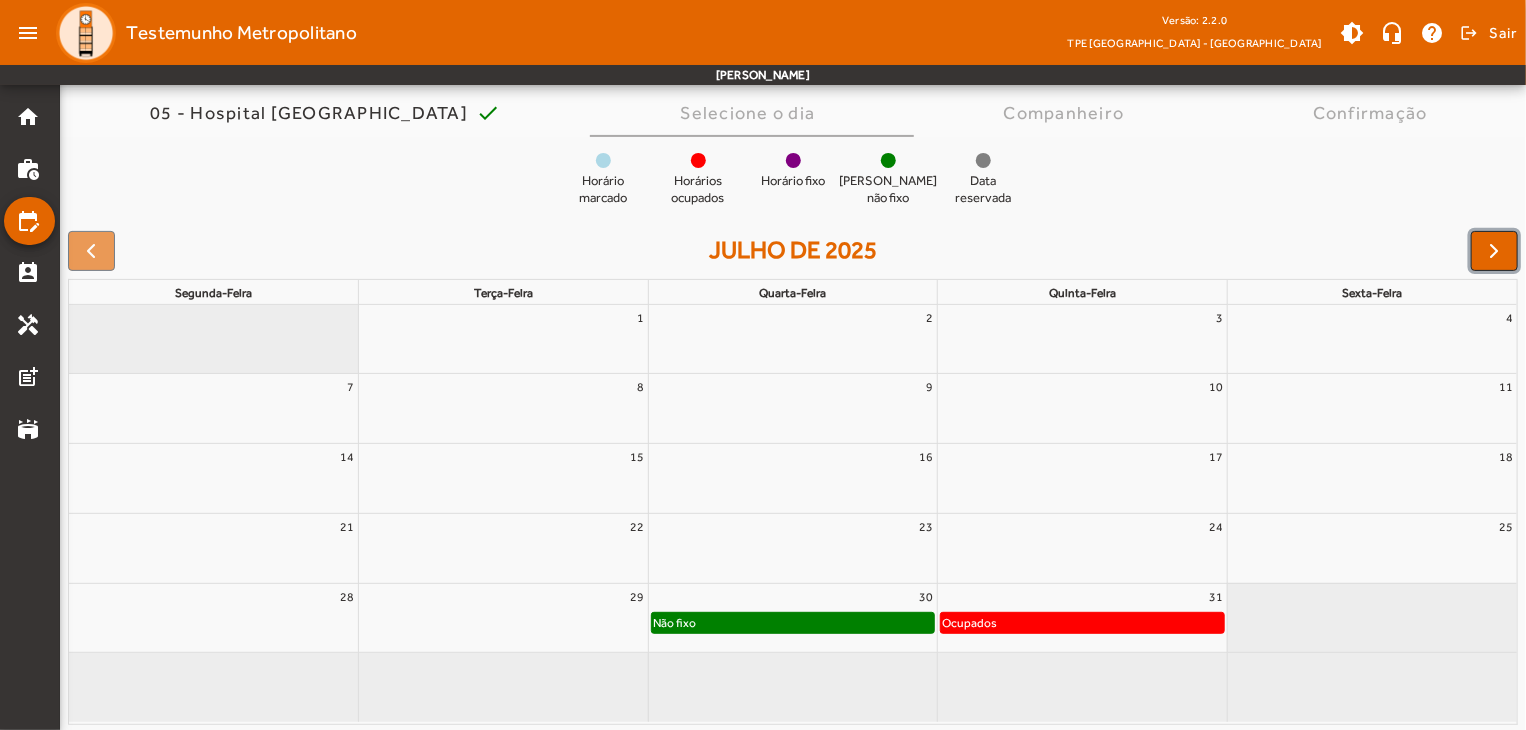 click at bounding box center (1495, 251) 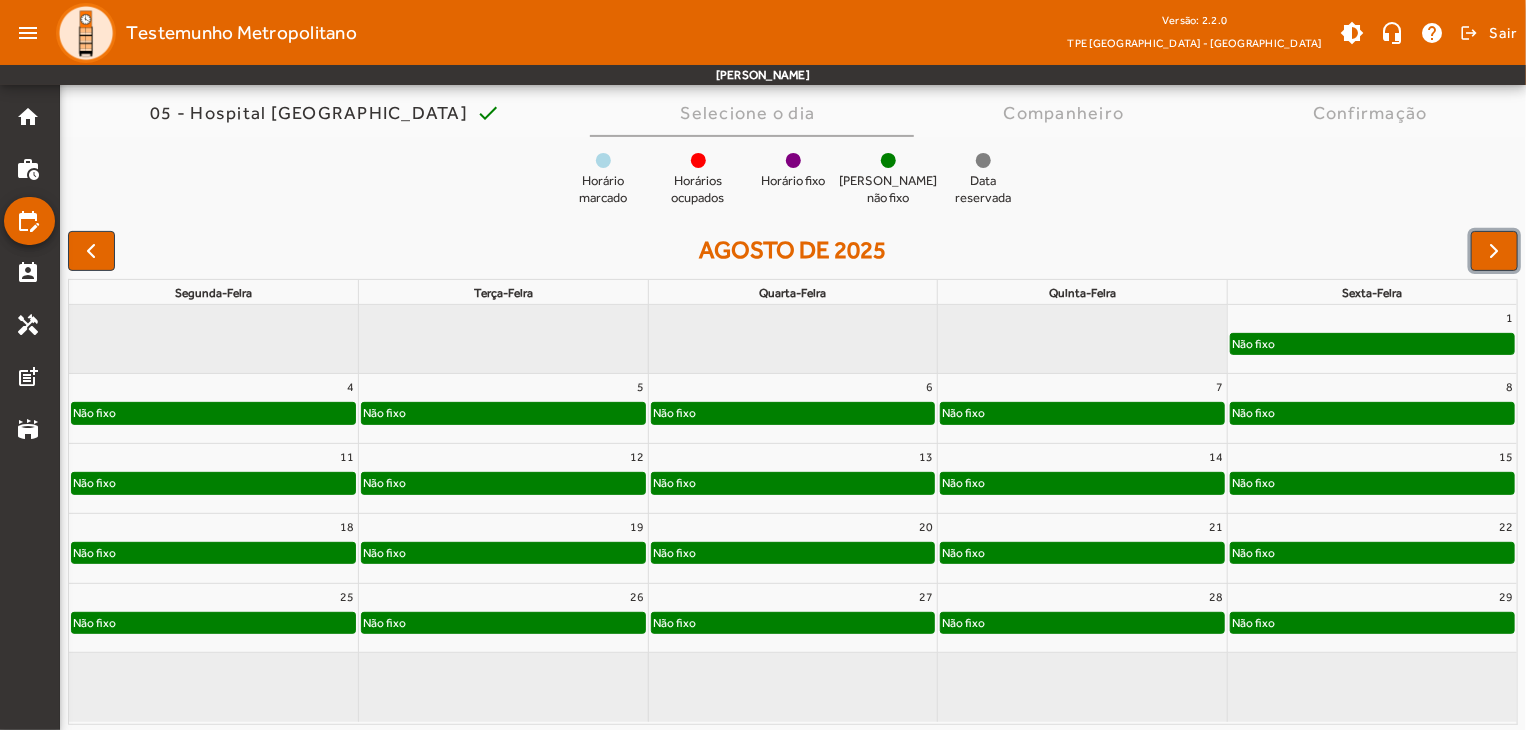 click on "Não fixo" at bounding box center [1253, 344] 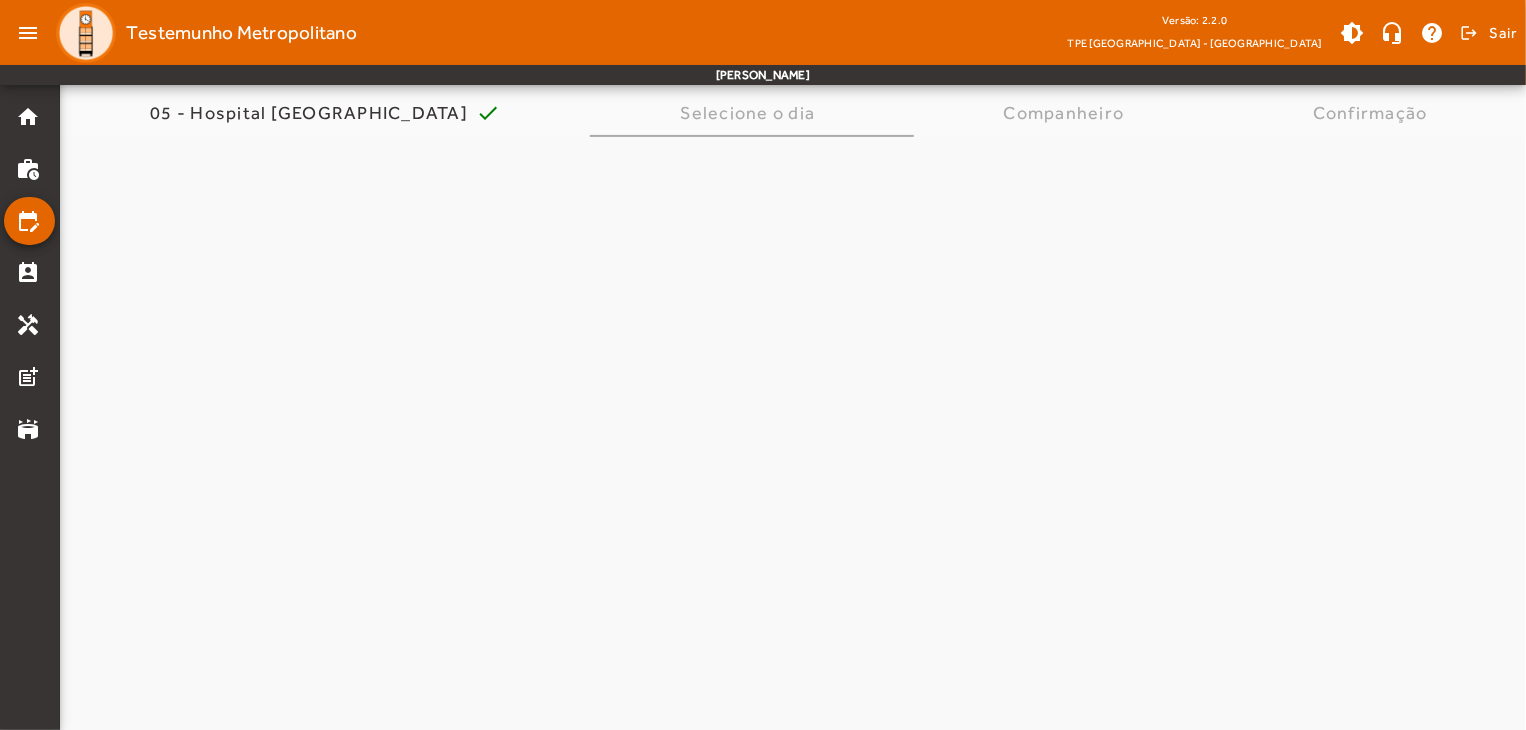 scroll, scrollTop: 0, scrollLeft: 0, axis: both 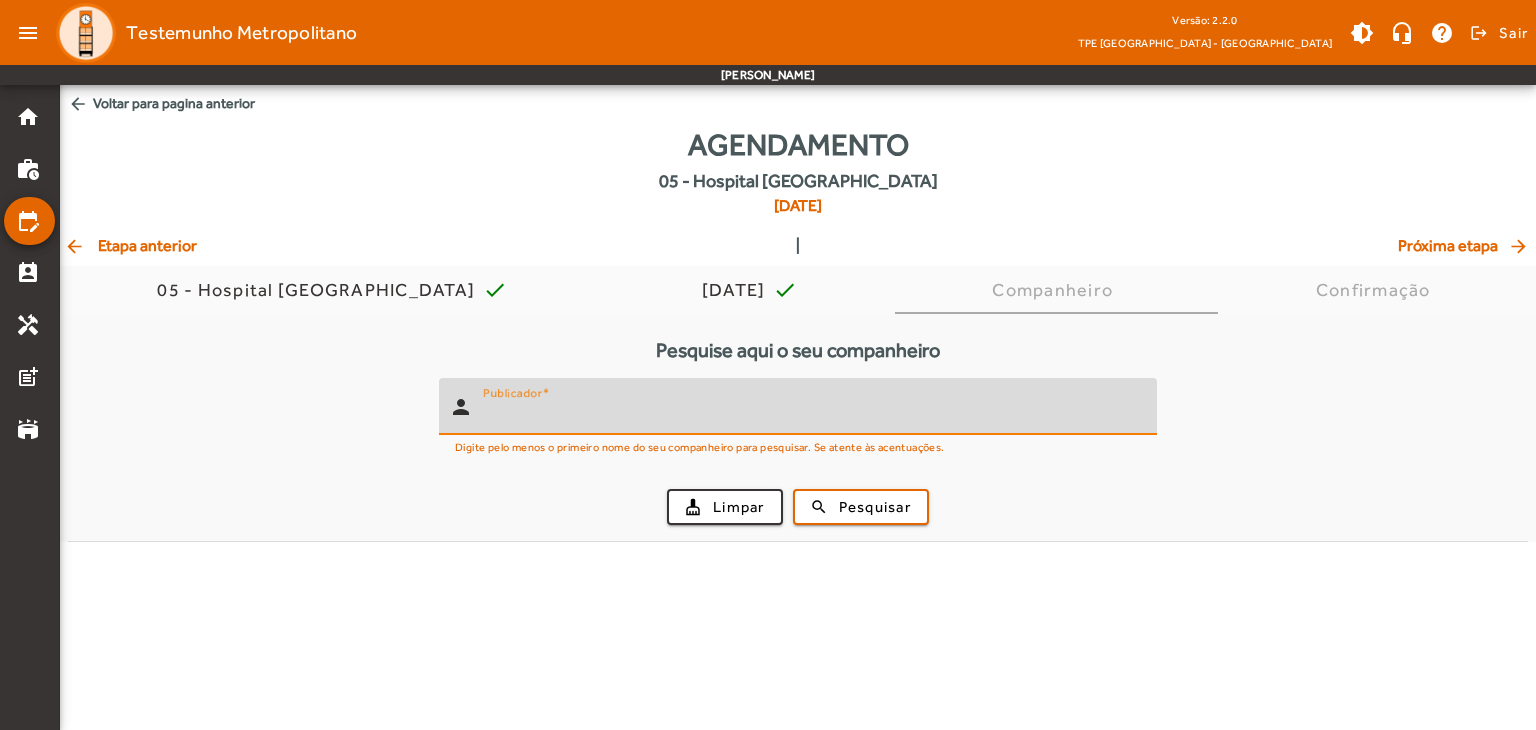 click on "Publicador" at bounding box center (812, 415) 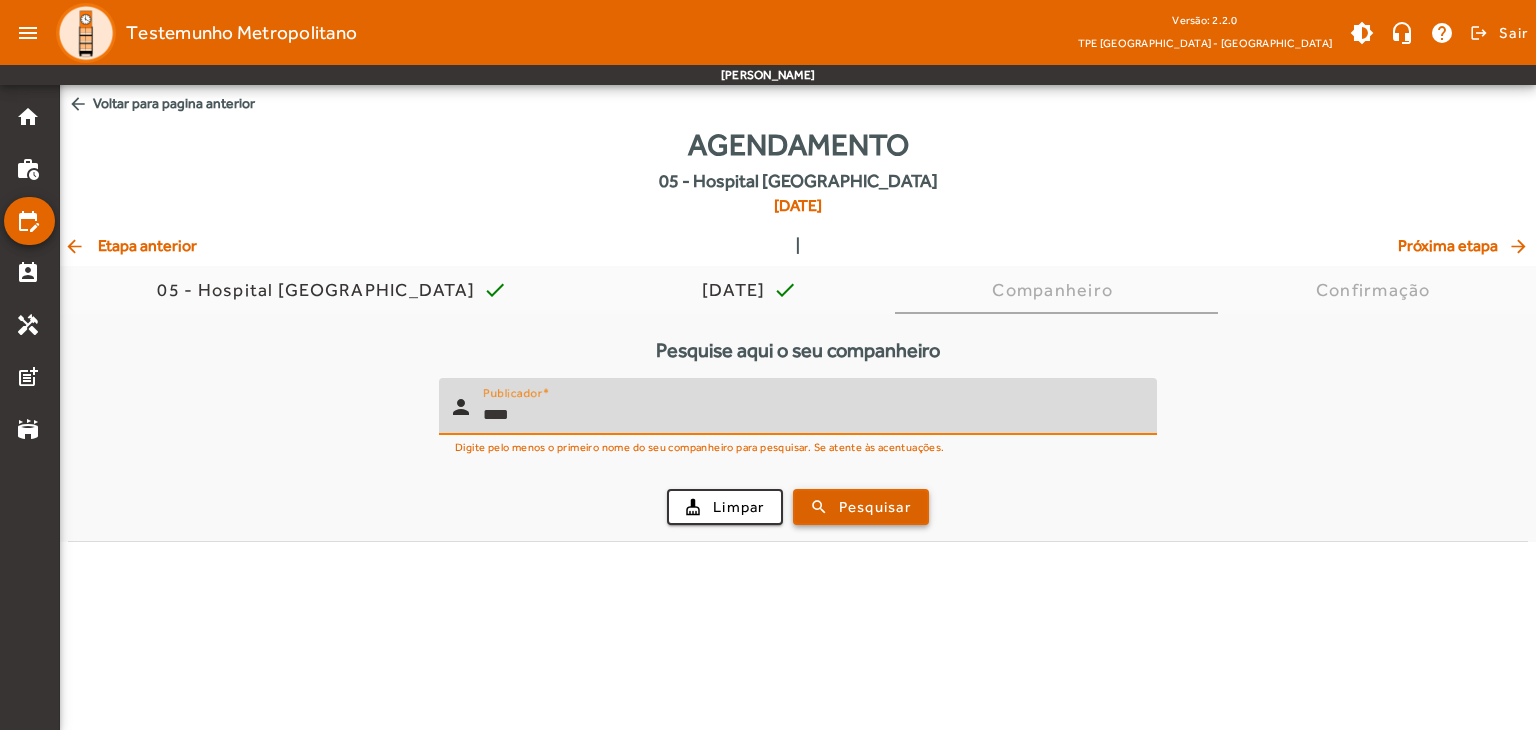 type on "****" 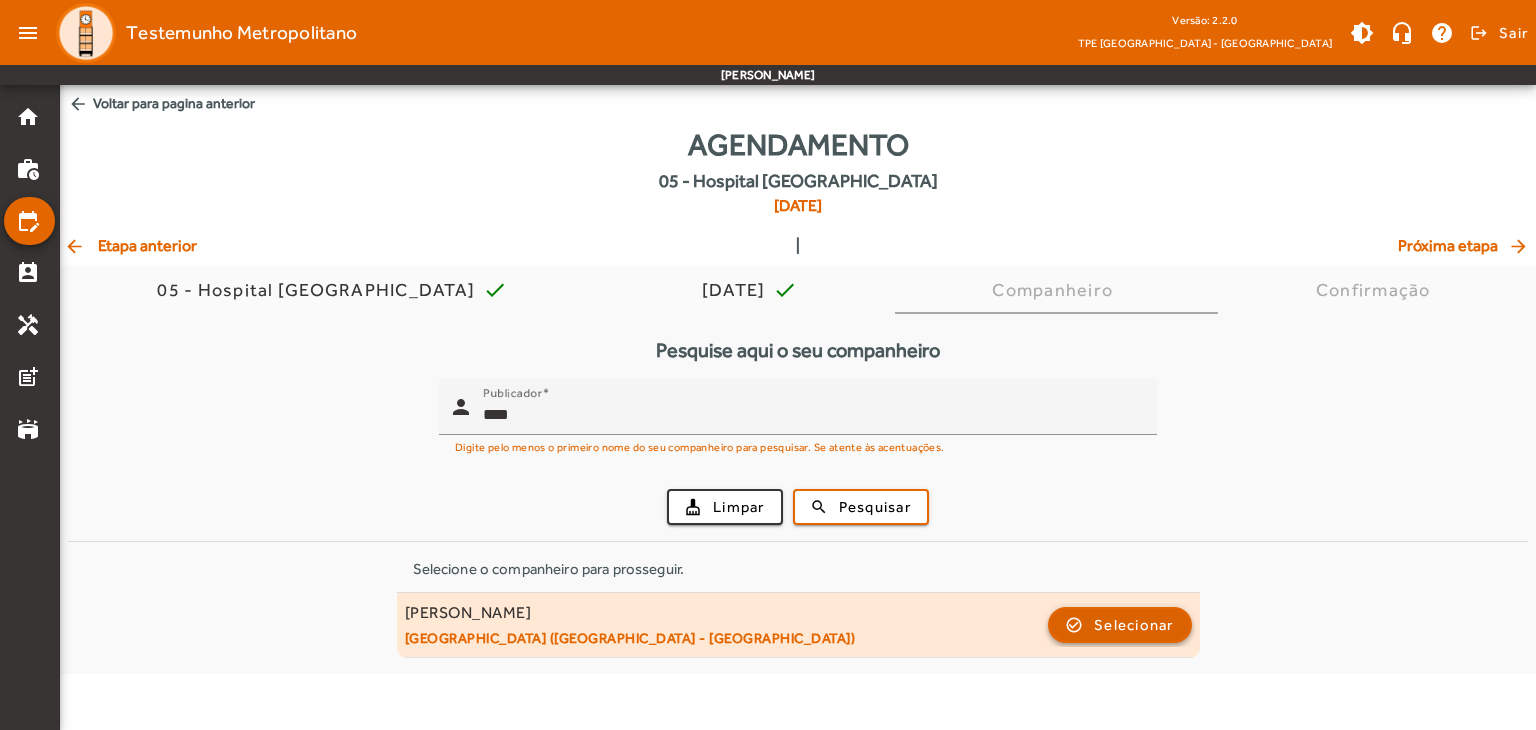 click 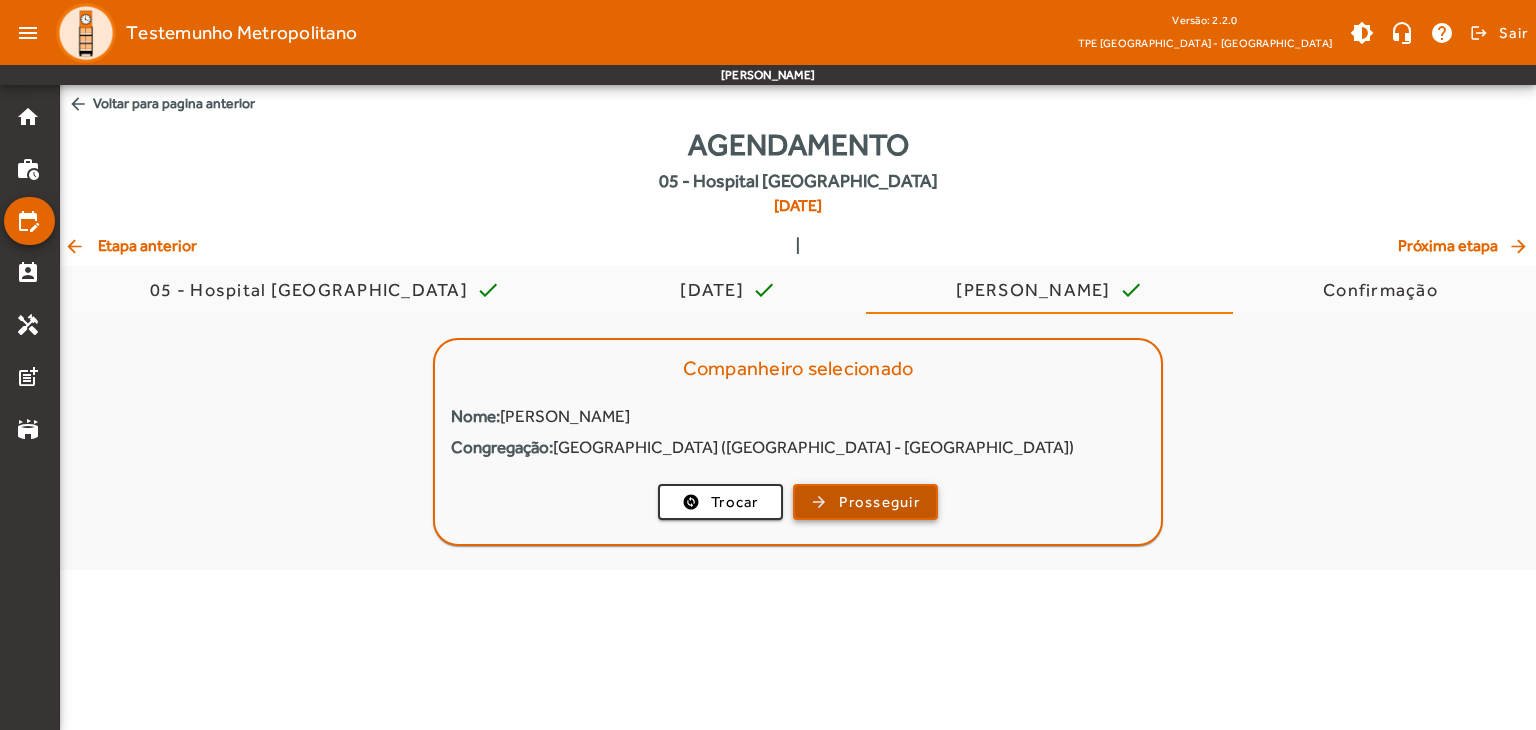 click on "Prosseguir" 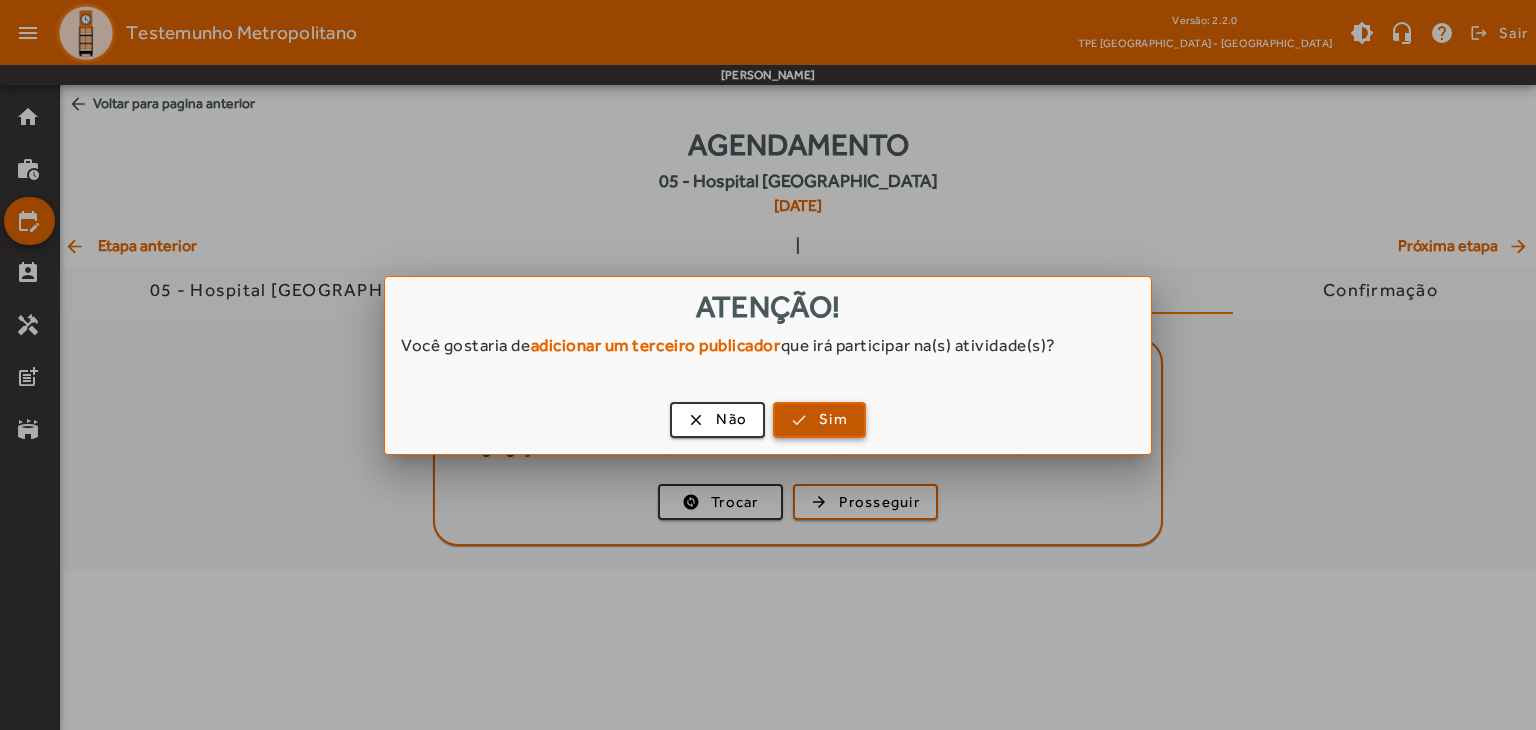 click on "Sim" at bounding box center [833, 419] 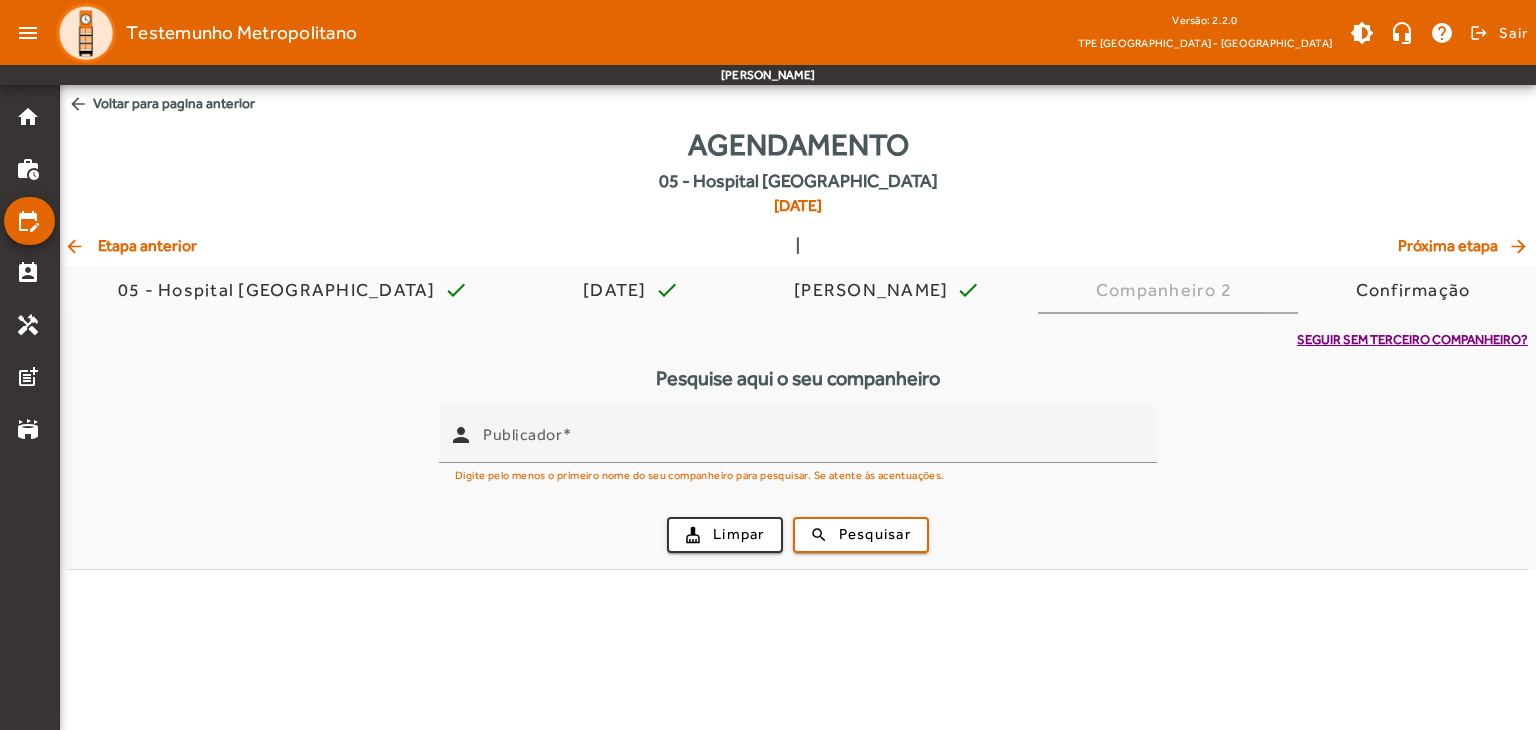 click on "Publicador" at bounding box center (812, 434) 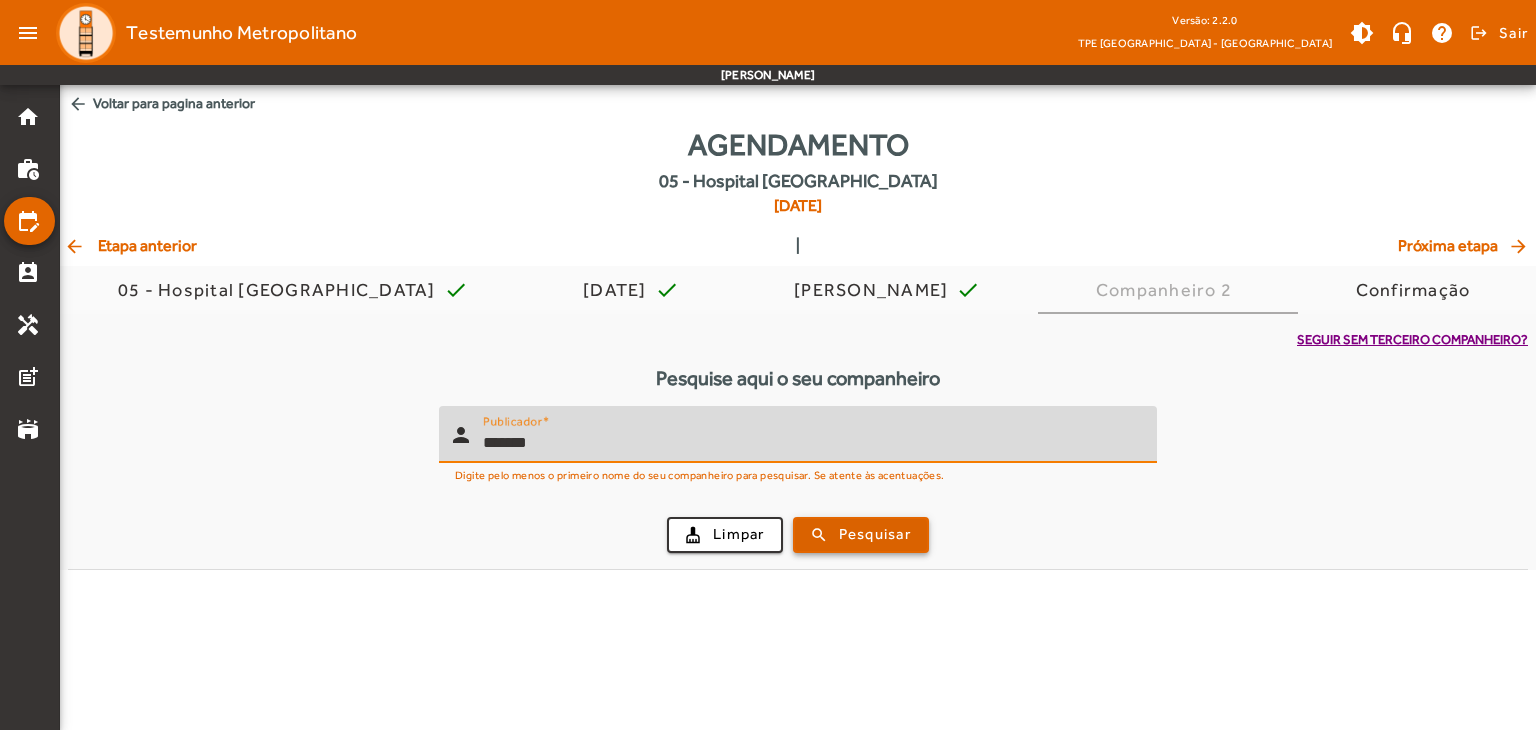 type on "*******" 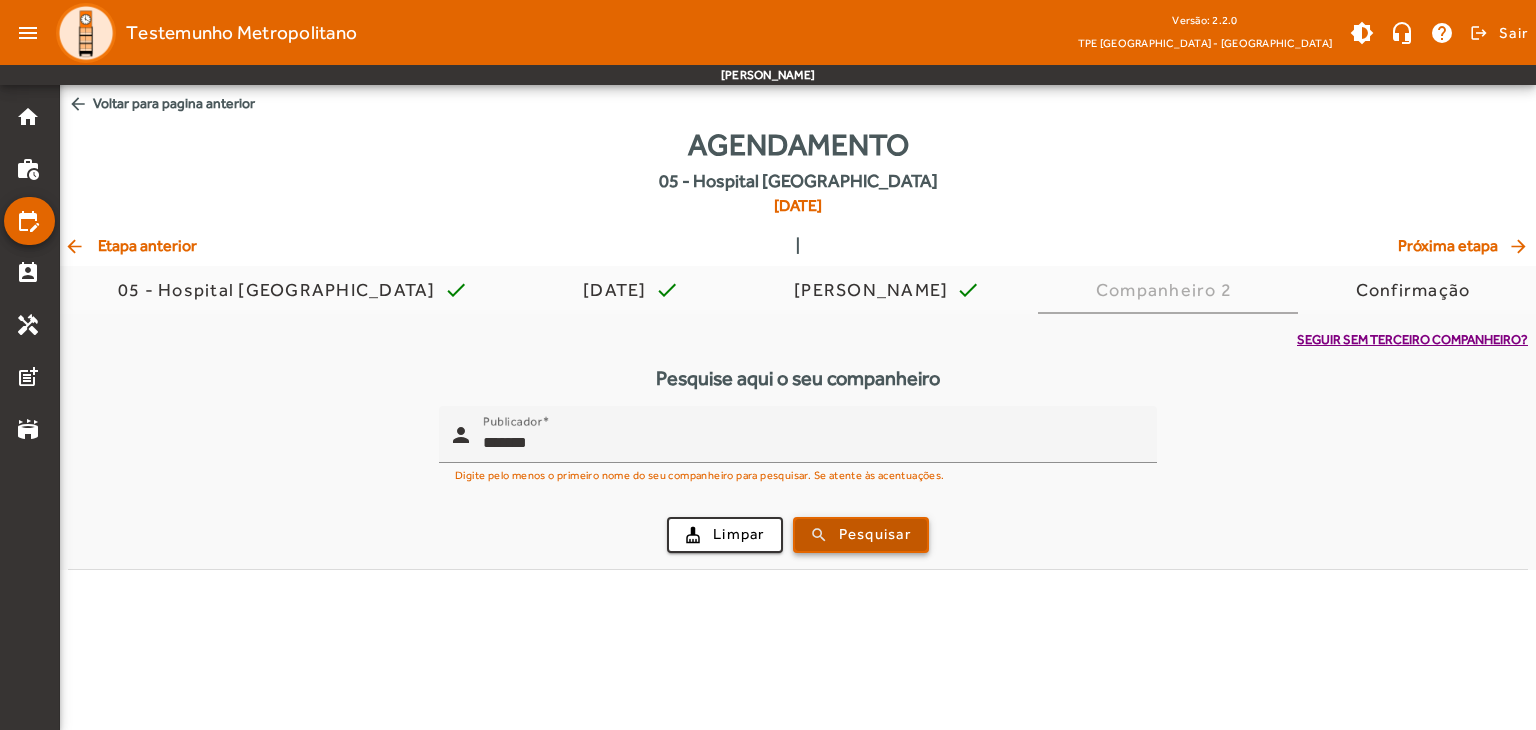 click on "Pesquisar" at bounding box center (875, 534) 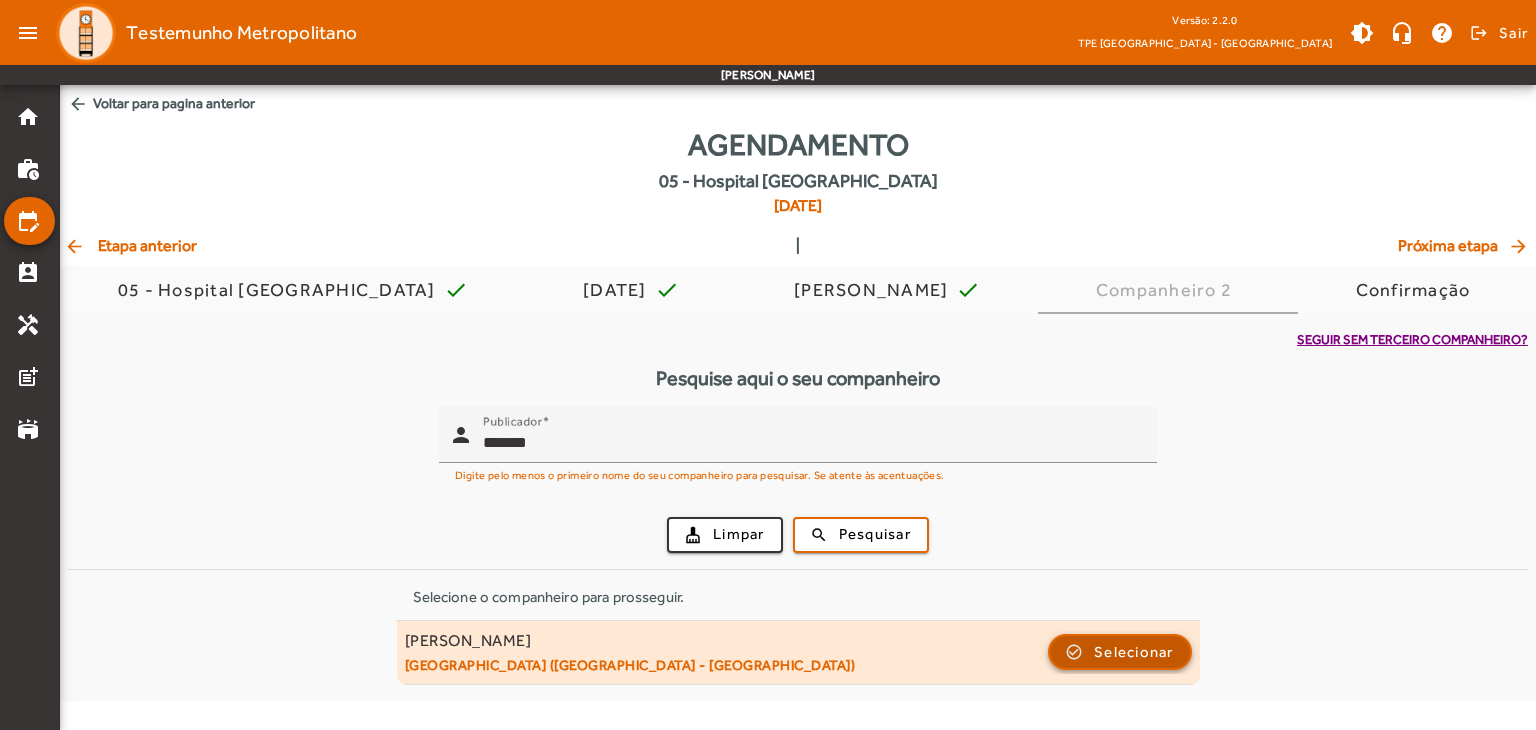 click 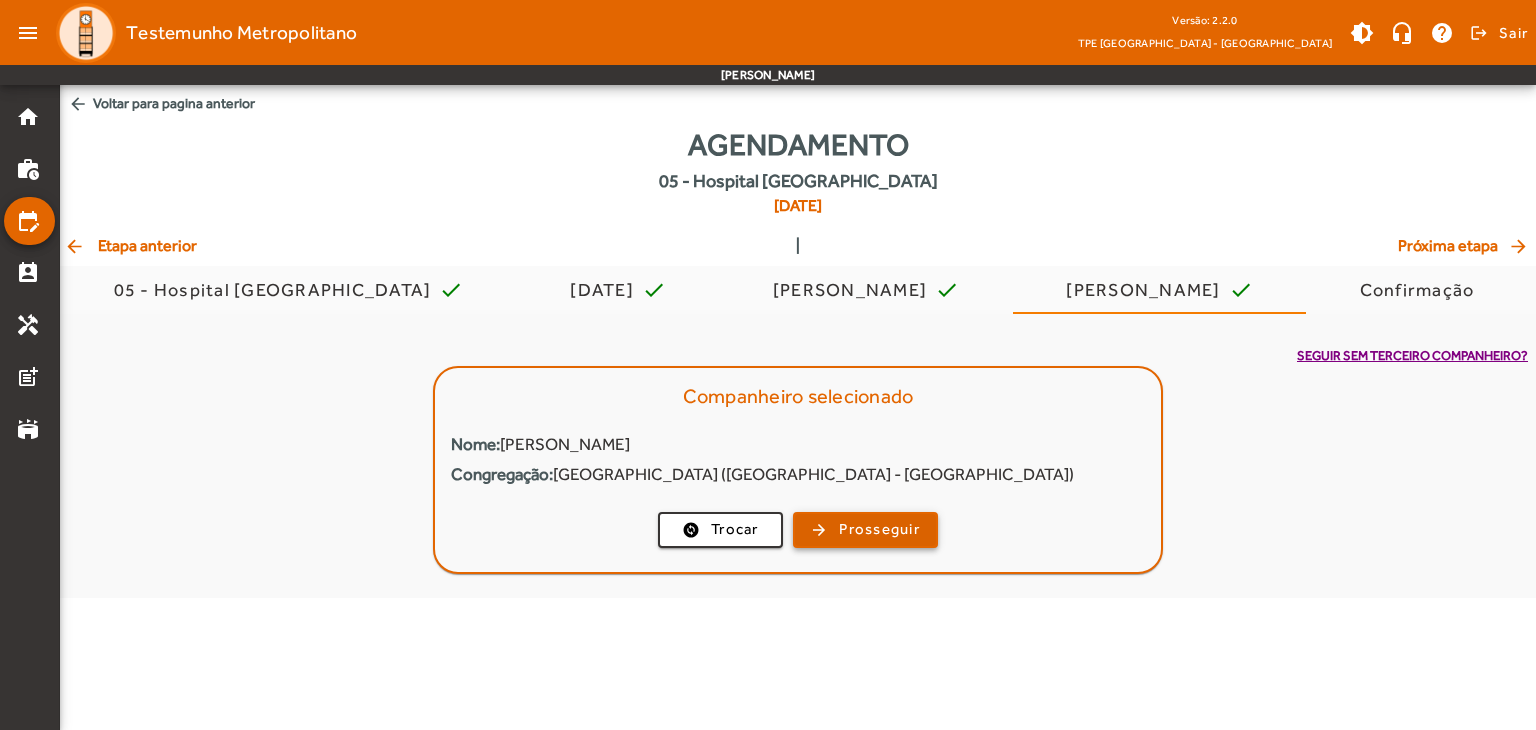 click on "Prosseguir" 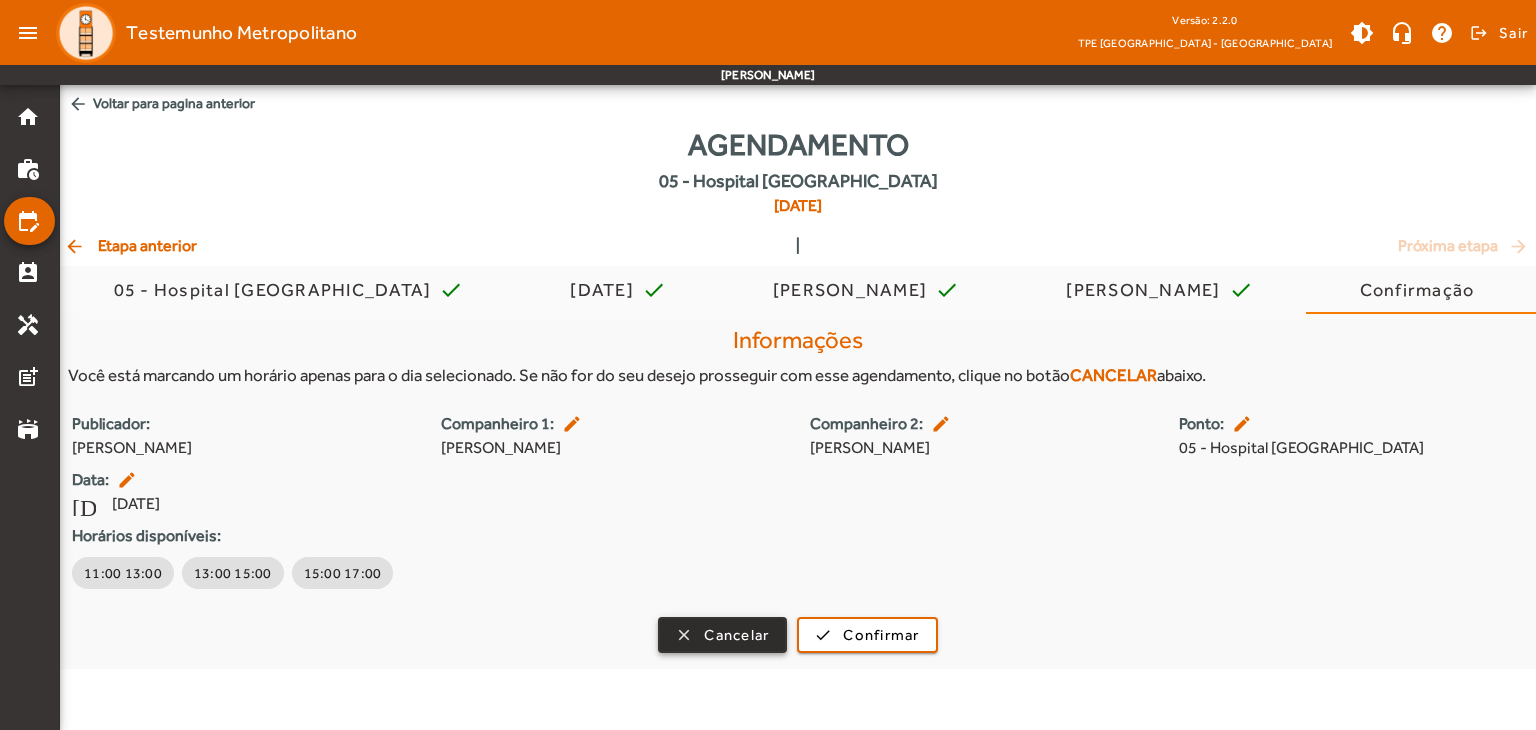 click on "Cancelar" at bounding box center (736, 635) 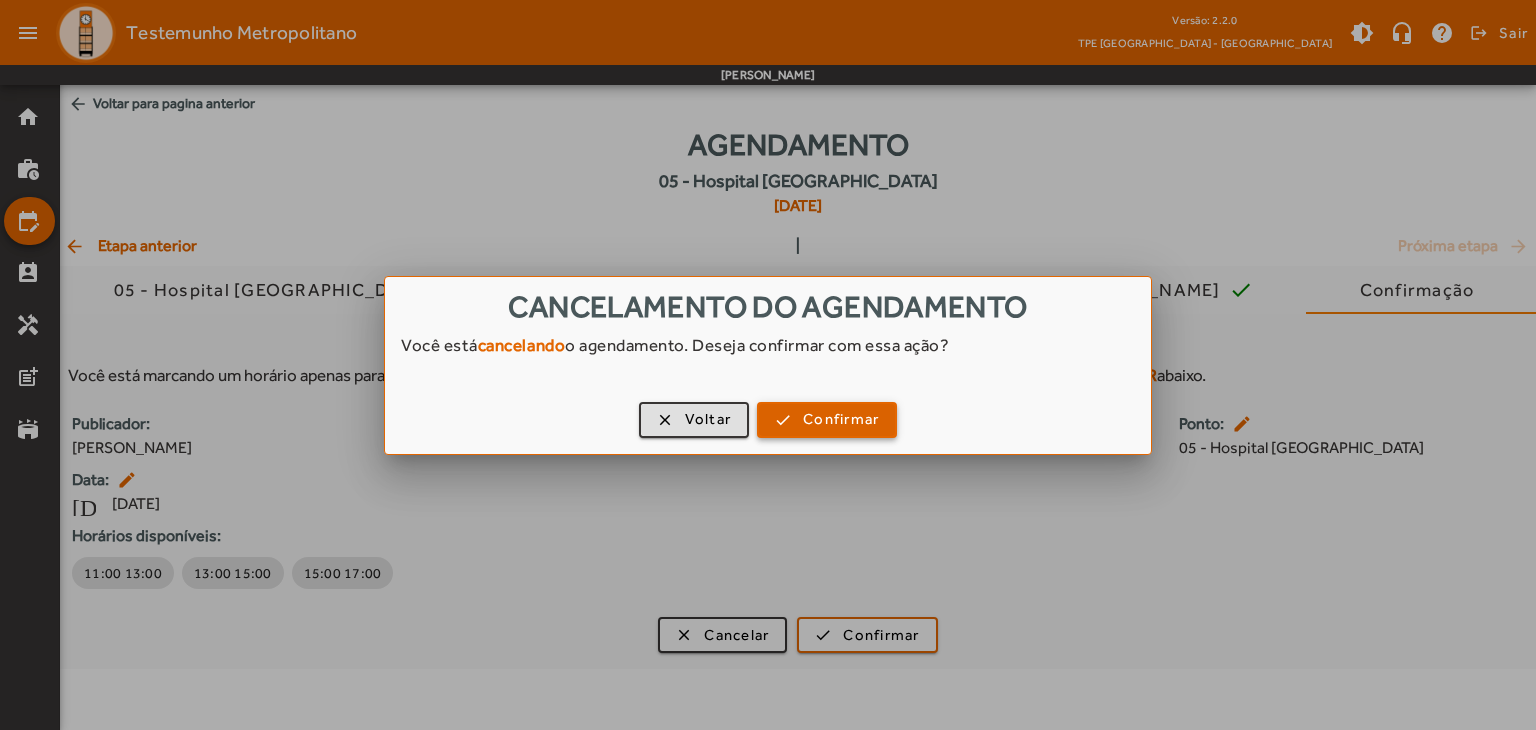 click on "Confirmar" at bounding box center [841, 419] 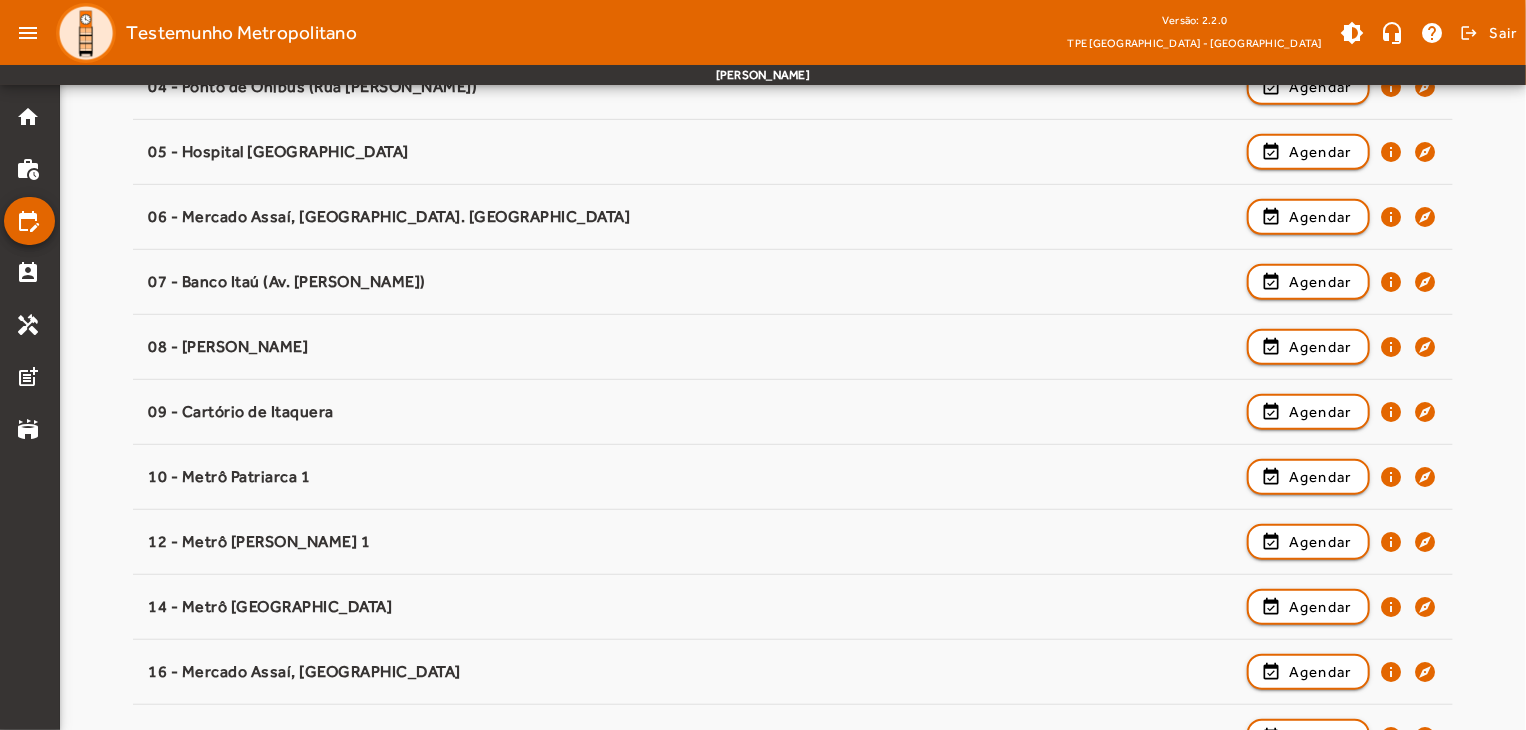 scroll, scrollTop: 576, scrollLeft: 0, axis: vertical 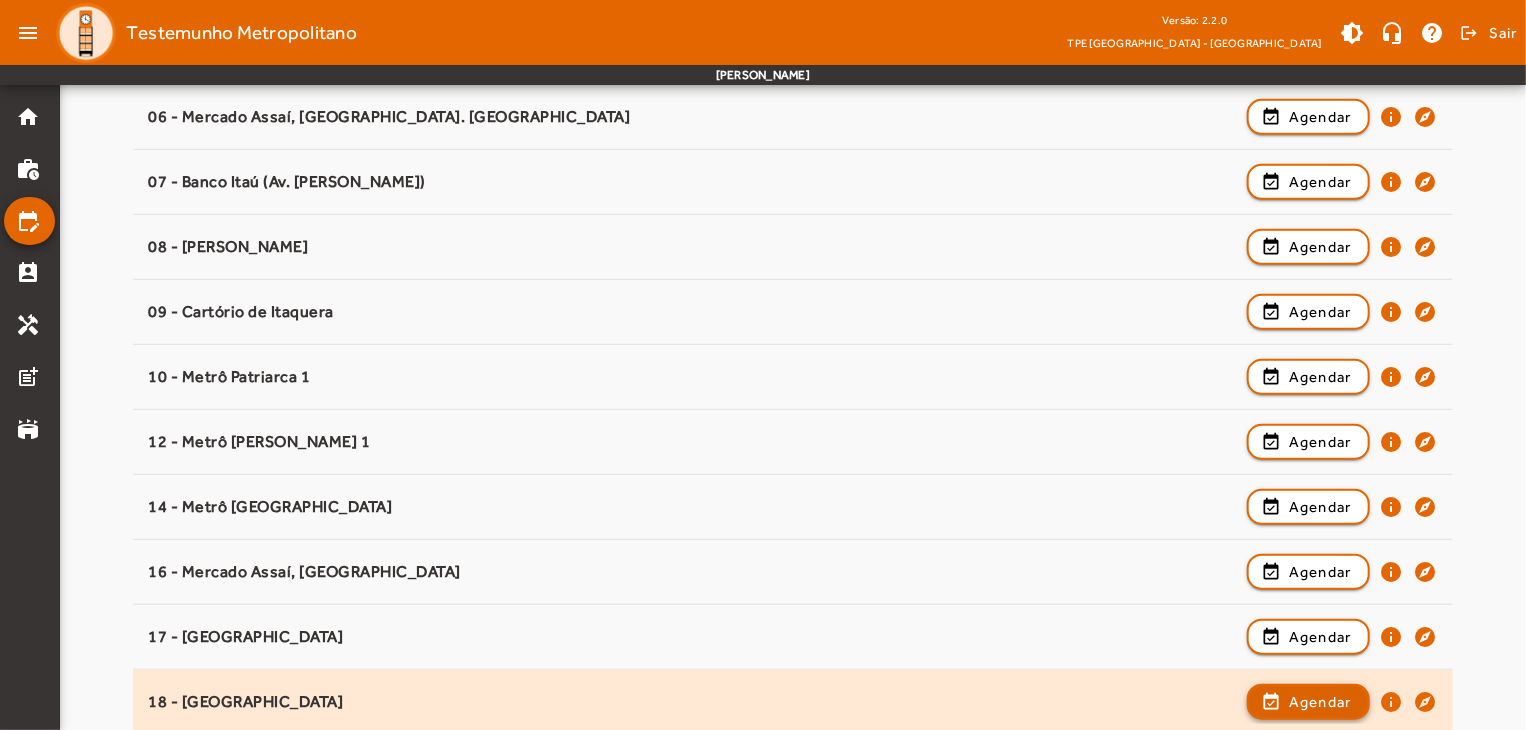 click 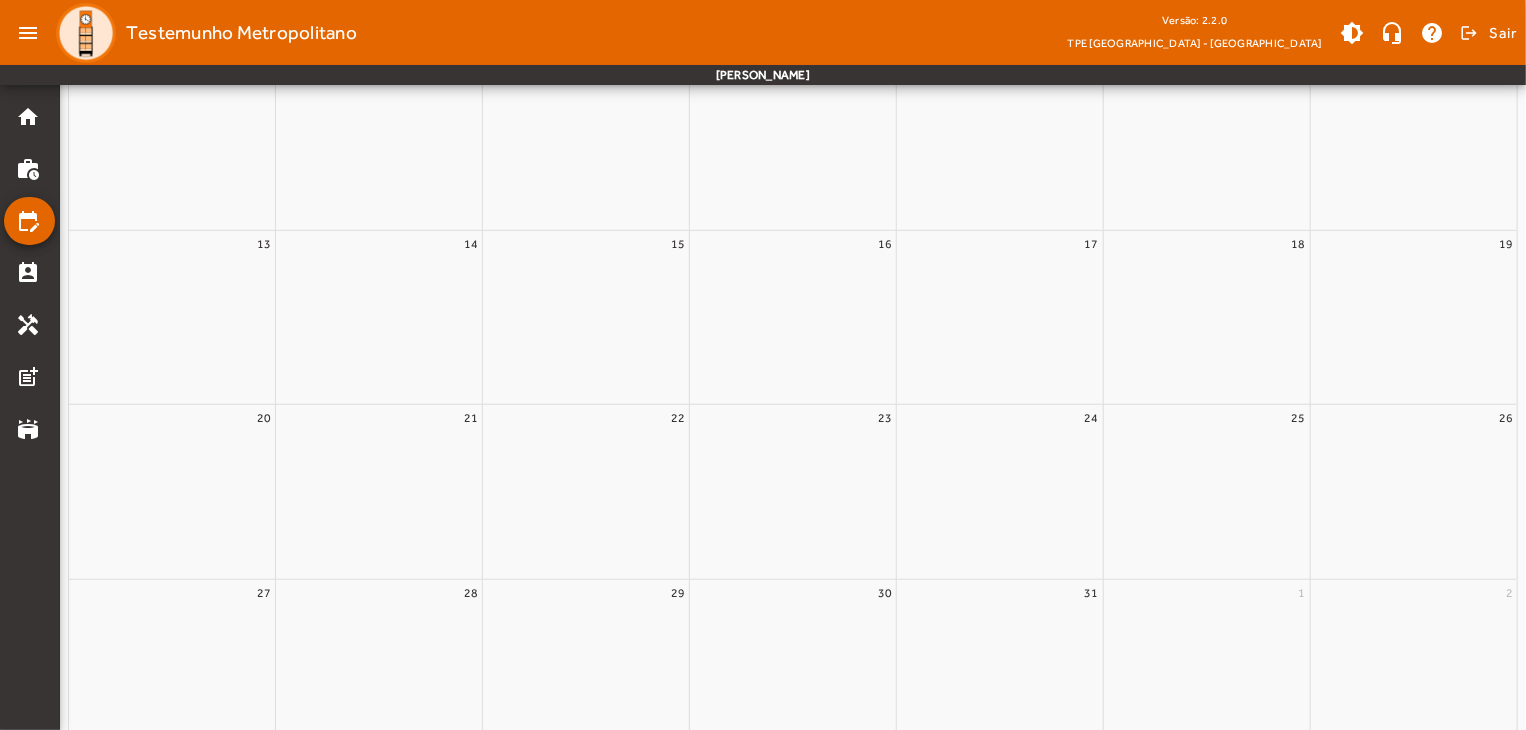 scroll, scrollTop: 0, scrollLeft: 0, axis: both 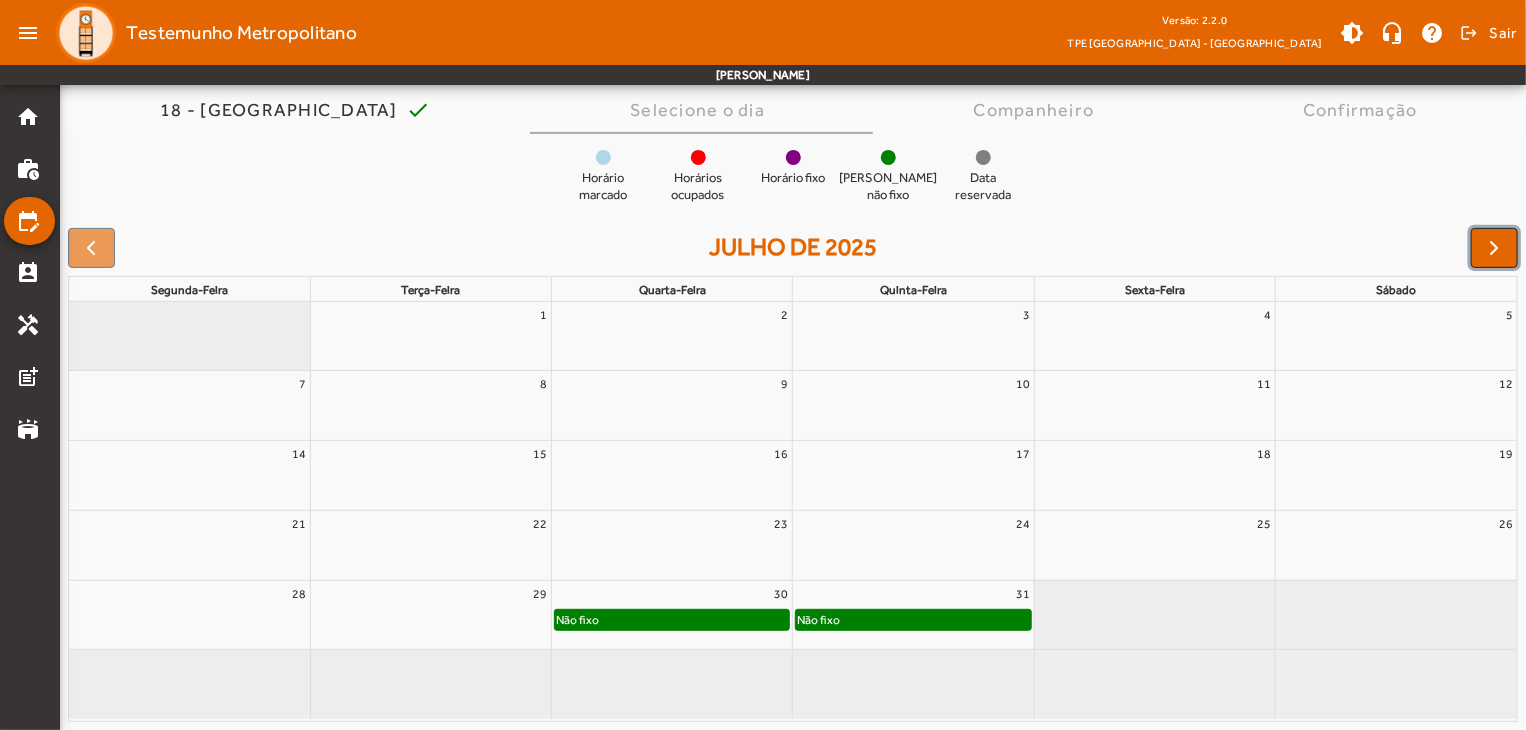 click at bounding box center (1494, 248) 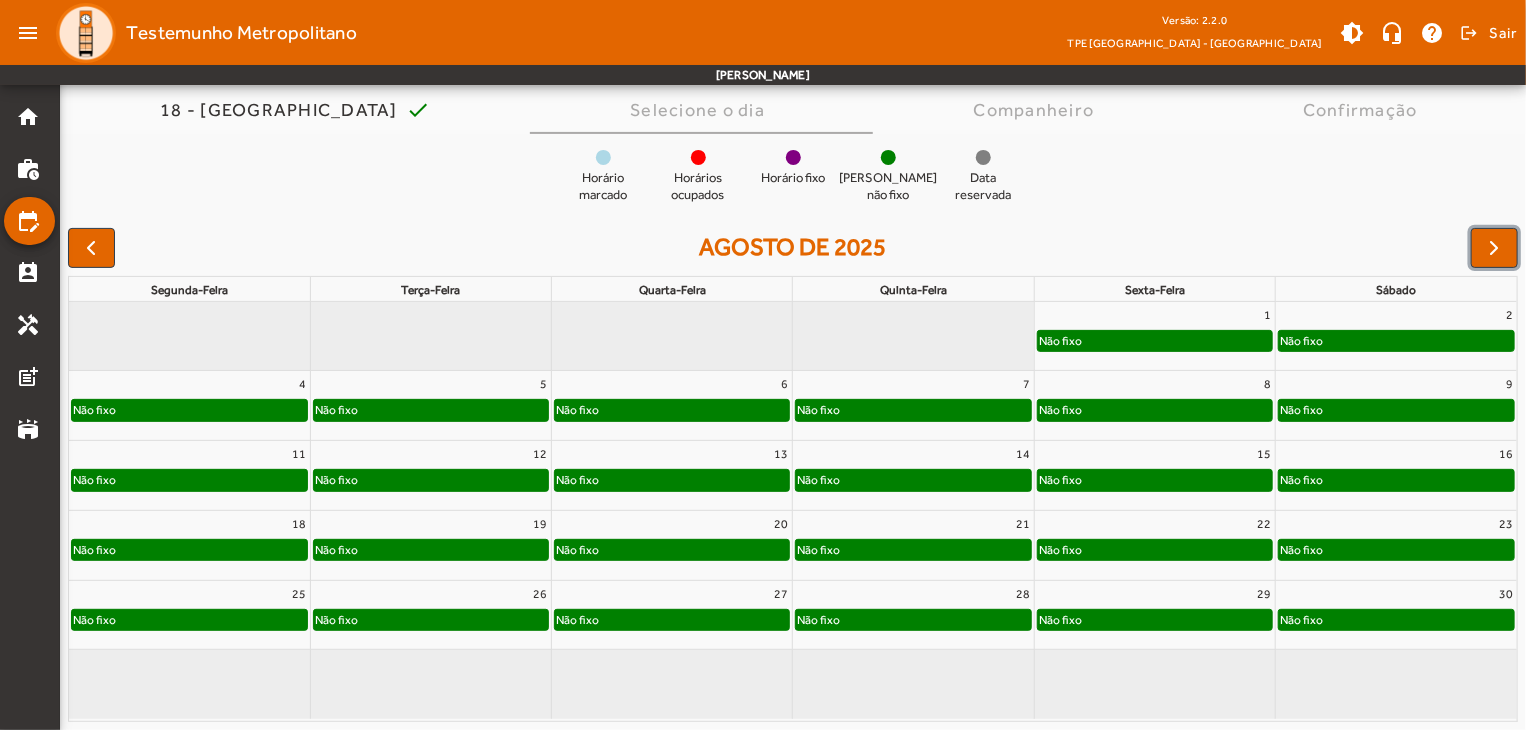click on "Não fixo" 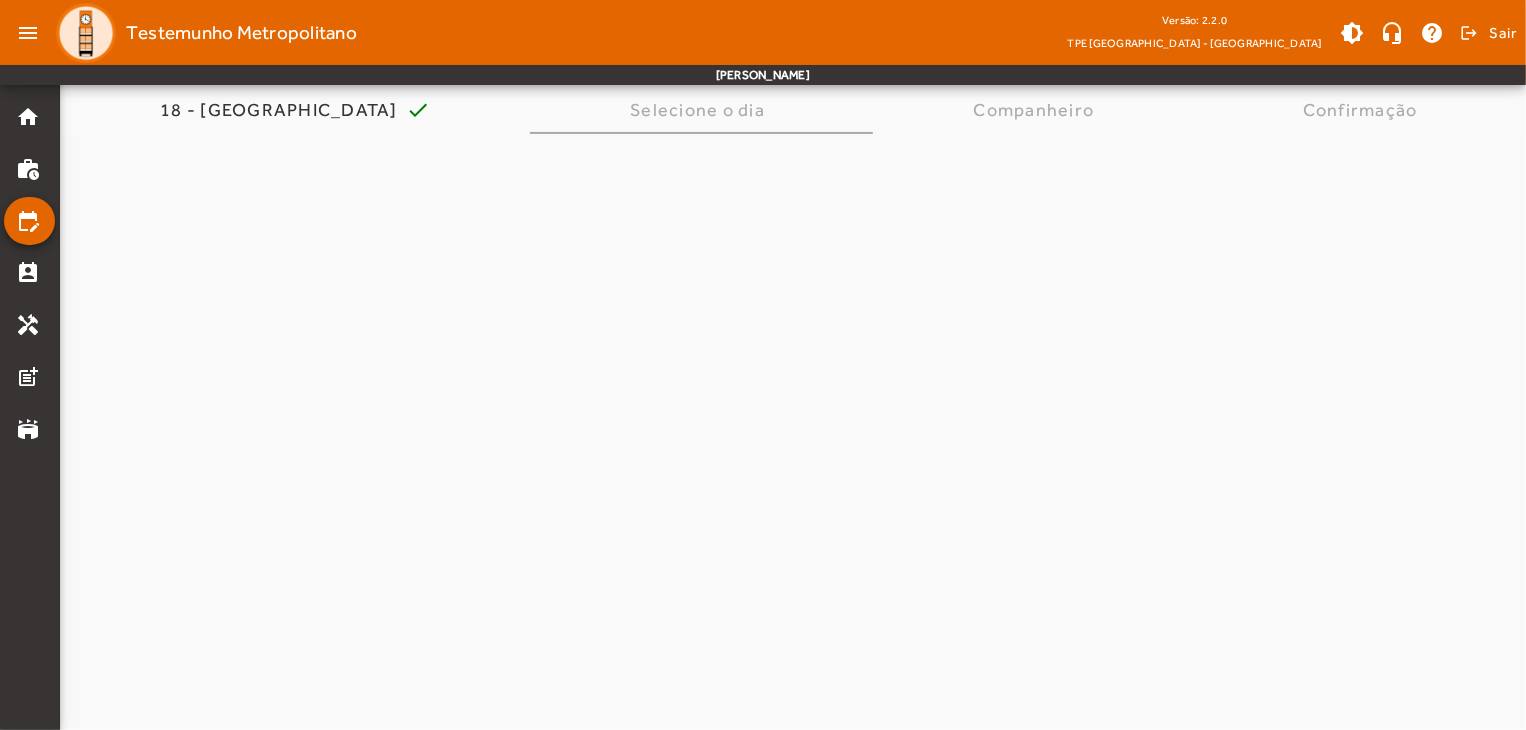 scroll, scrollTop: 0, scrollLeft: 0, axis: both 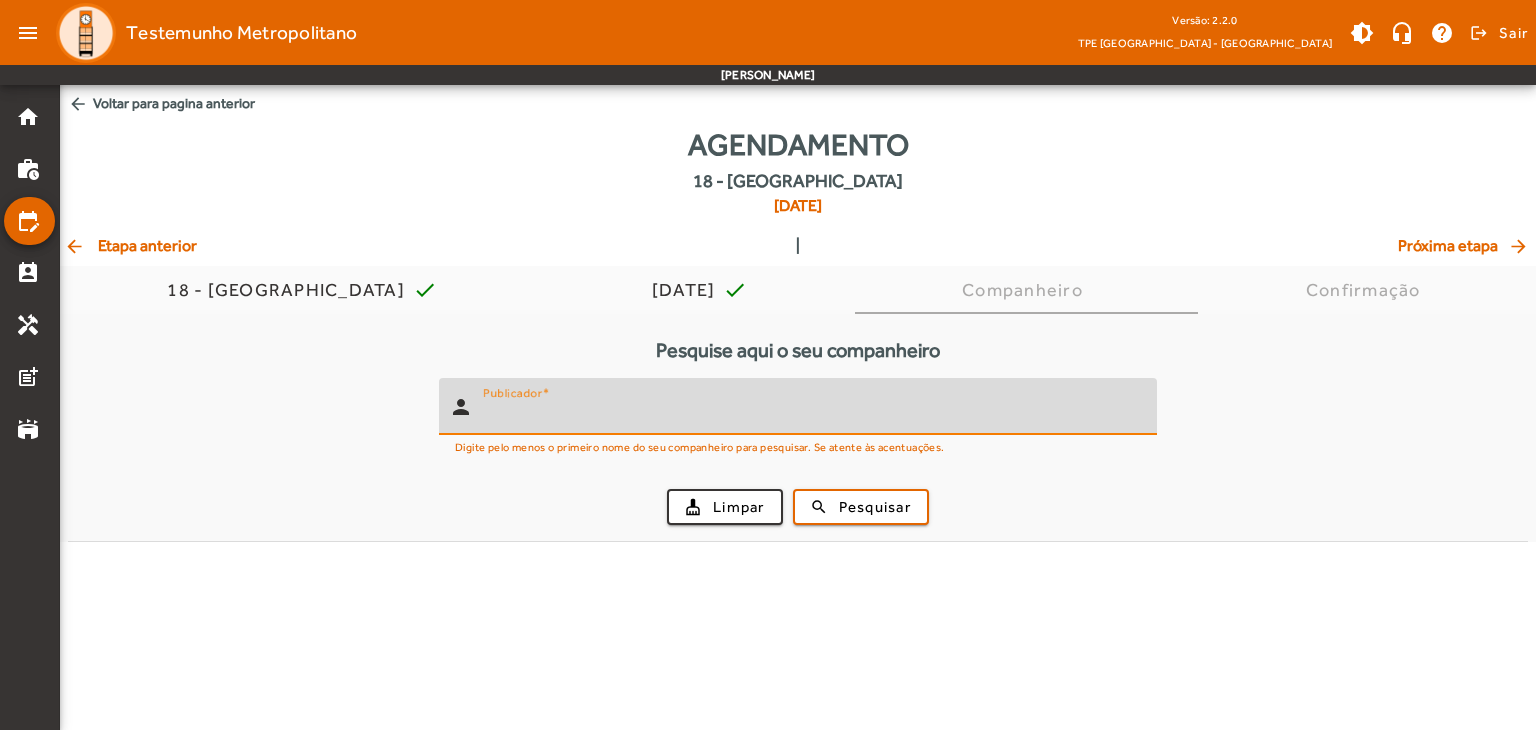click on "Publicador" at bounding box center (812, 415) 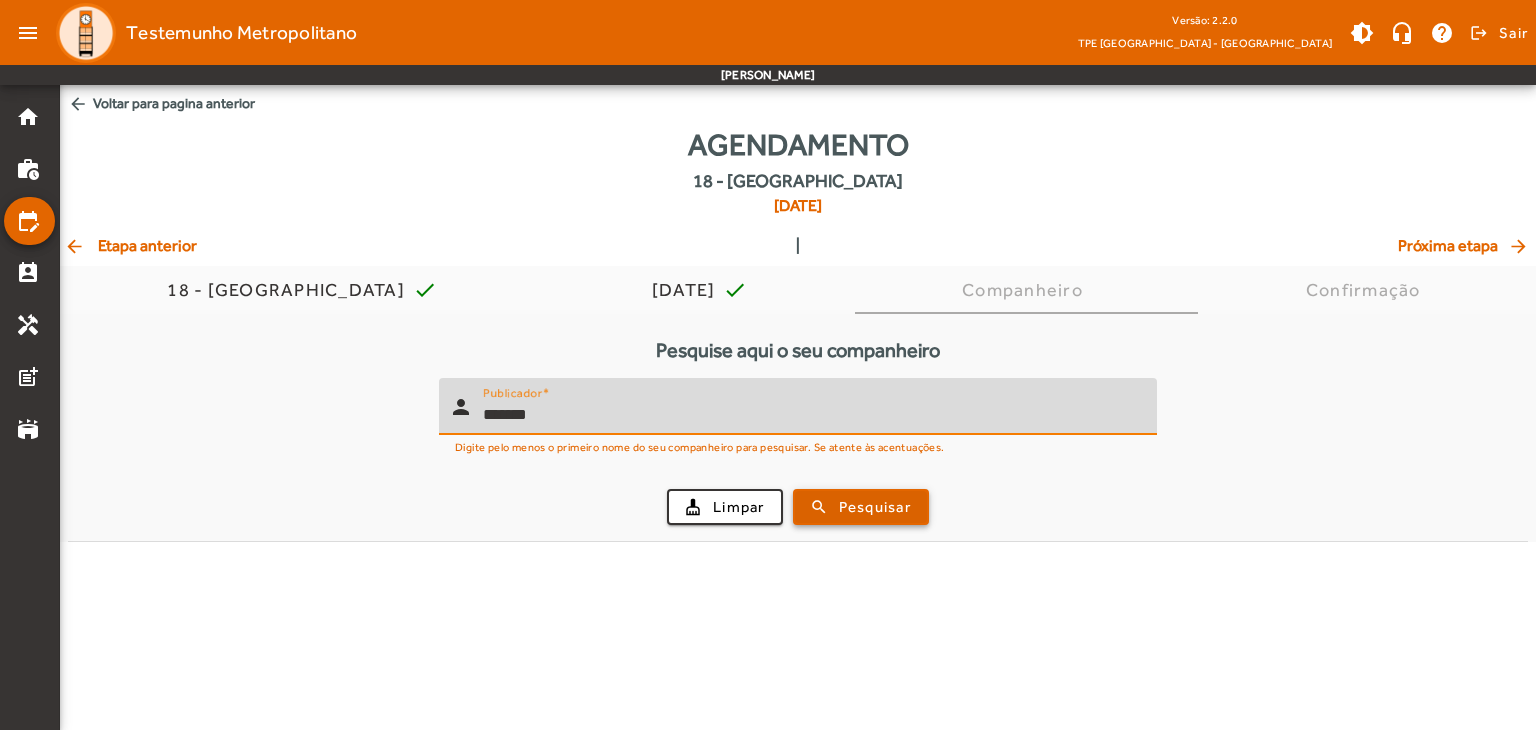 type on "*******" 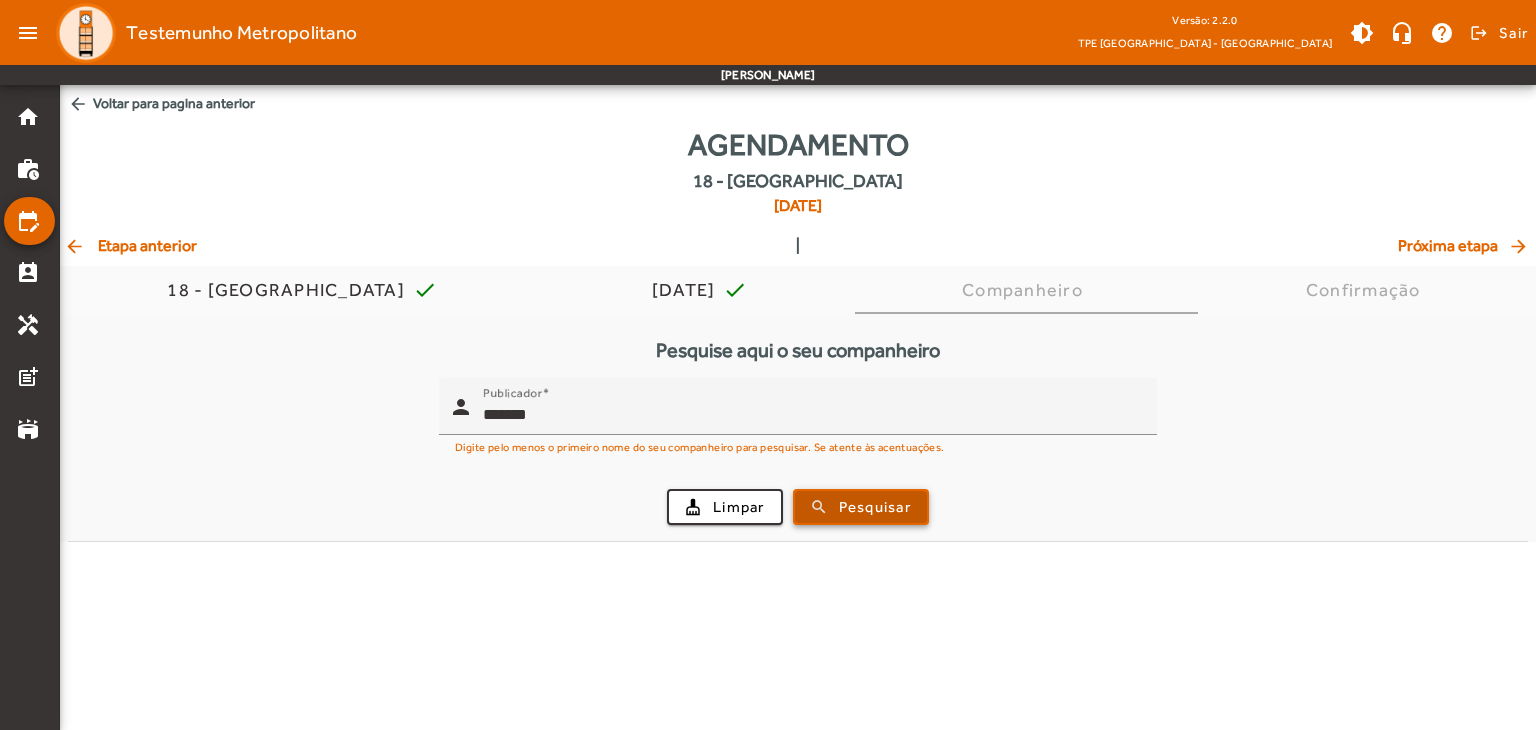 click at bounding box center [861, 507] 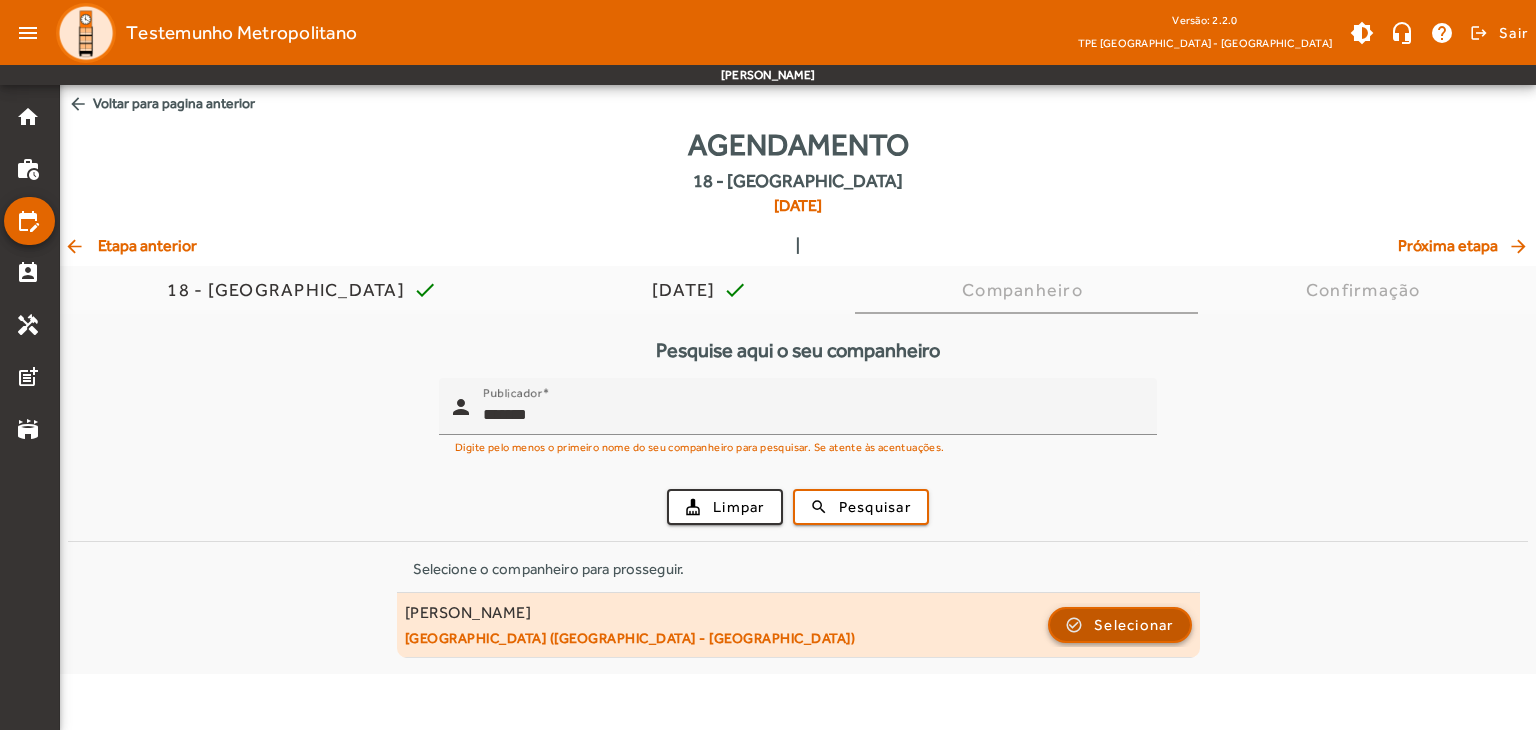 click on "Selecionar" 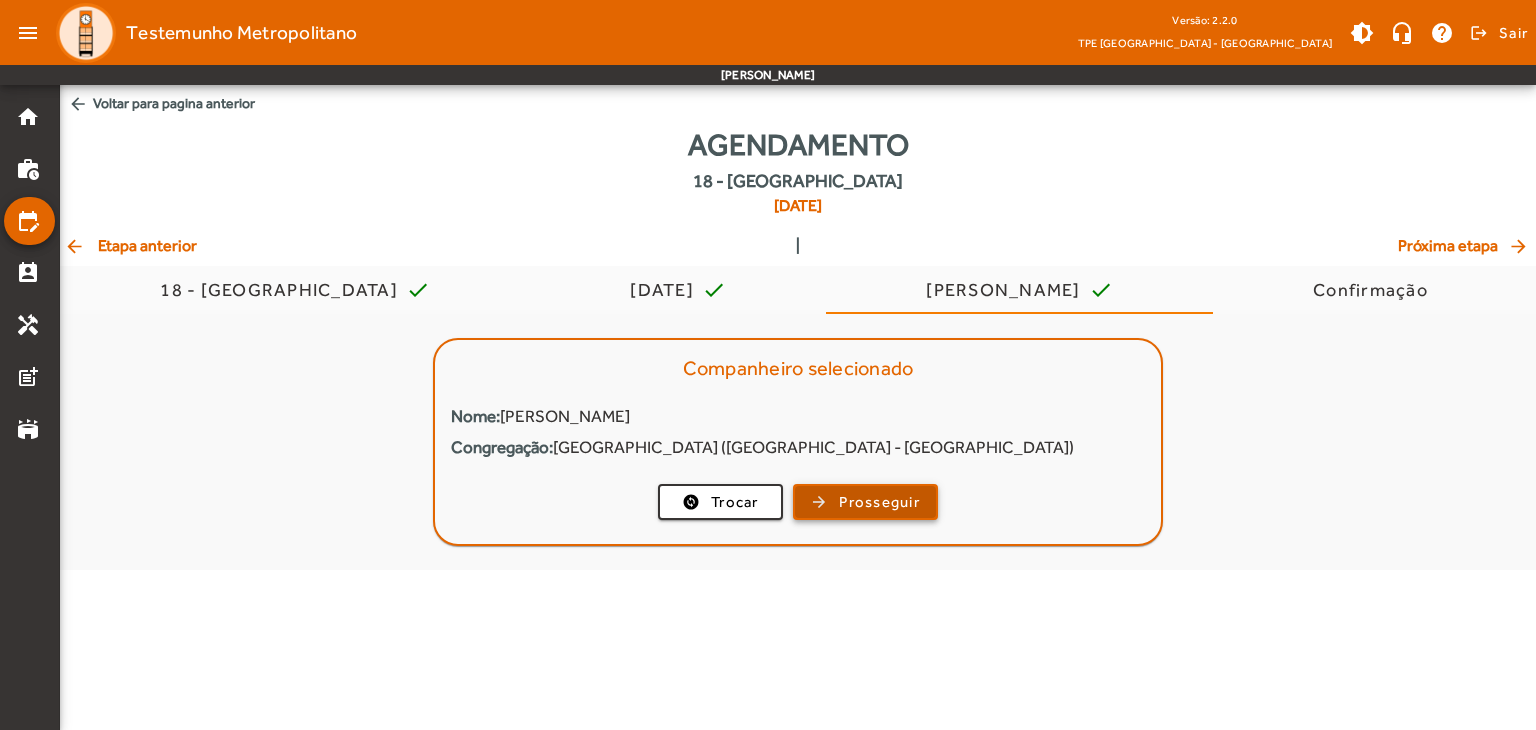 click on "Prosseguir" 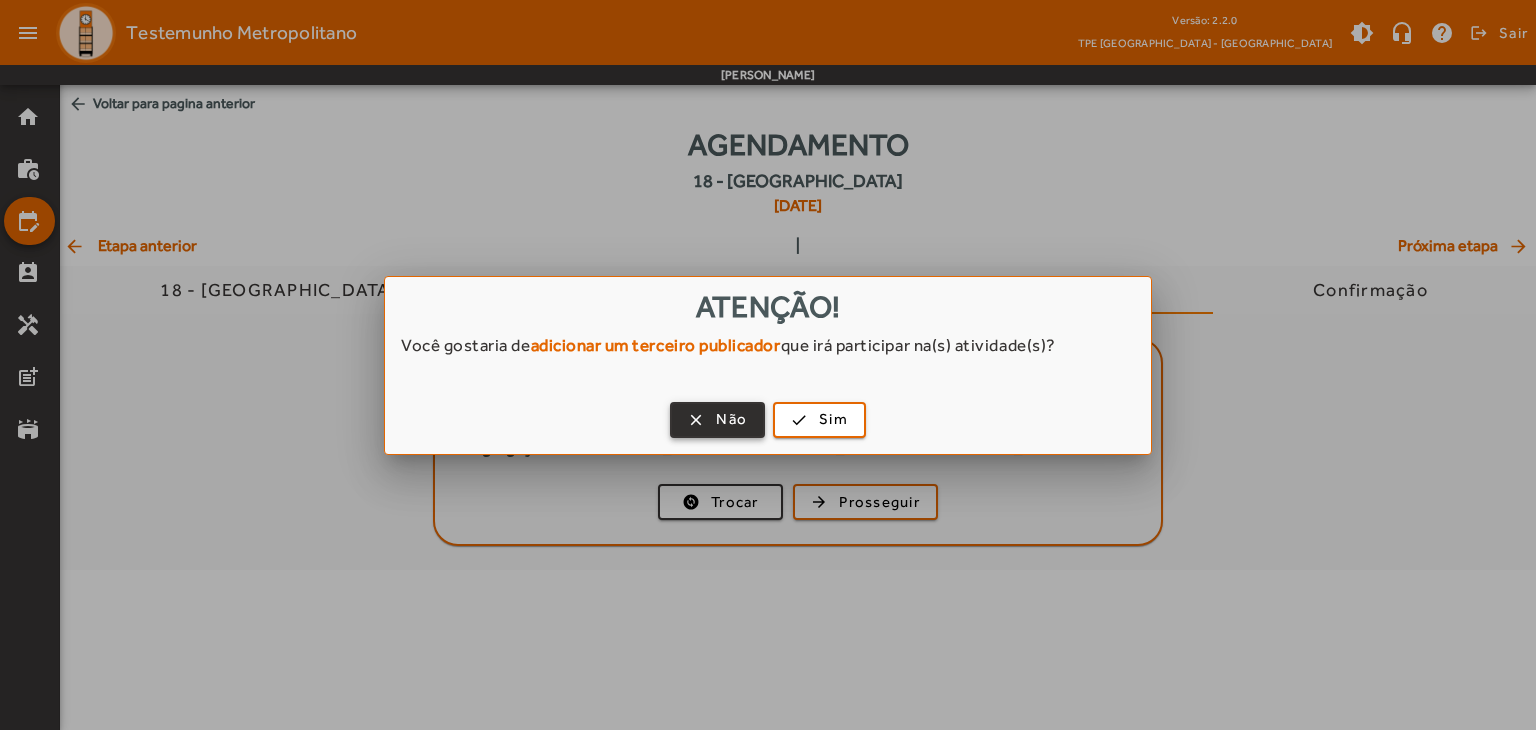 click on "Não" at bounding box center (731, 419) 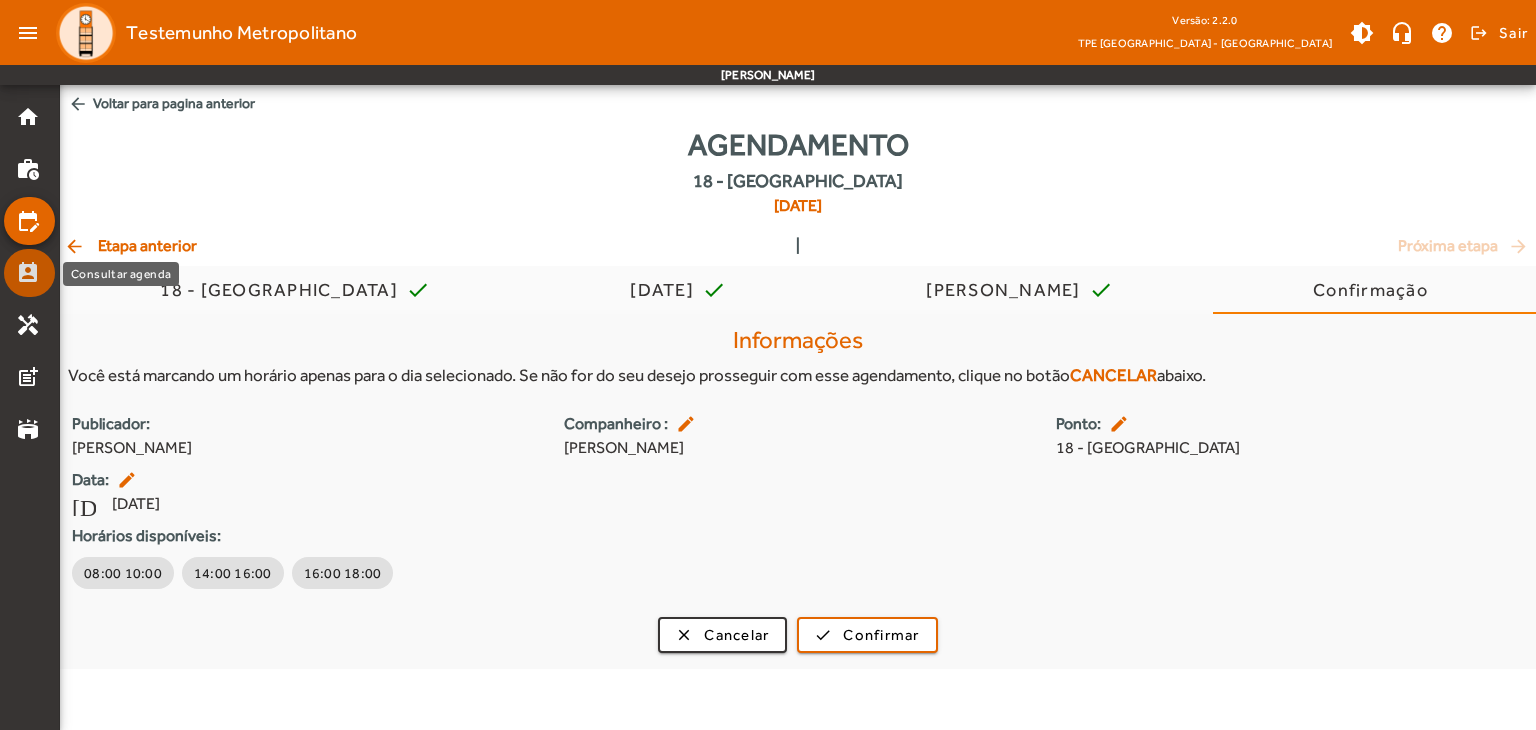 click on "perm_contact_calendar" 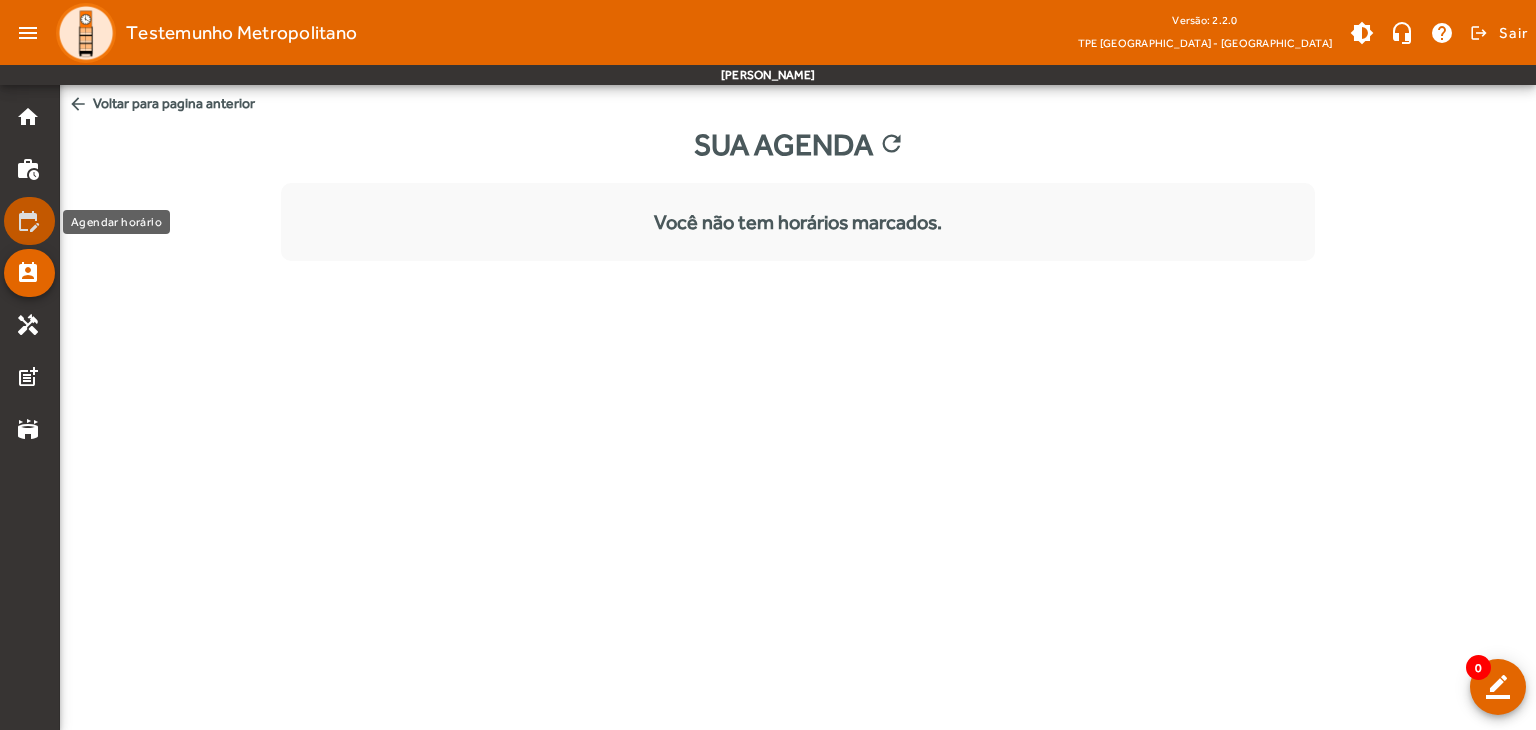 click on "edit_calendar" 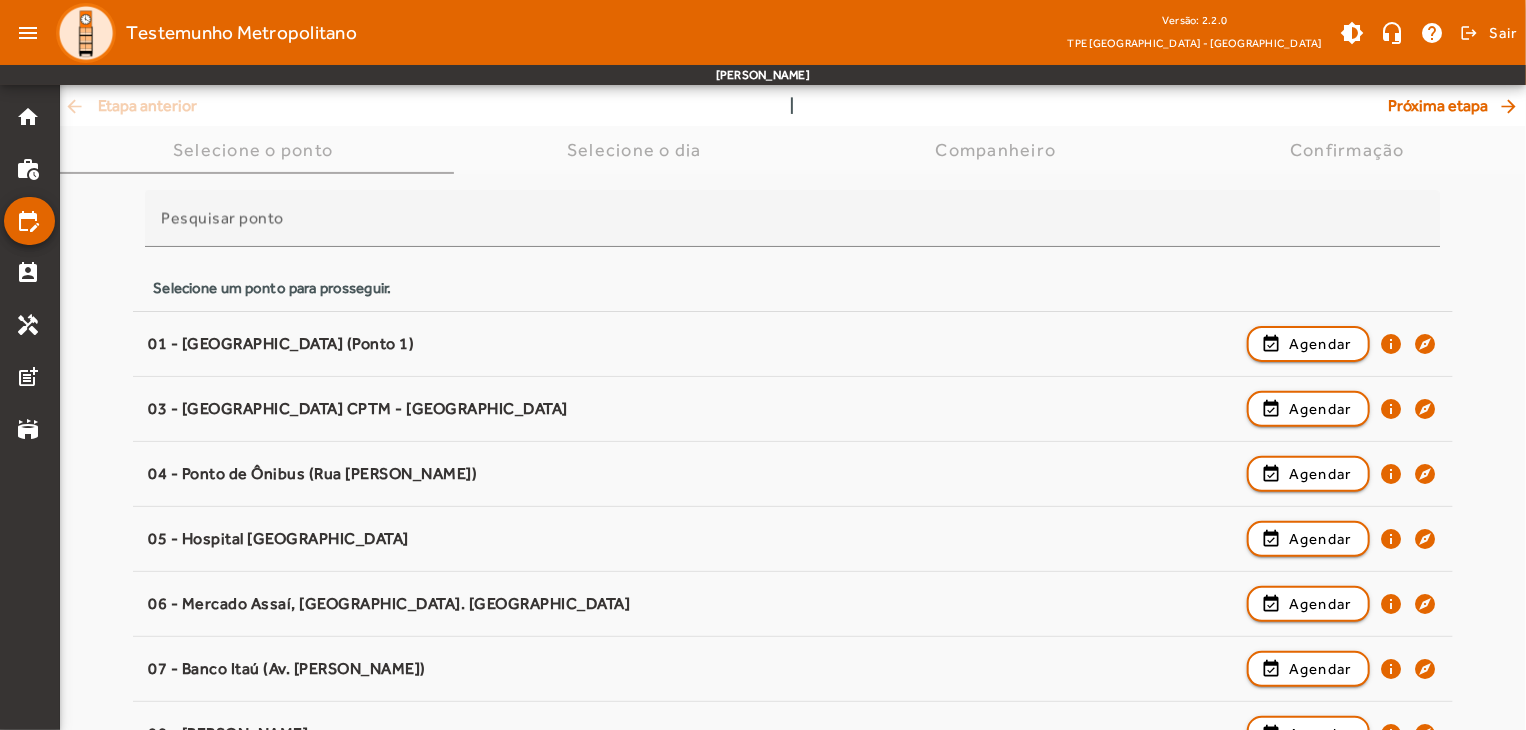 scroll, scrollTop: 92, scrollLeft: 0, axis: vertical 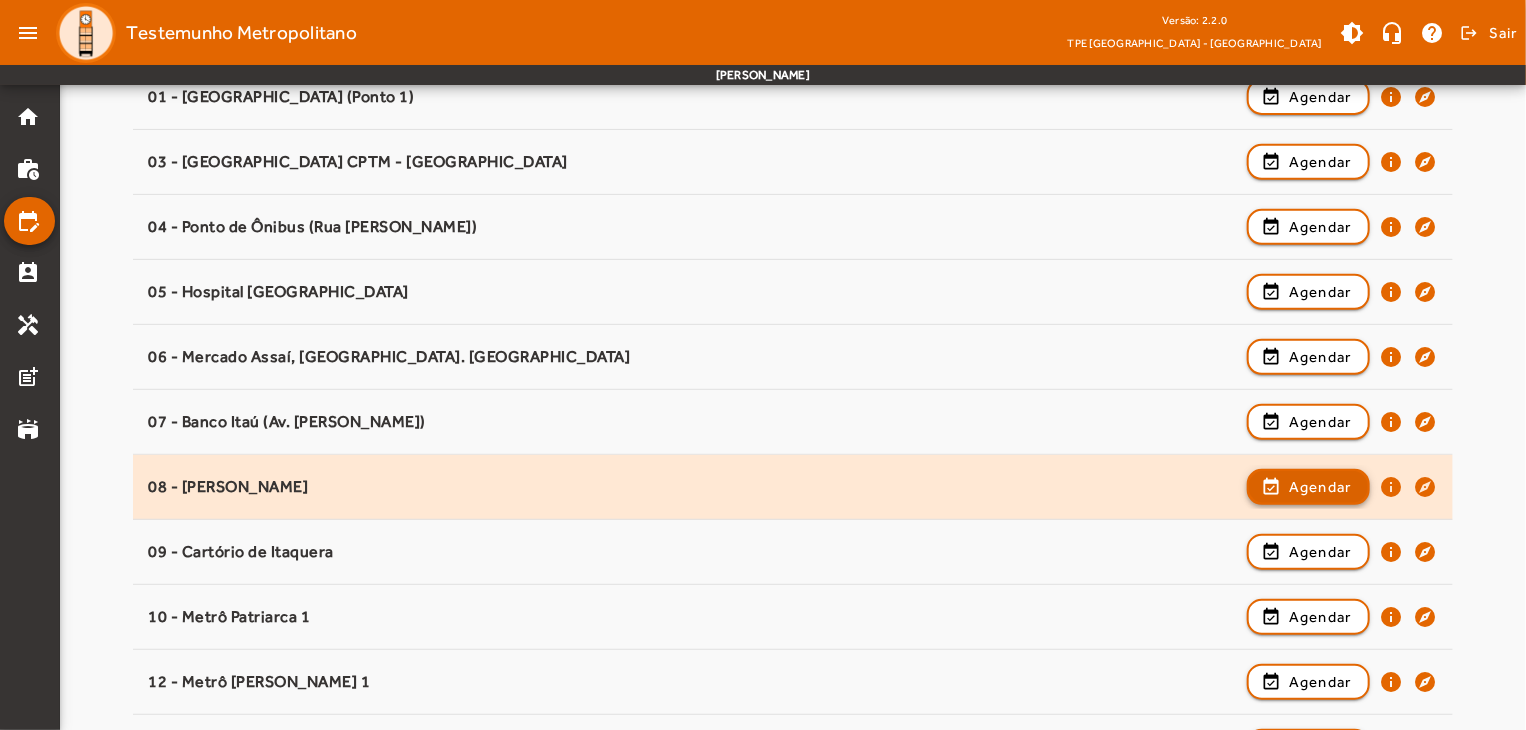 click on "Agendar" at bounding box center (1320, 552) 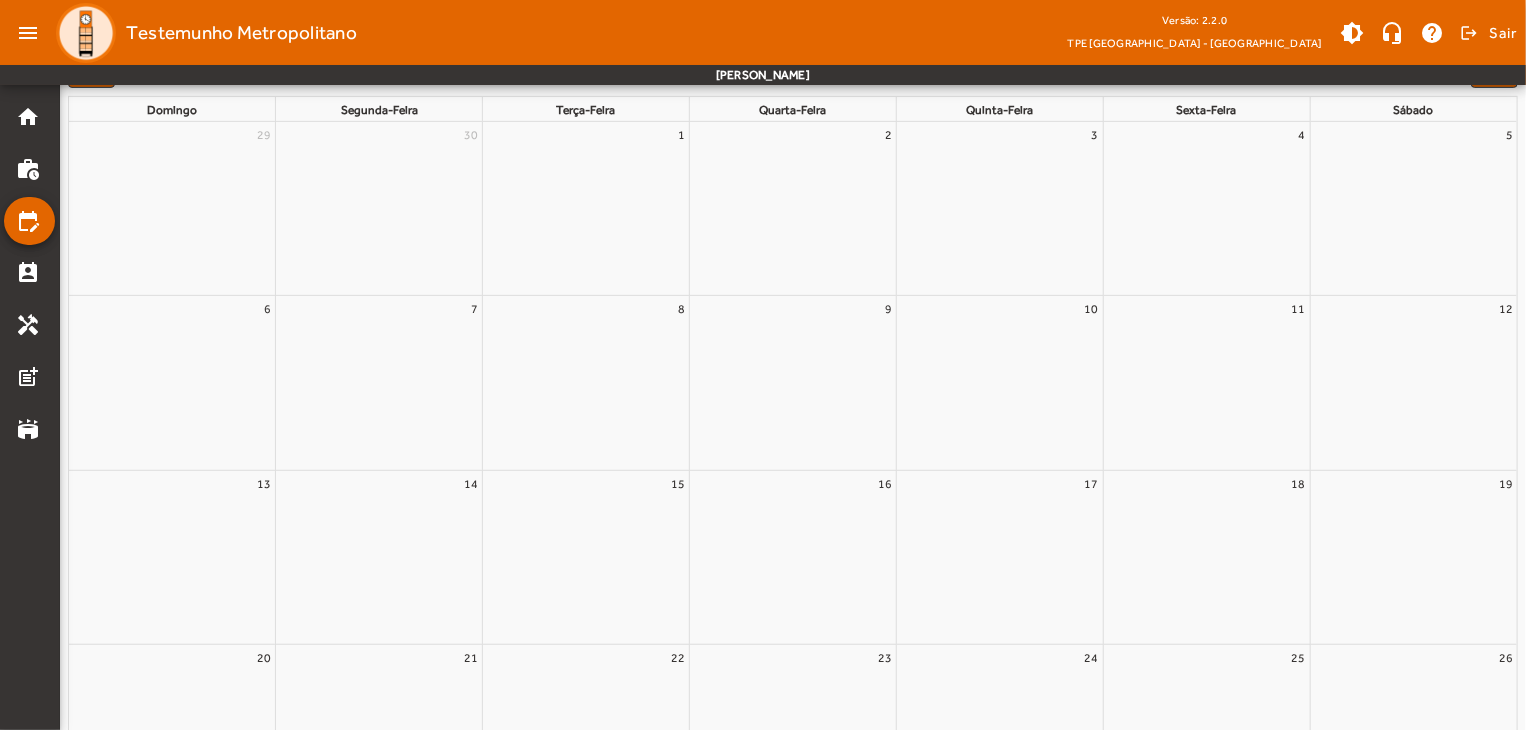 scroll, scrollTop: 0, scrollLeft: 0, axis: both 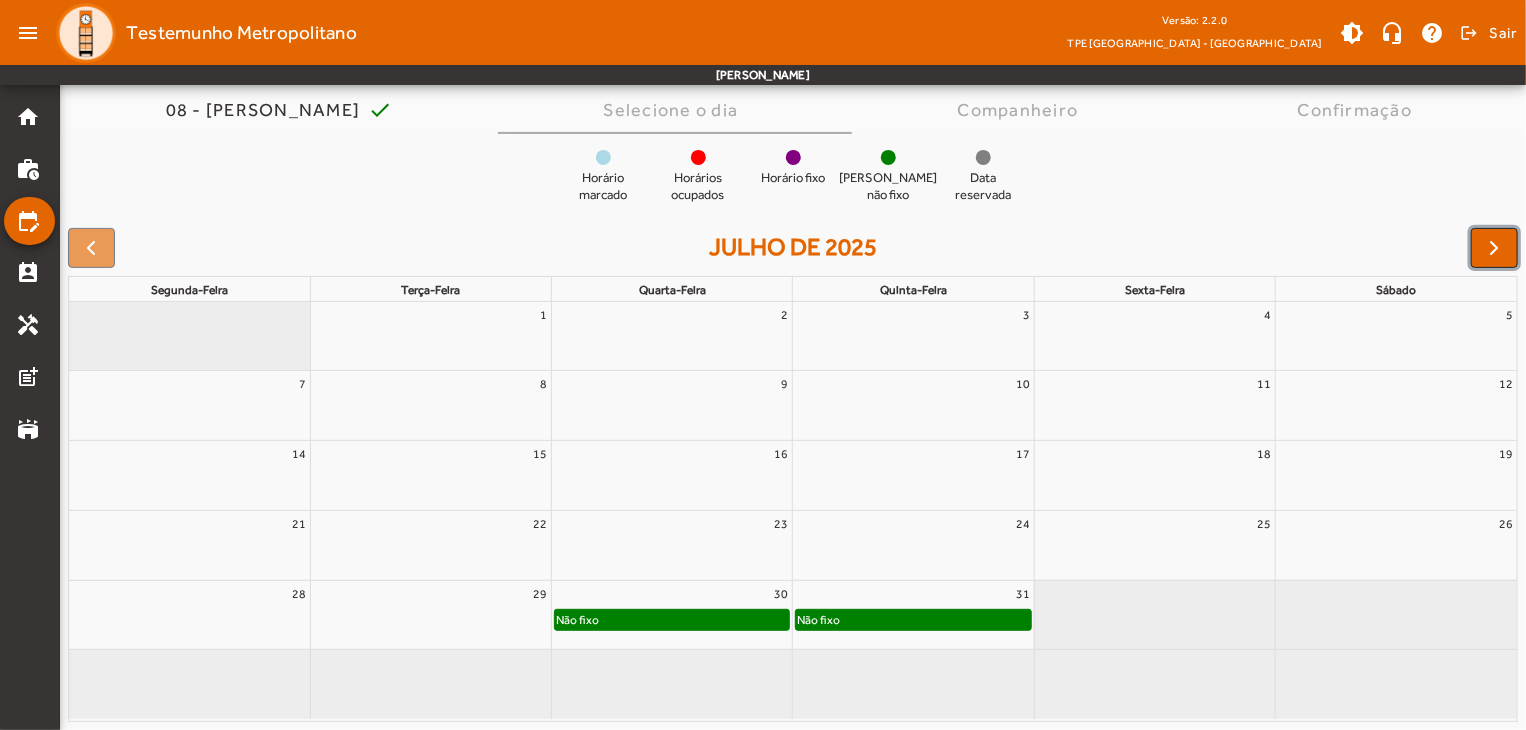 click at bounding box center (1495, 248) 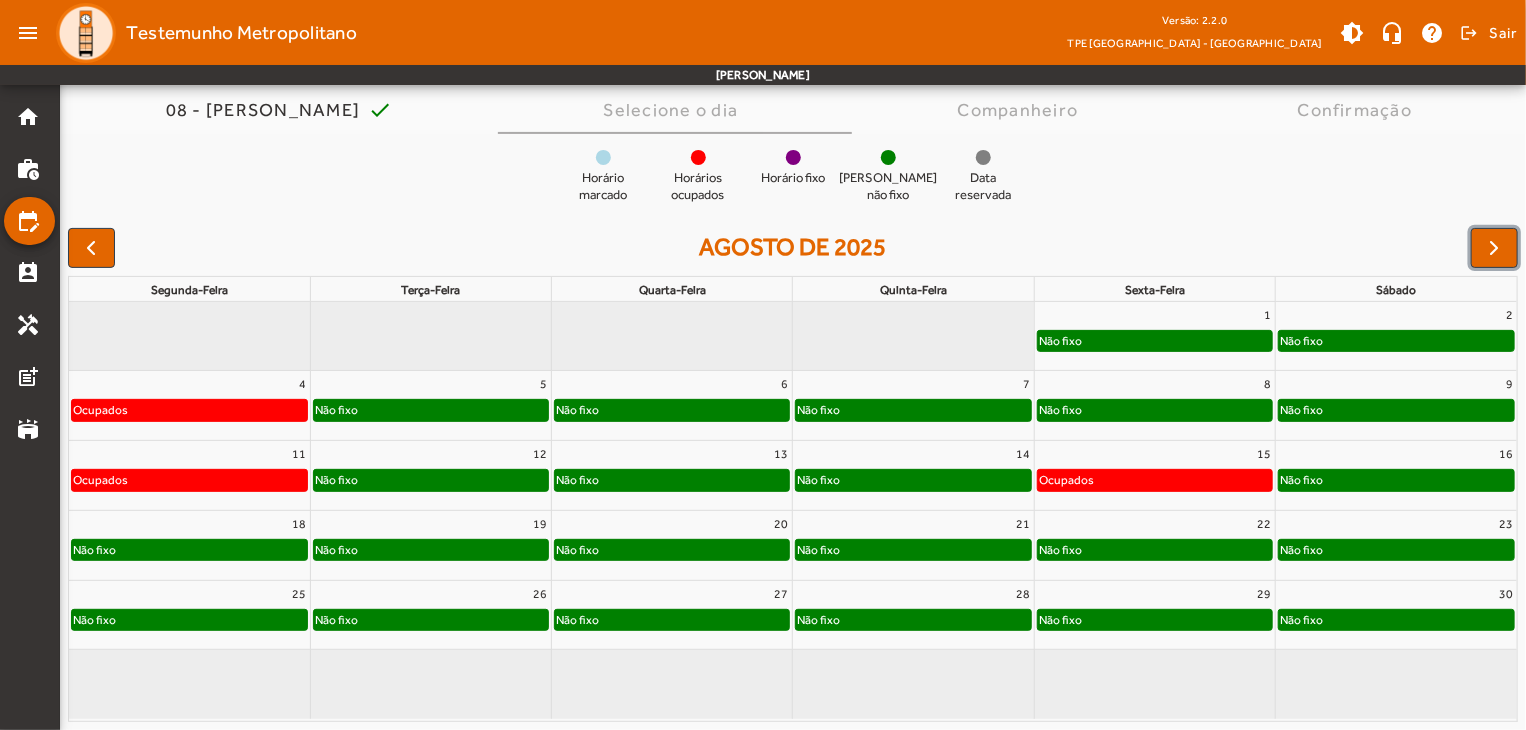 click on "Não fixo" 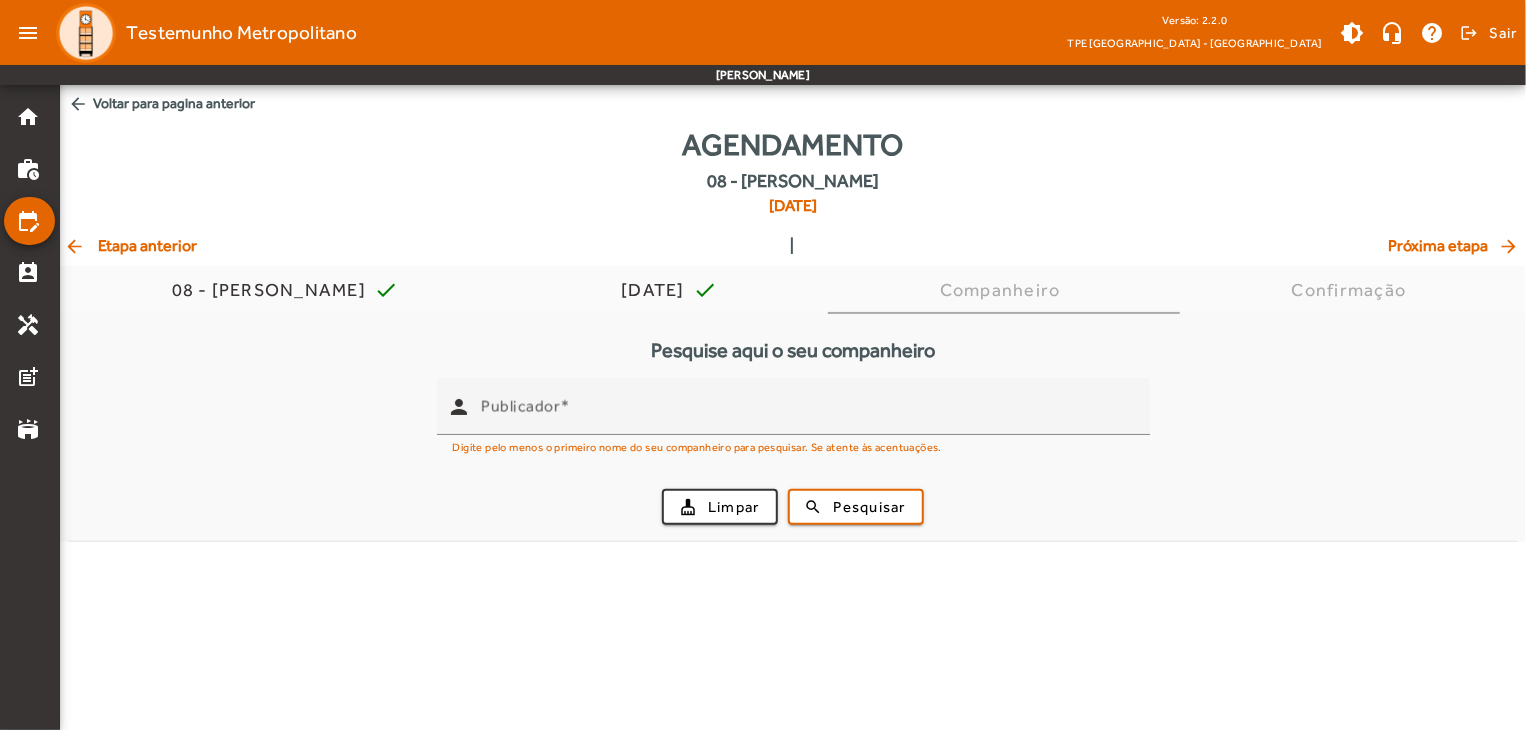scroll, scrollTop: 0, scrollLeft: 0, axis: both 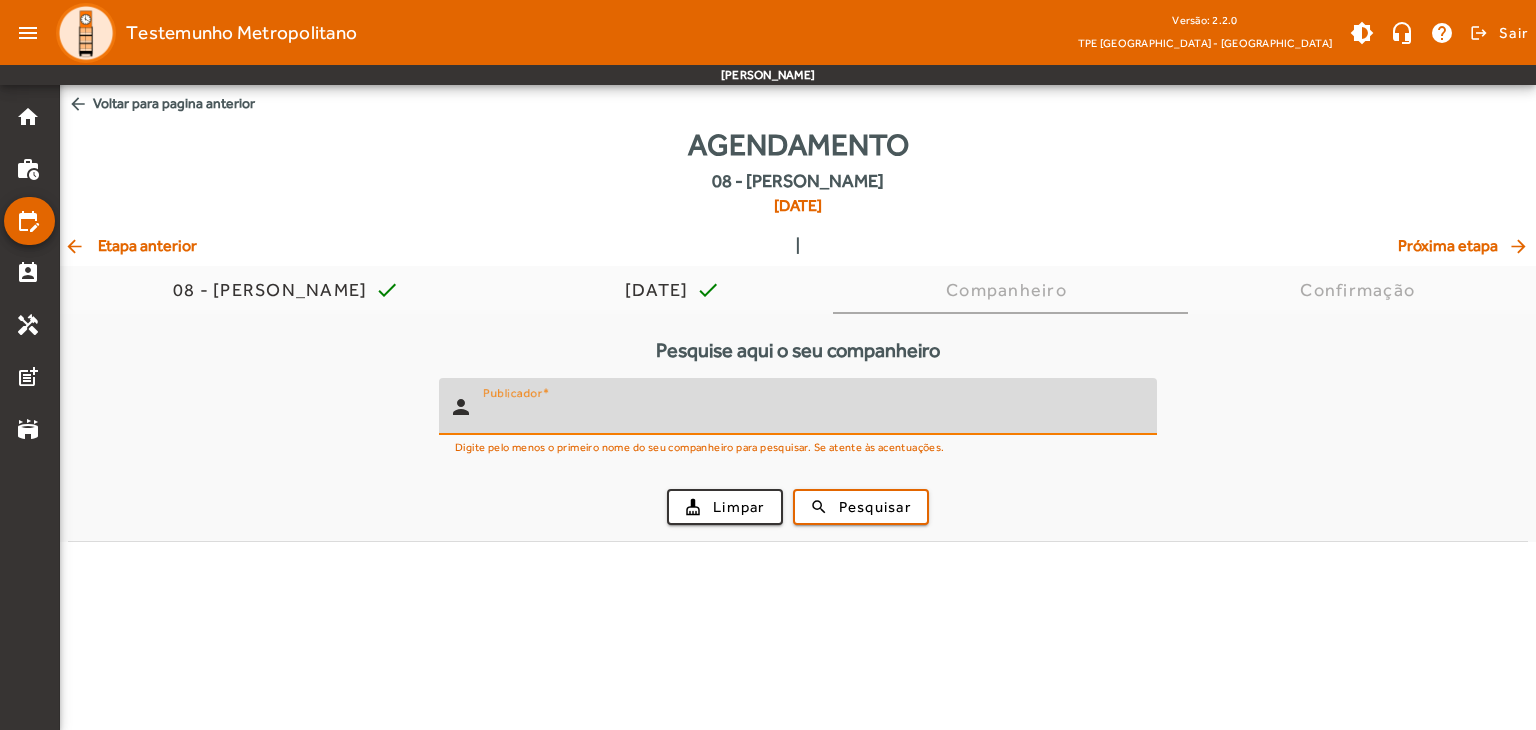click on "Publicador" at bounding box center [812, 415] 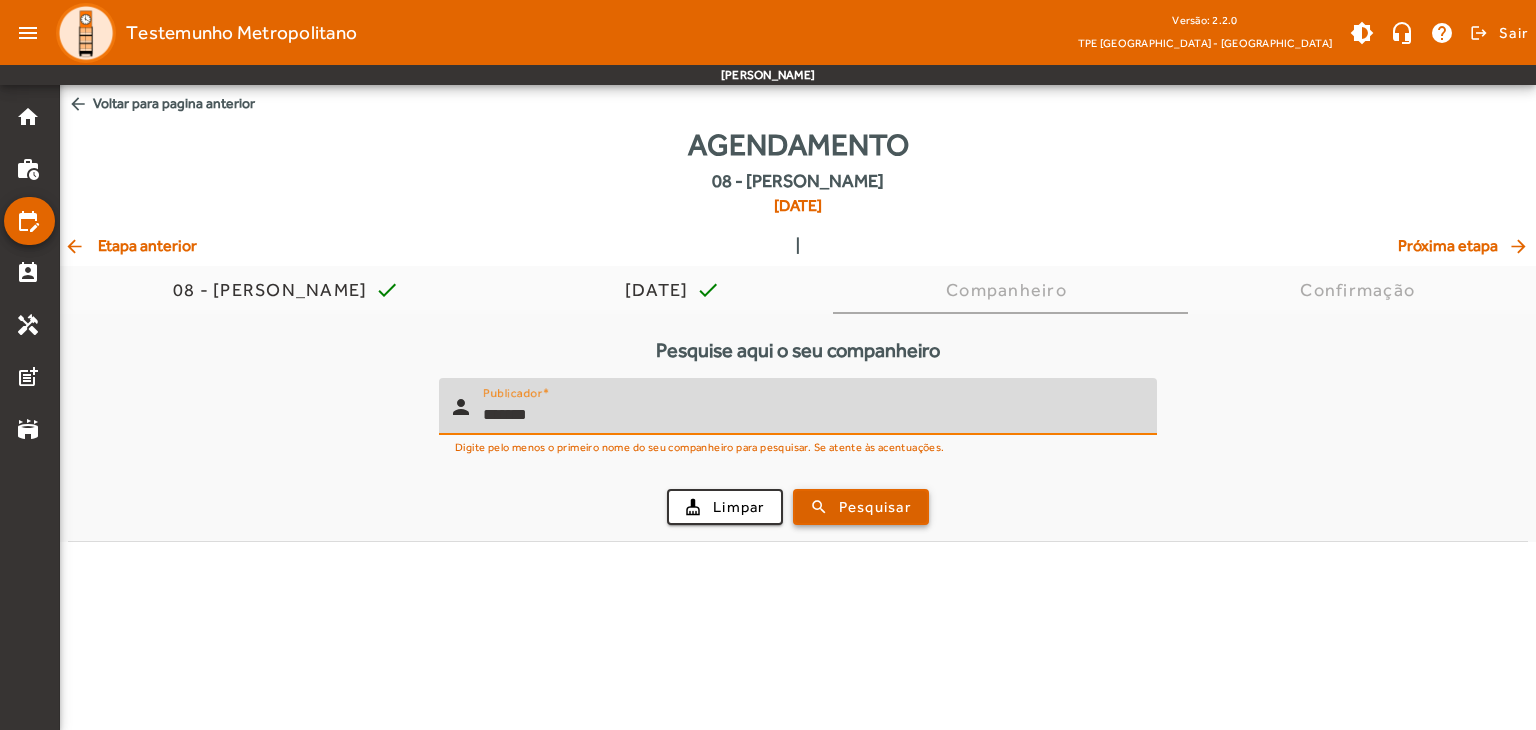 type on "*******" 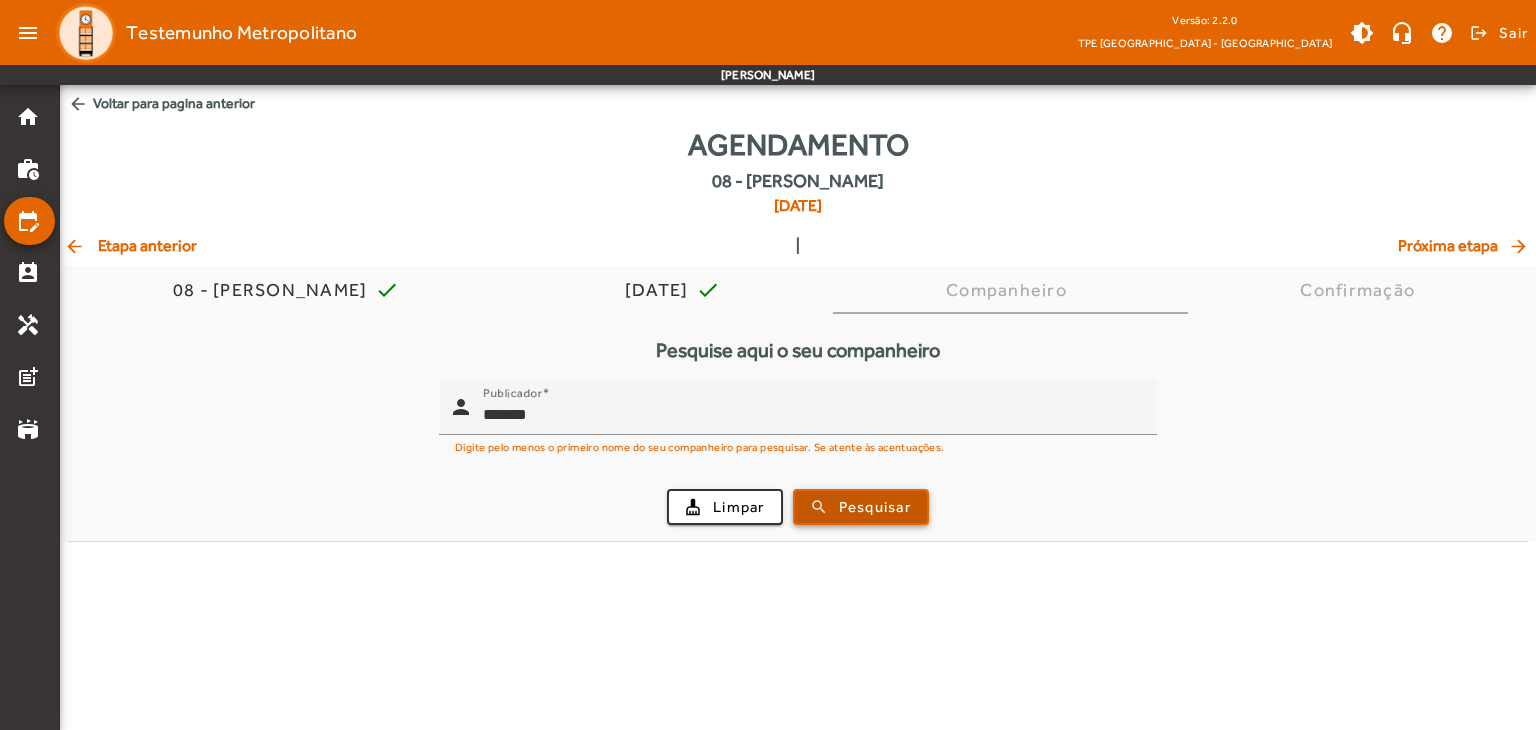 click on "Pesquisar" at bounding box center (875, 507) 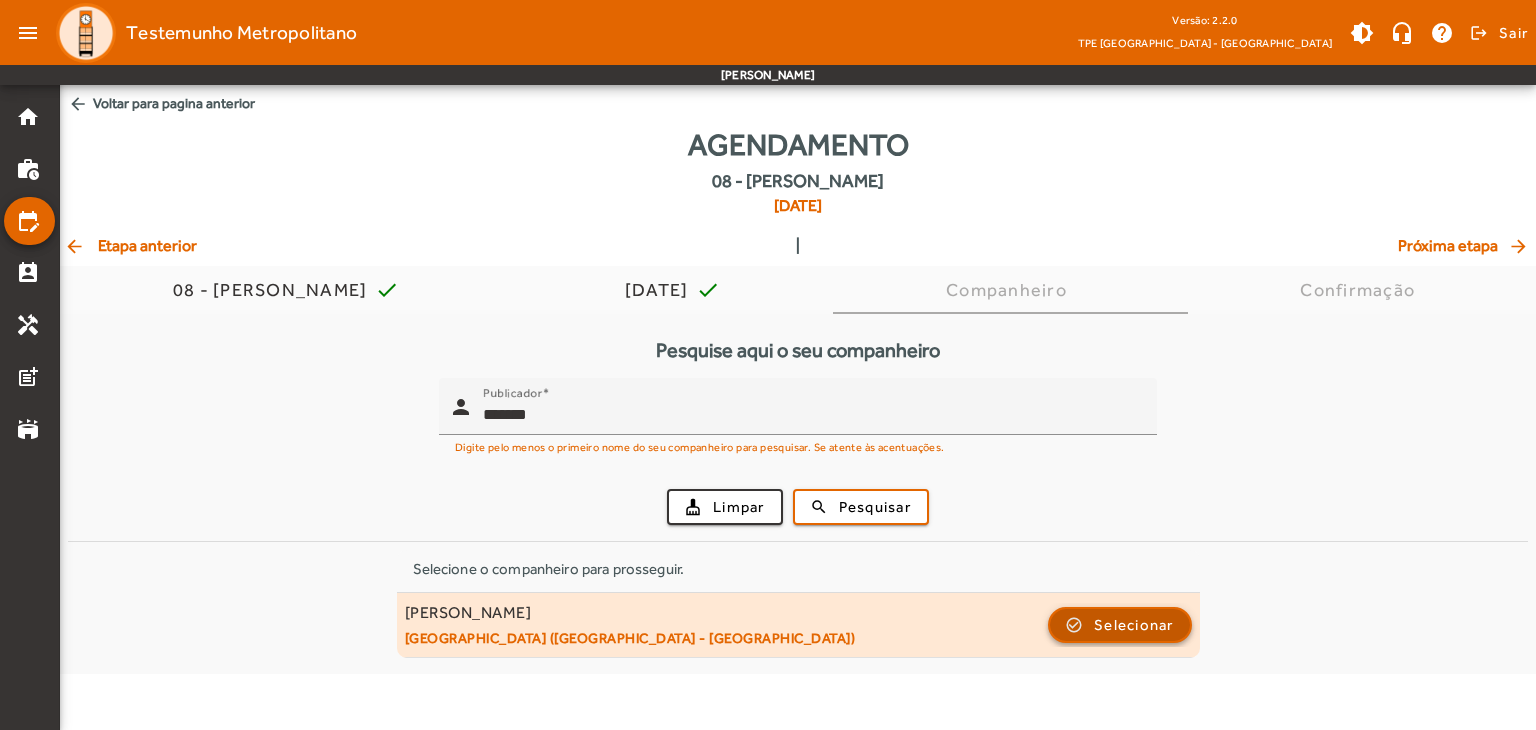 click on "Selecionar" 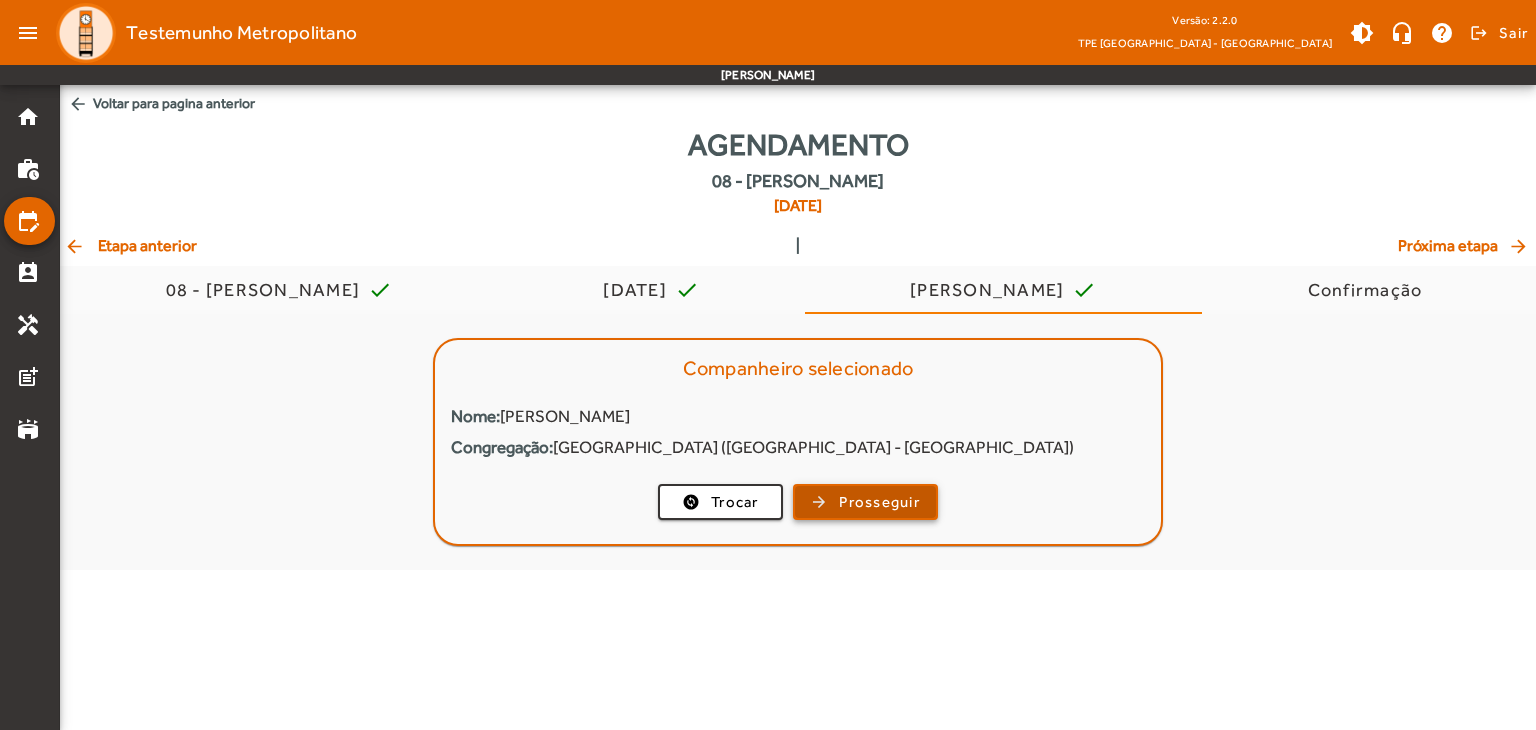 click on "Prosseguir" 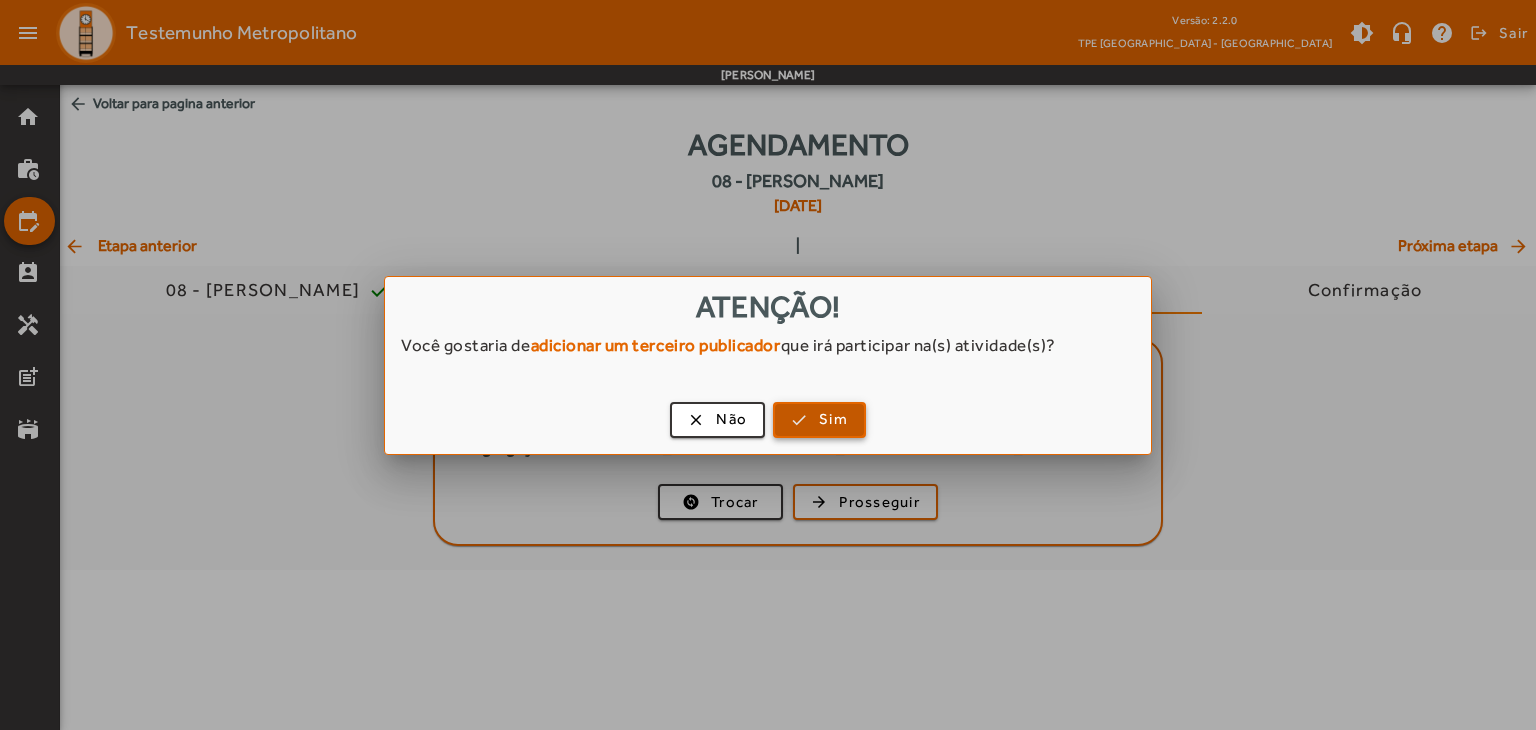 click on "Sim" at bounding box center [833, 419] 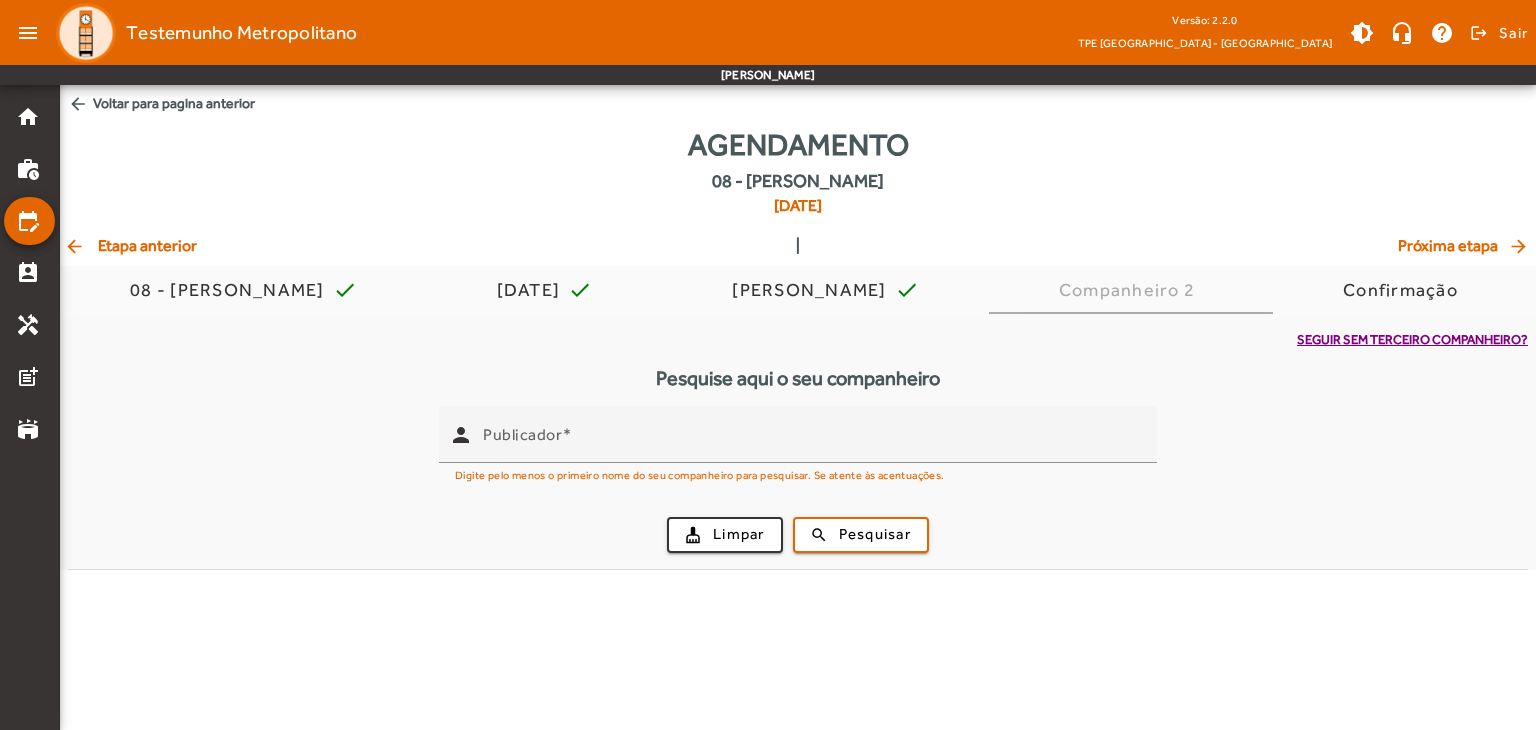 click on "Publicador" at bounding box center (812, 434) 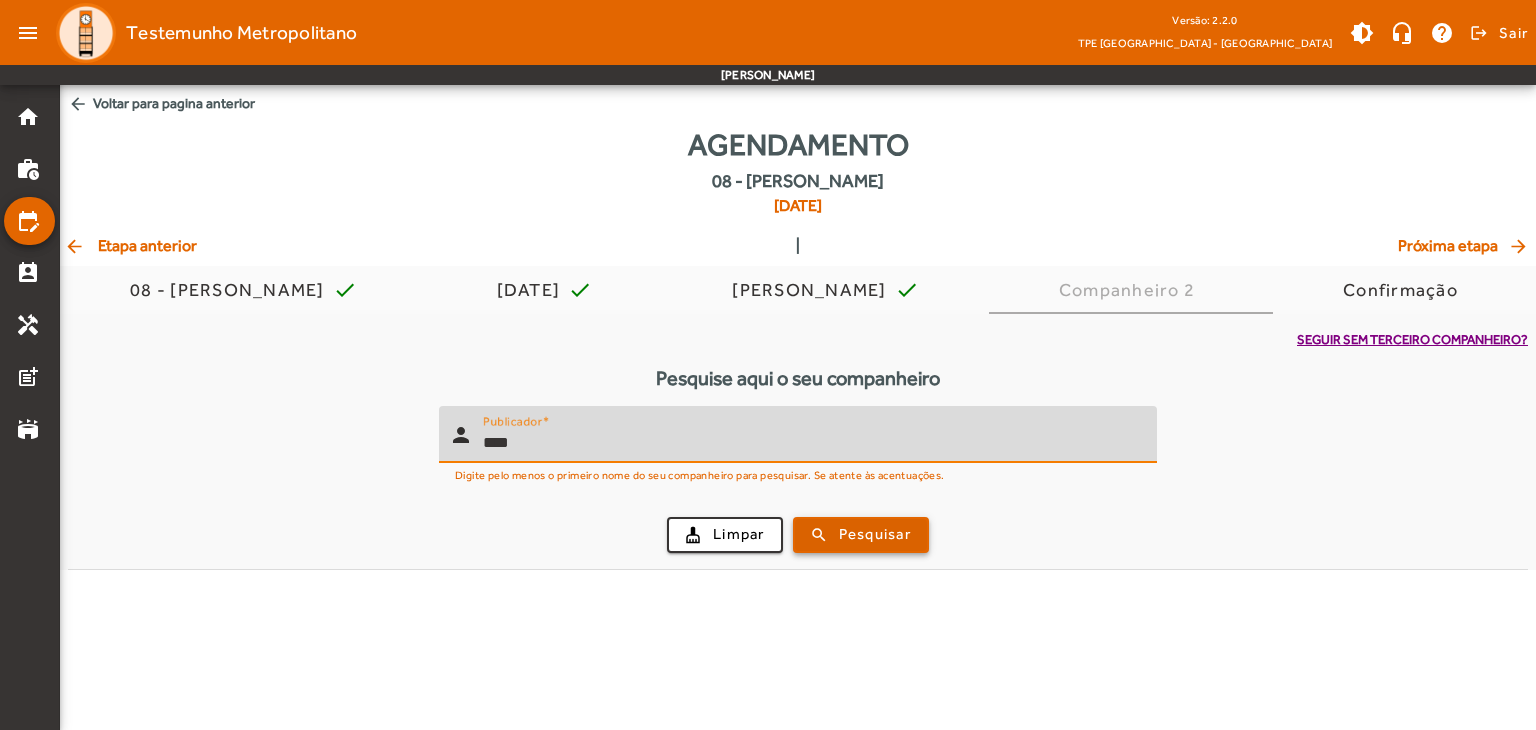 type on "****" 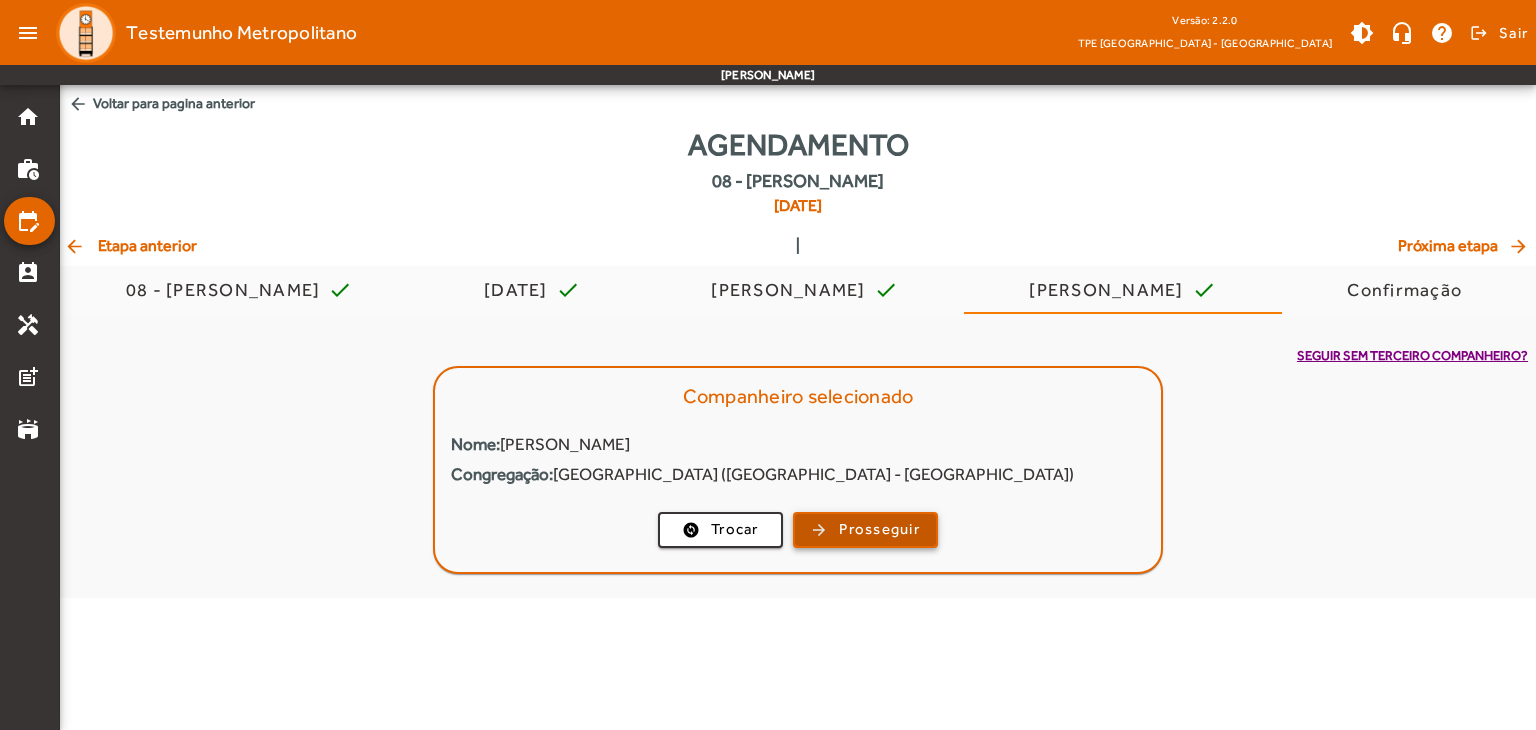 click on "Prosseguir" 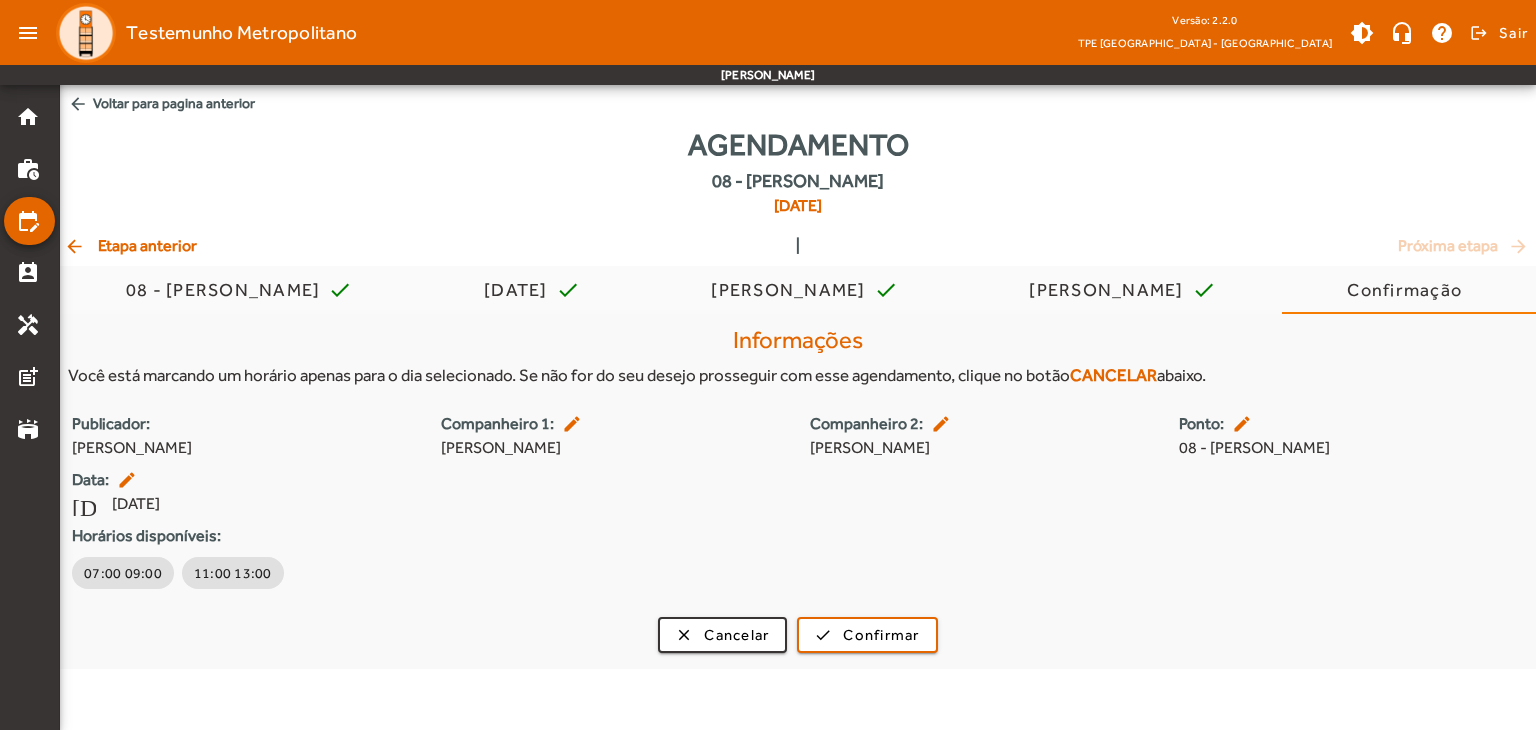 click on "Publicador: [PERSON_NAME] Companheiro 1: edit  [PERSON_NAME] 2: edit  [PERSON_NAME]: edit  08 - Metrô Vila Matilde Data: edit [DATE] [DATE] Horários disponíveis:  07:00 09:00  11:00 13:00" at bounding box center [798, 502] 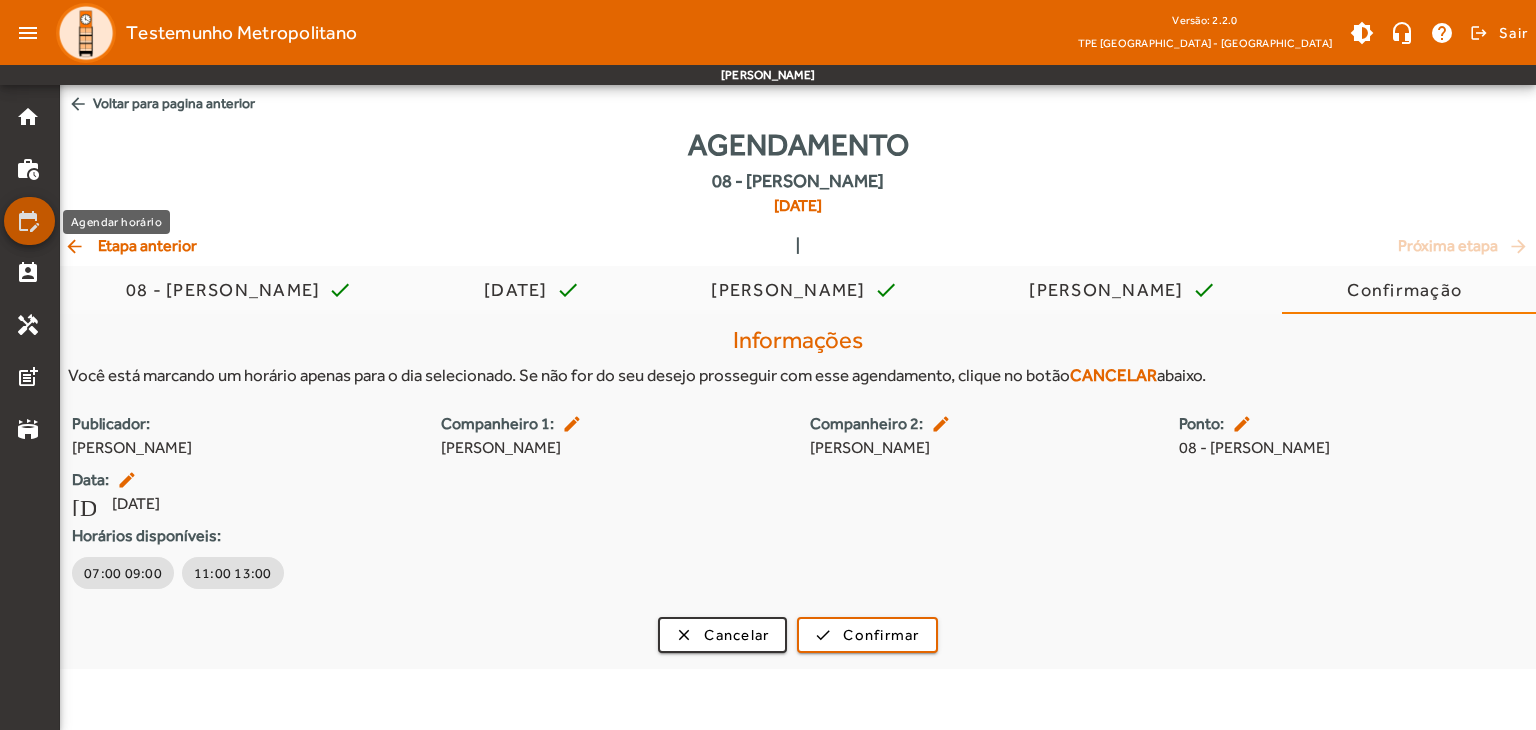 click on "edit_calendar" 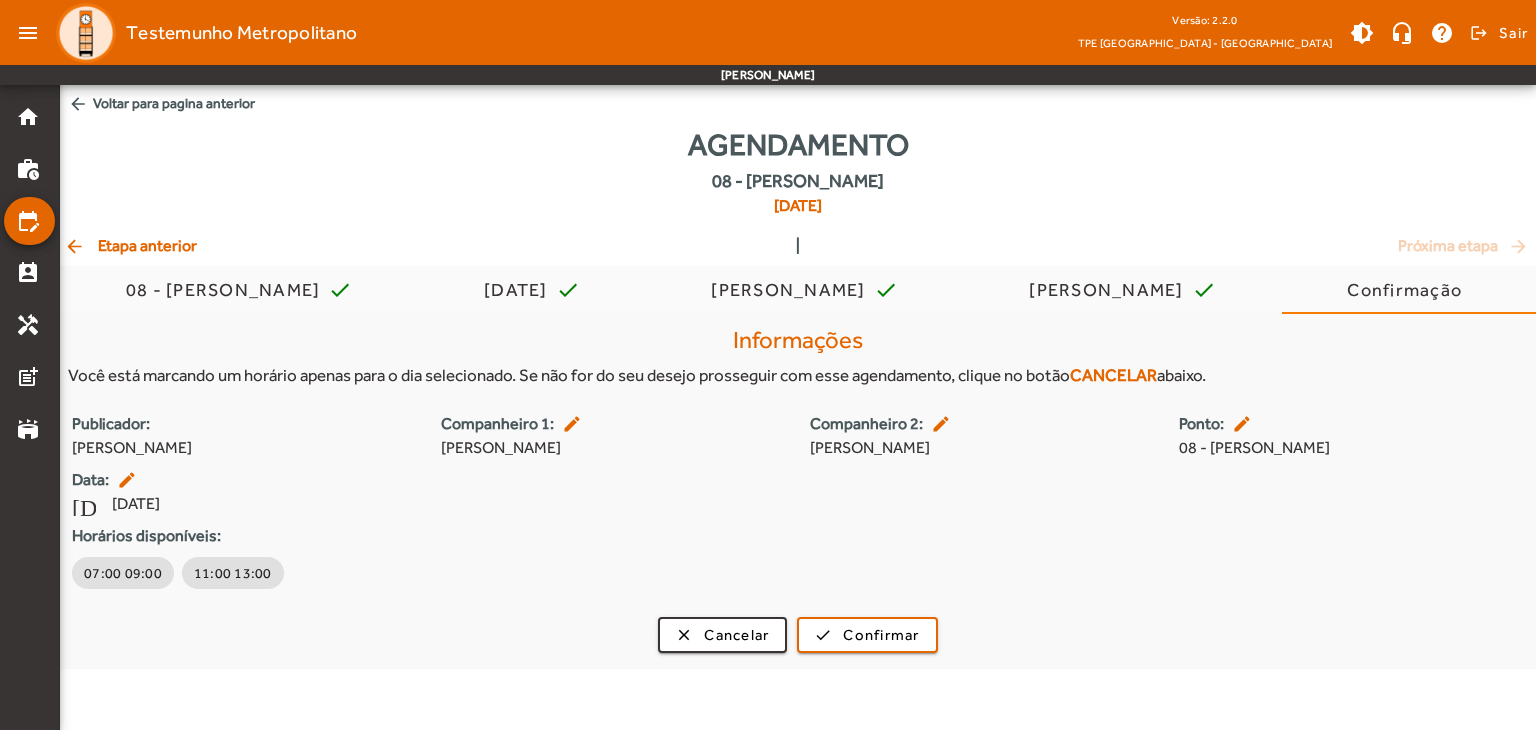 click on "arrow_back  Voltar para pagina anterior" 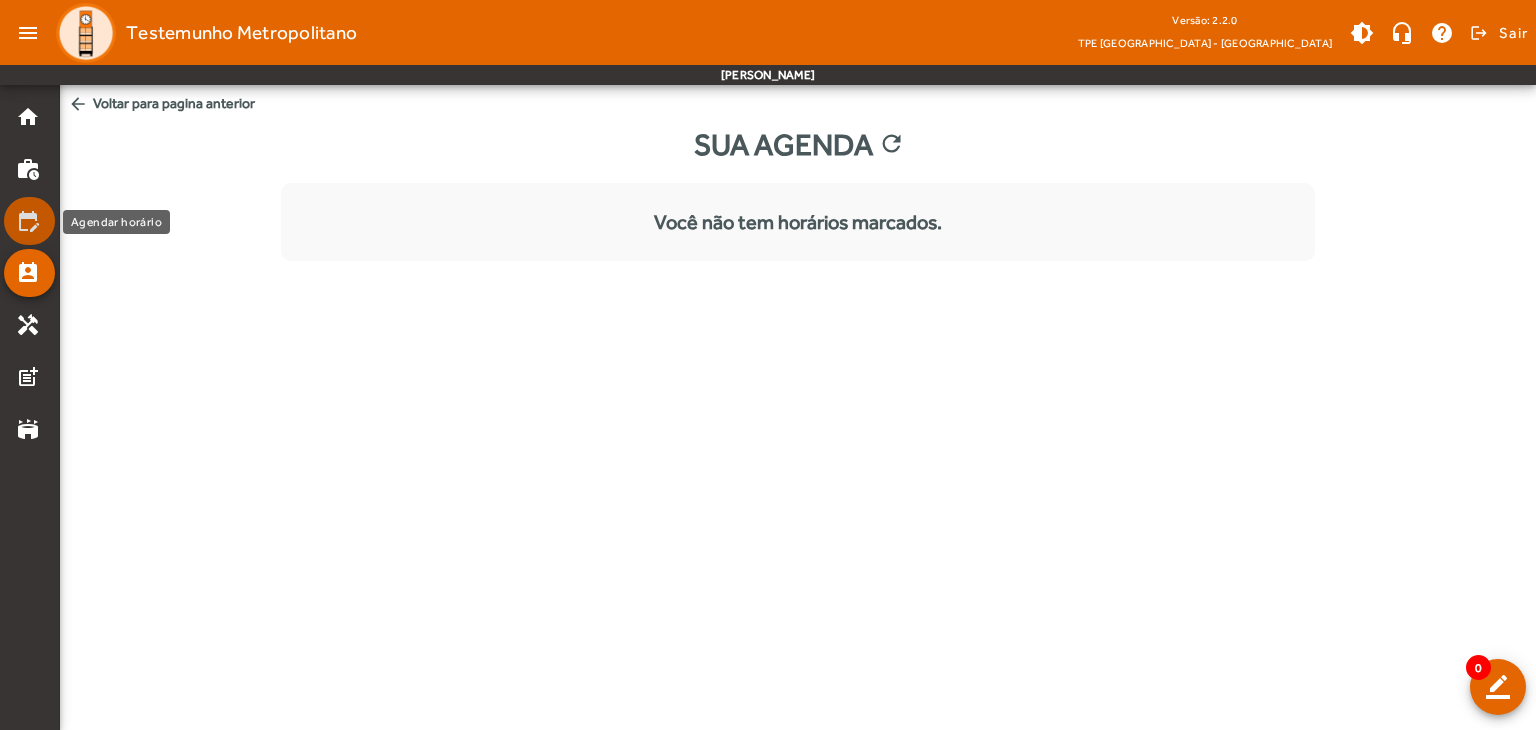 click on "edit_calendar" 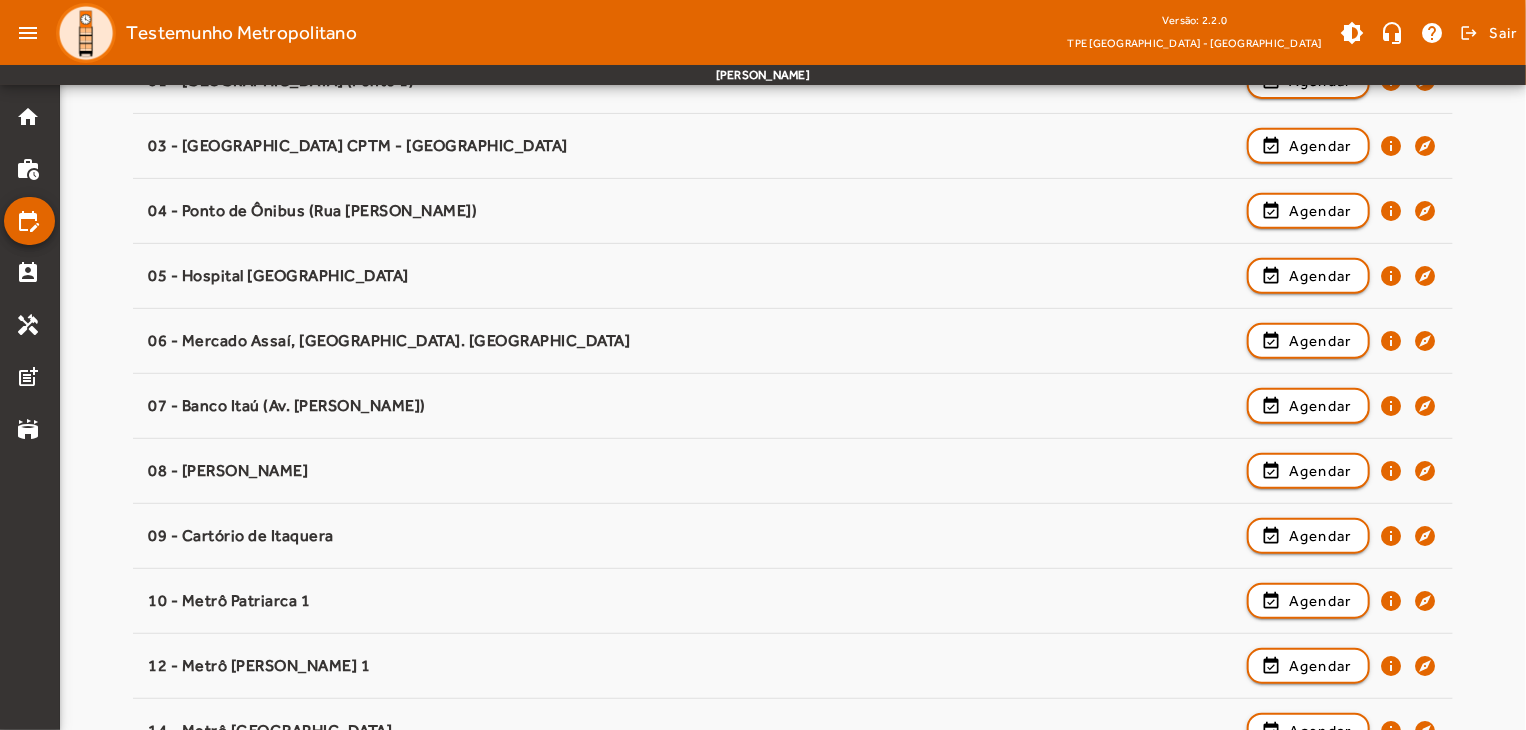 scroll, scrollTop: 360, scrollLeft: 0, axis: vertical 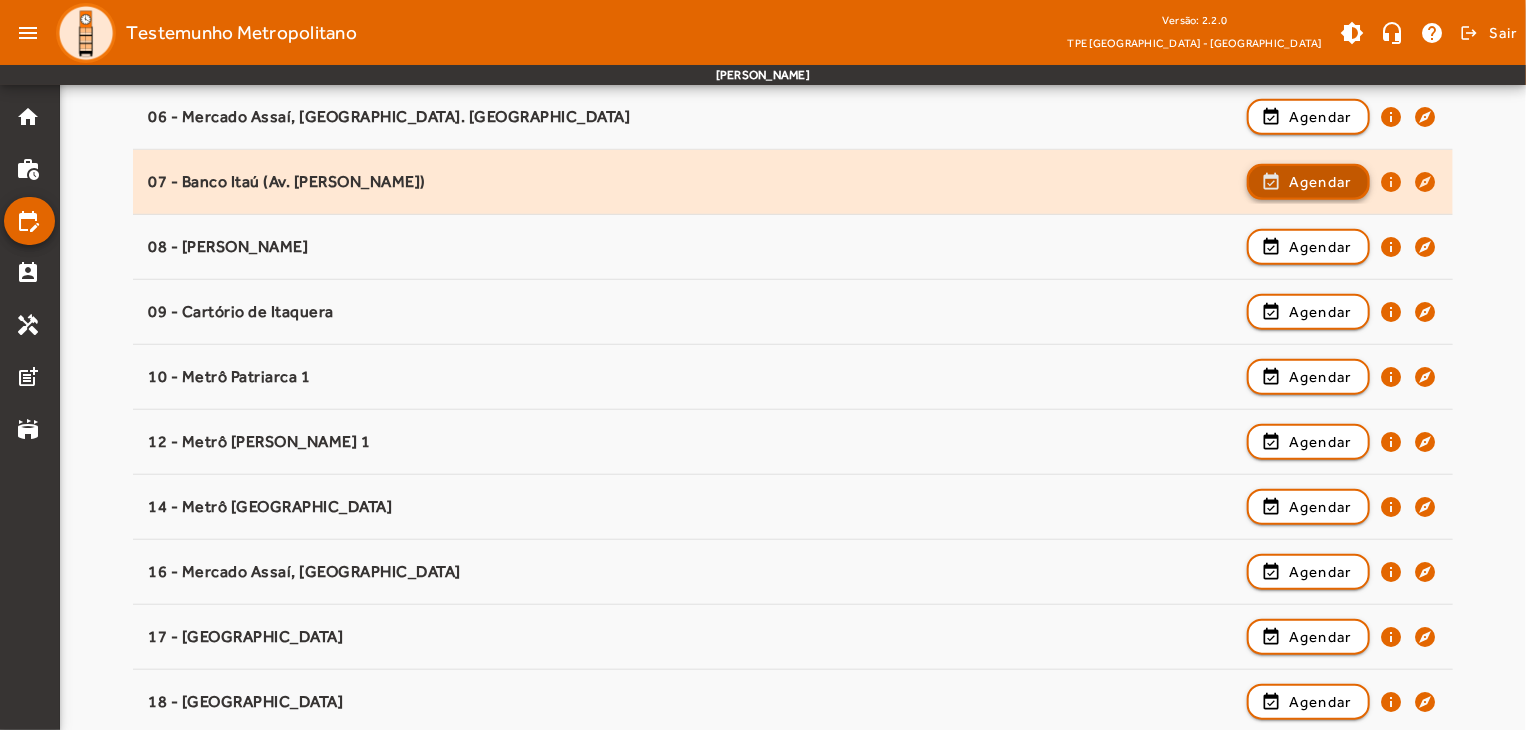 click on "Agendar" 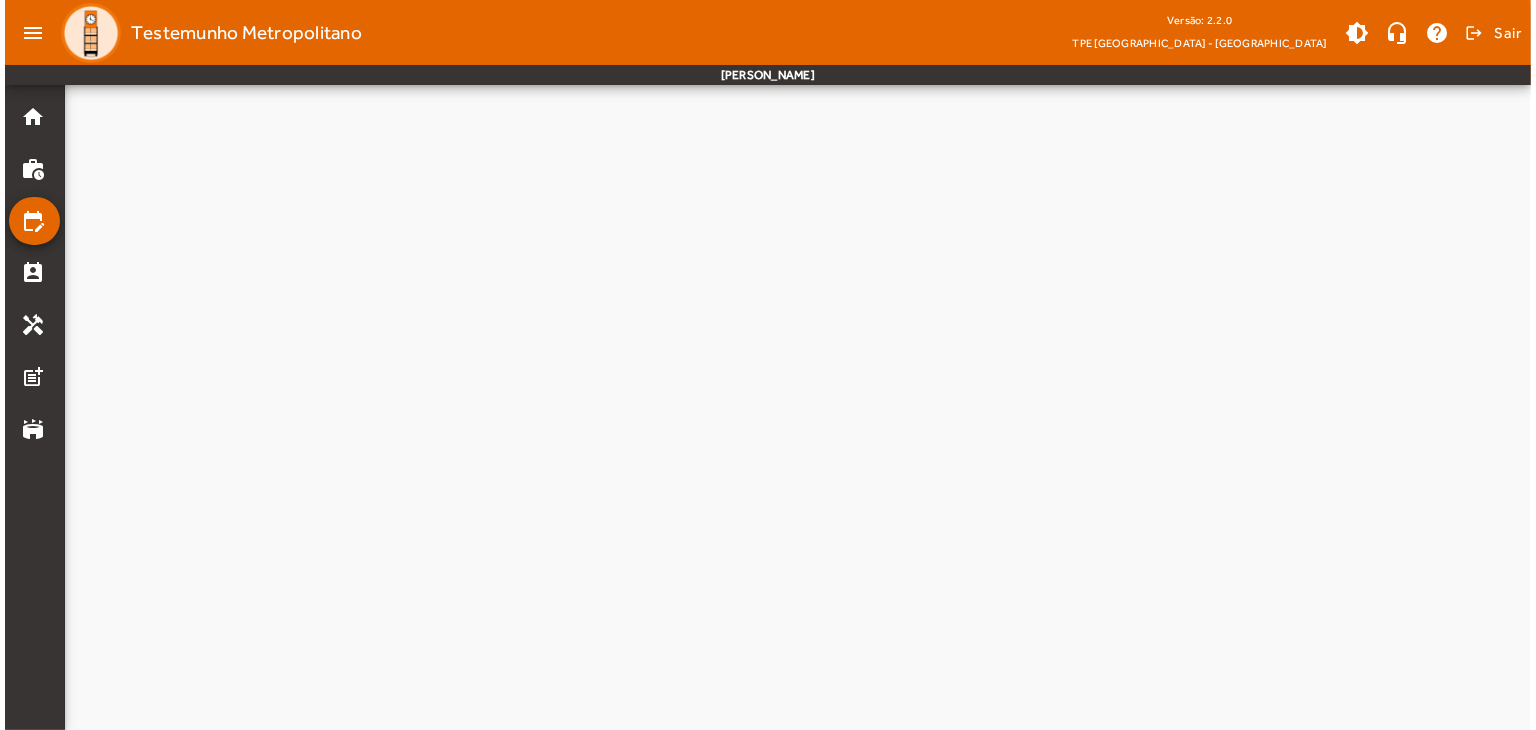scroll, scrollTop: 0, scrollLeft: 0, axis: both 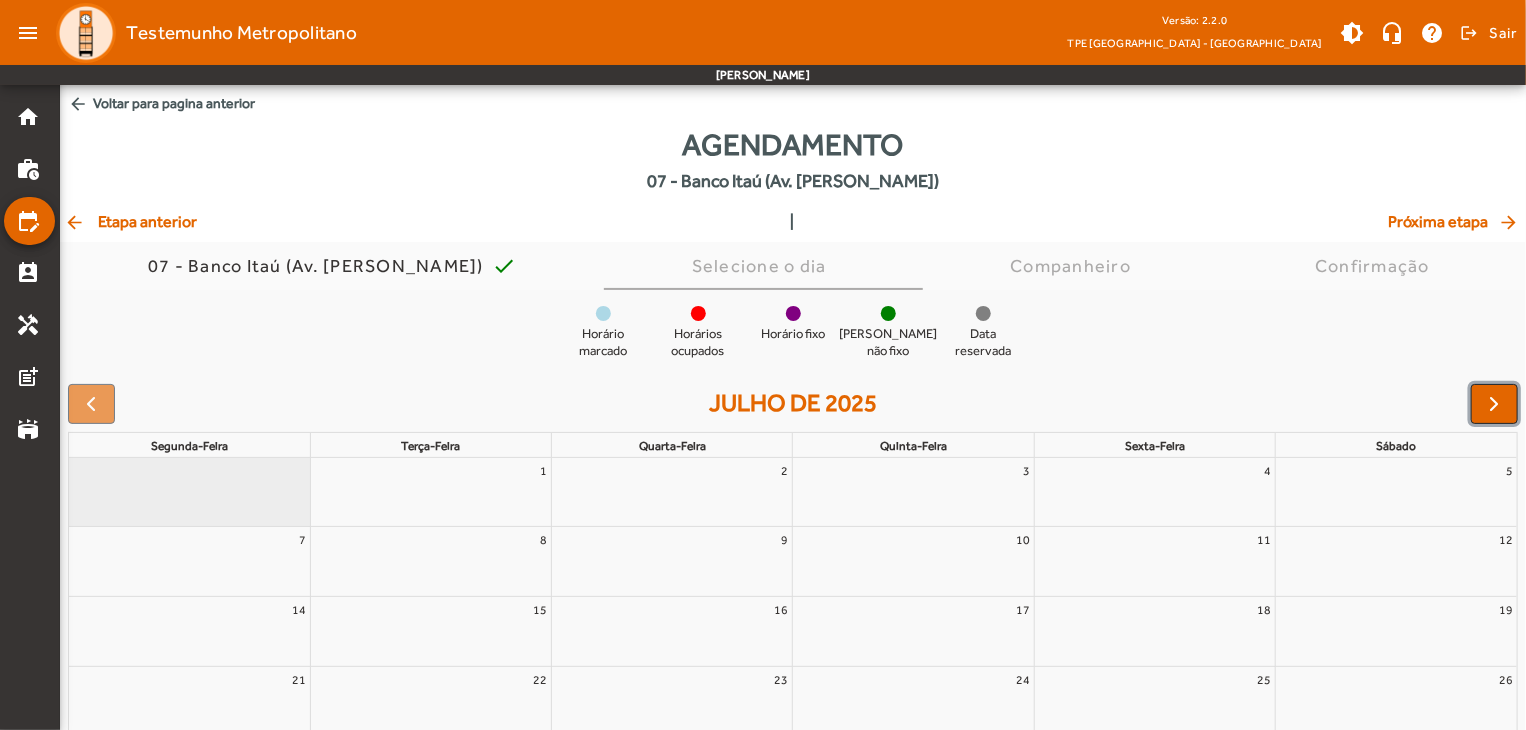 click at bounding box center (1495, 404) 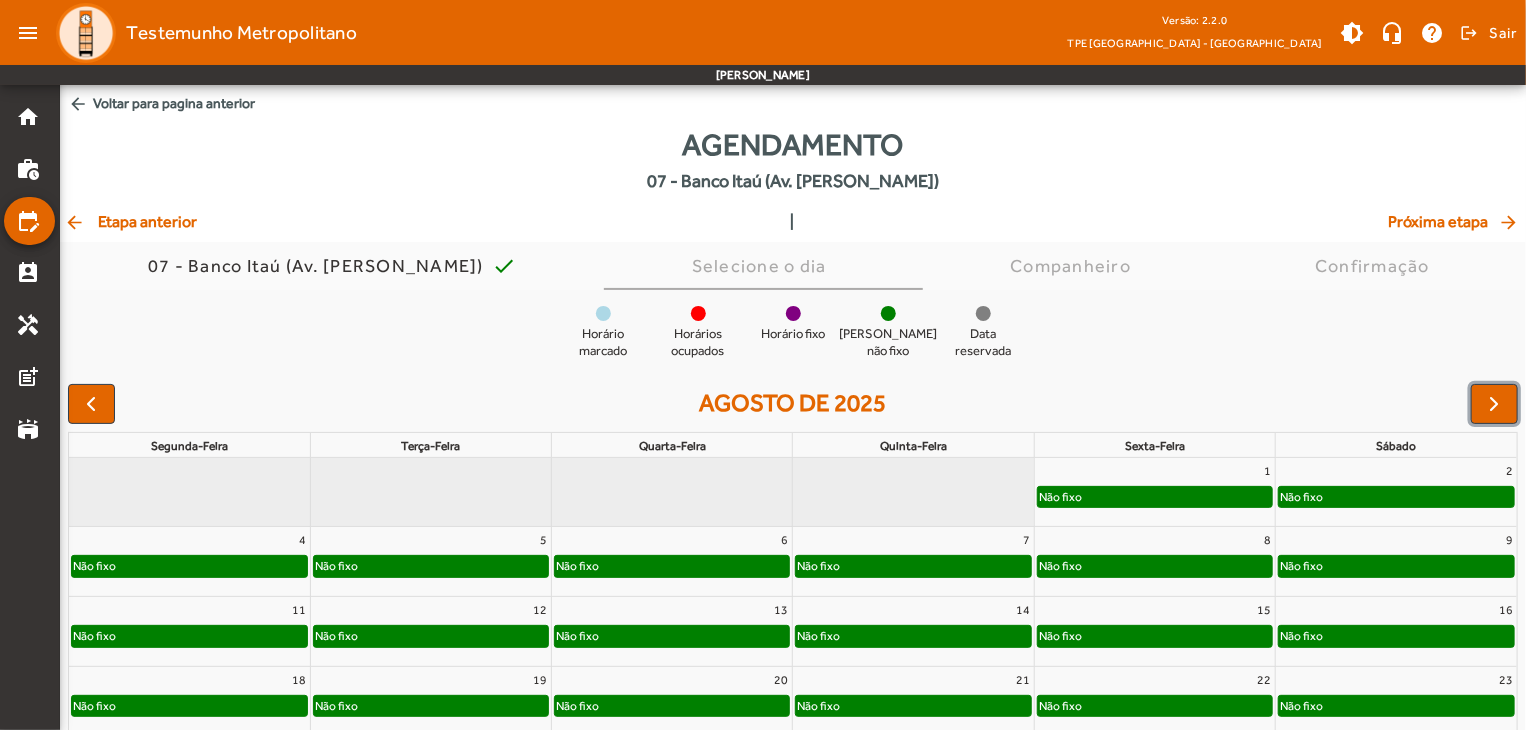 click on "Não fixo" 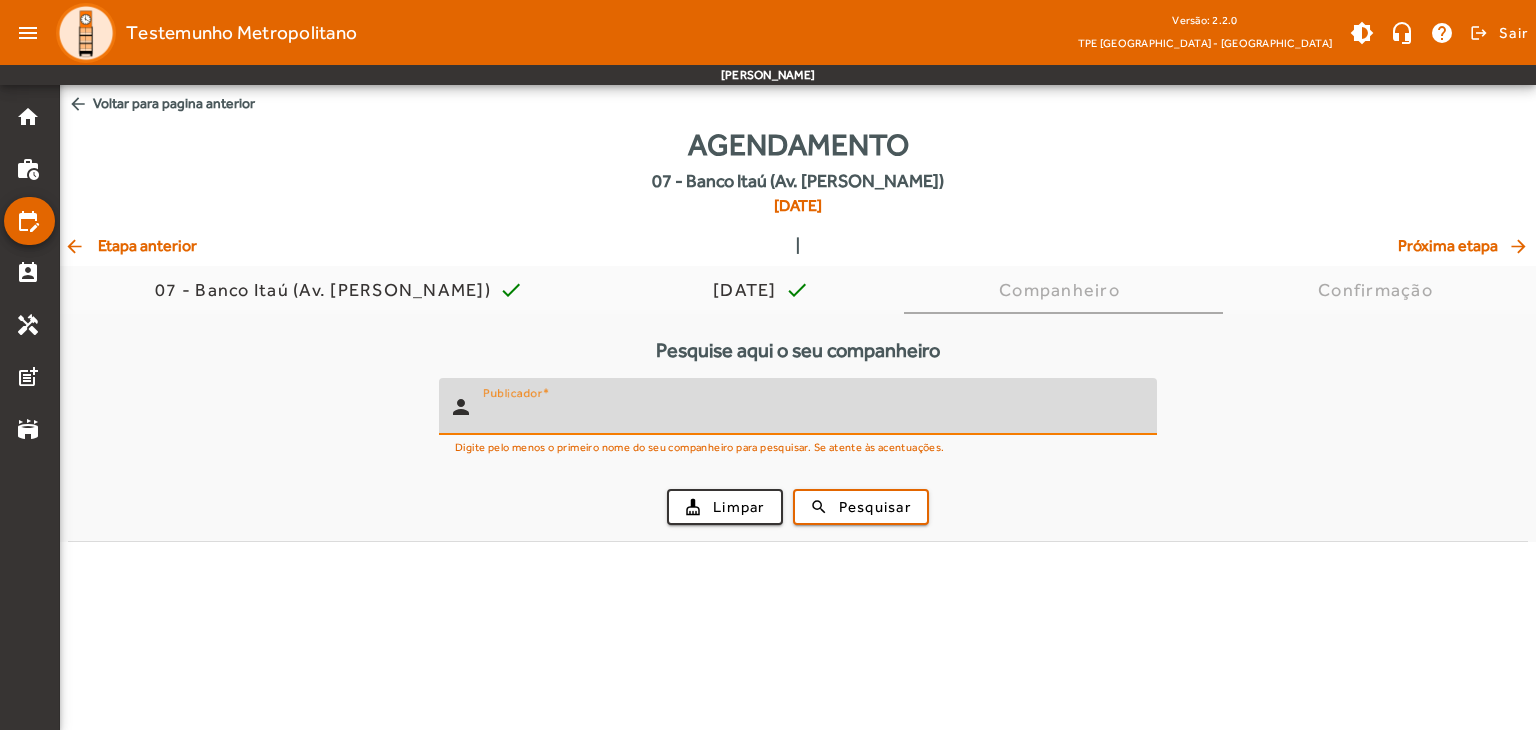 click on "Publicador" at bounding box center [812, 415] 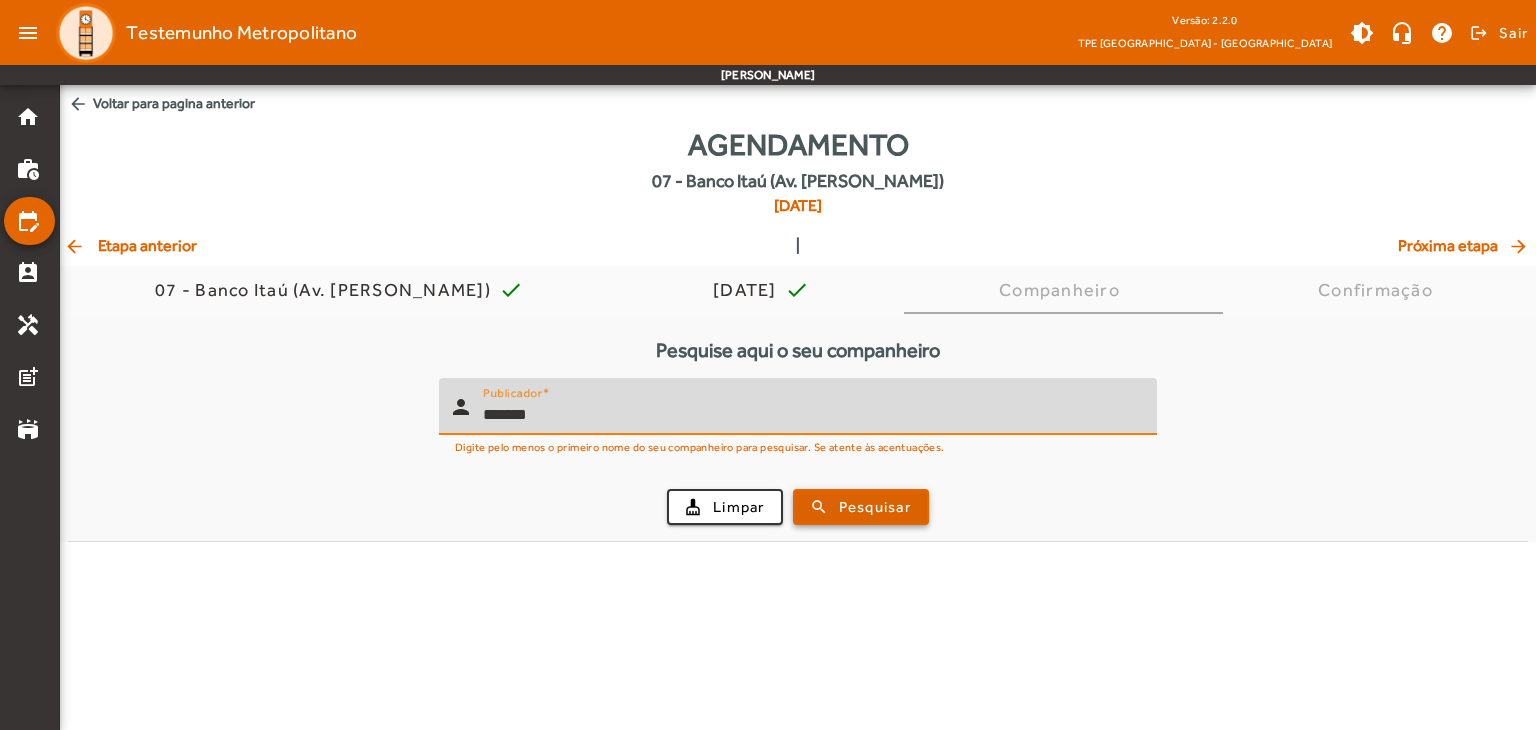 type on "*******" 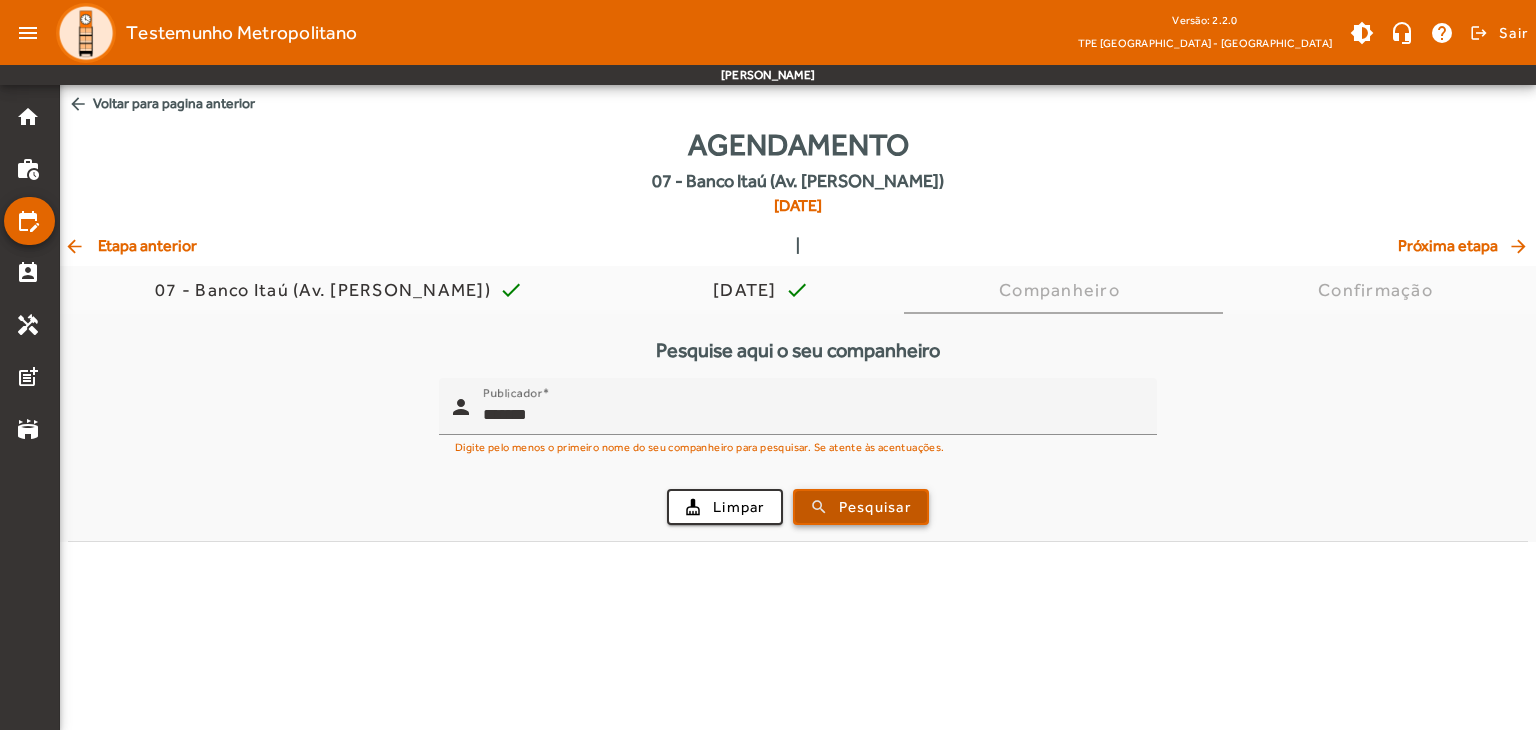 click at bounding box center [861, 507] 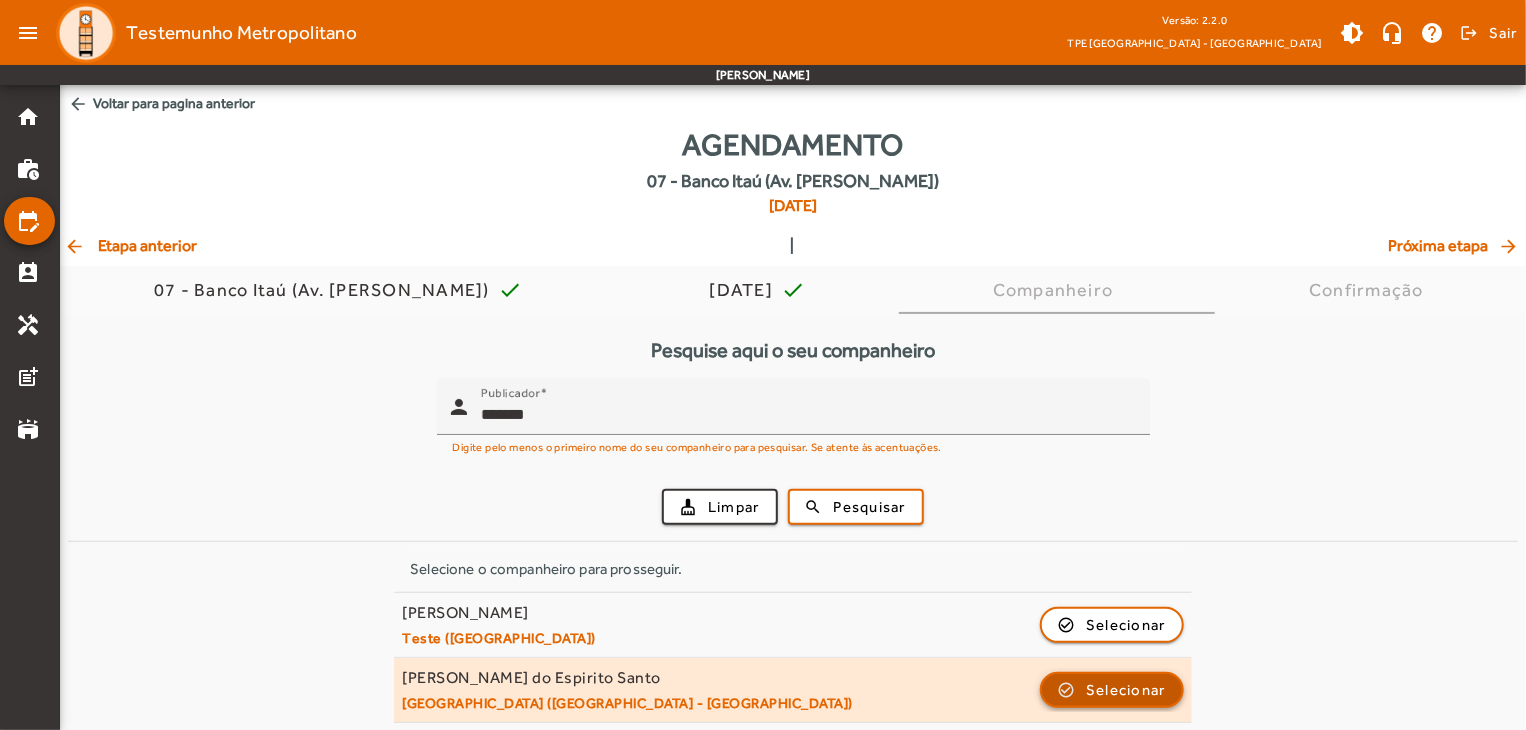 click on "Selecionar" 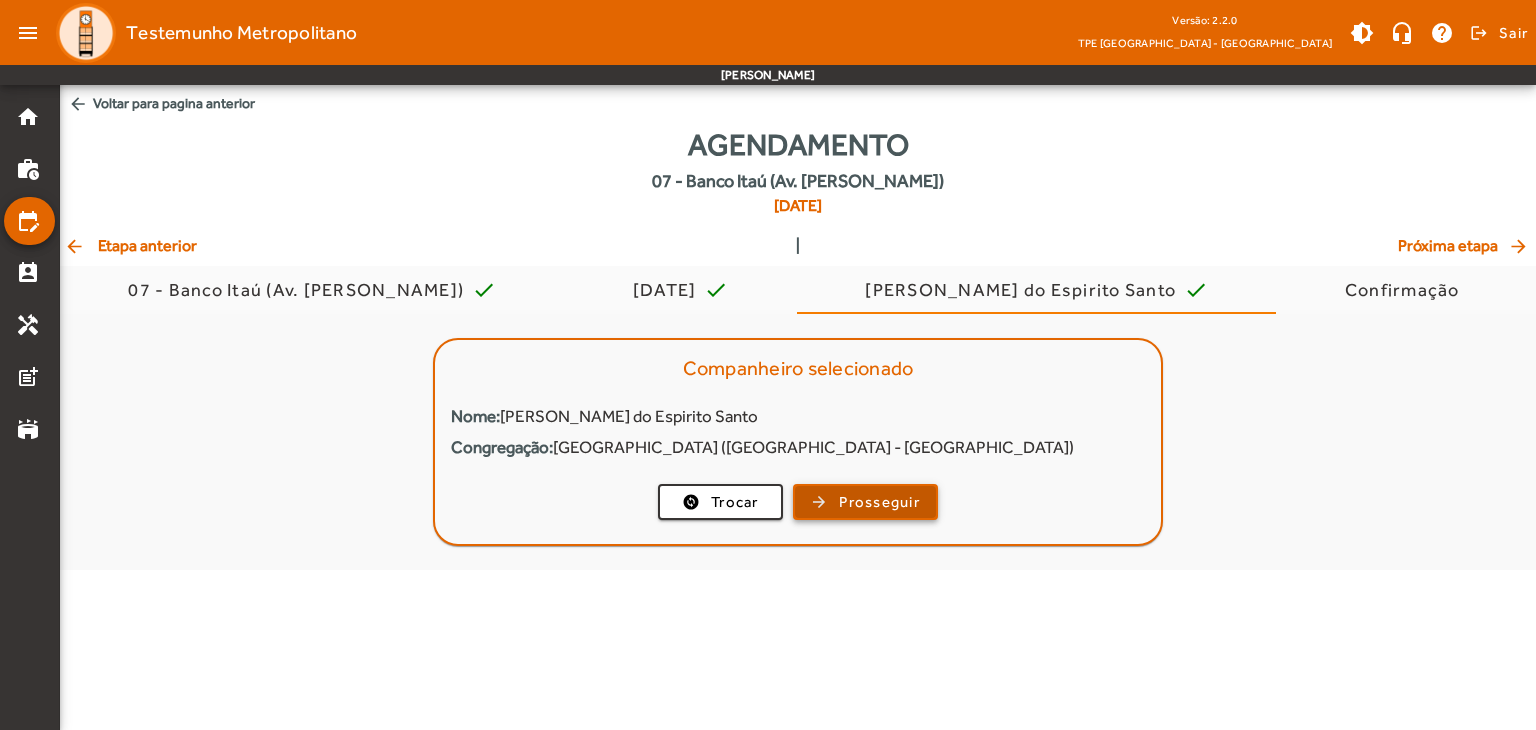 click on "Prosseguir" 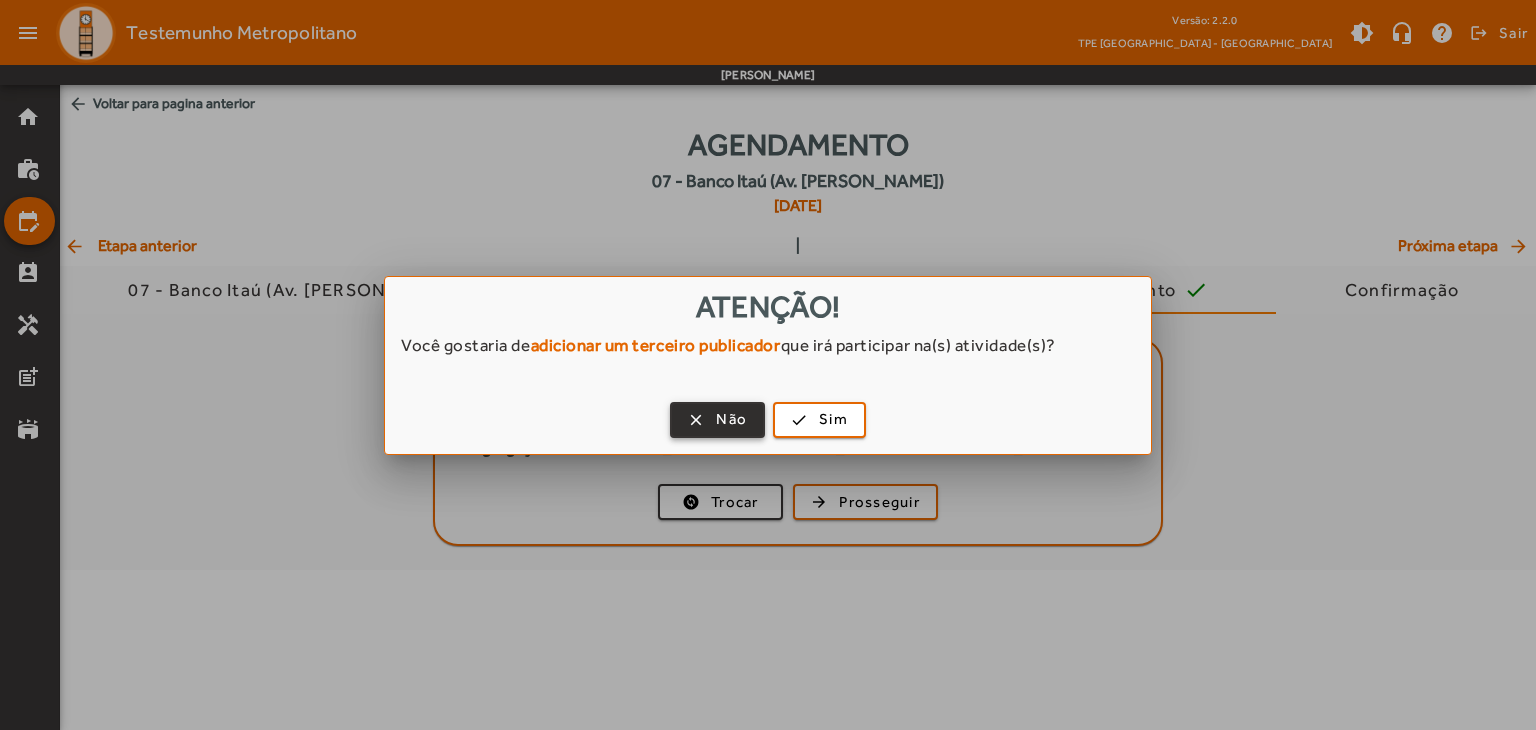 click at bounding box center (717, 420) 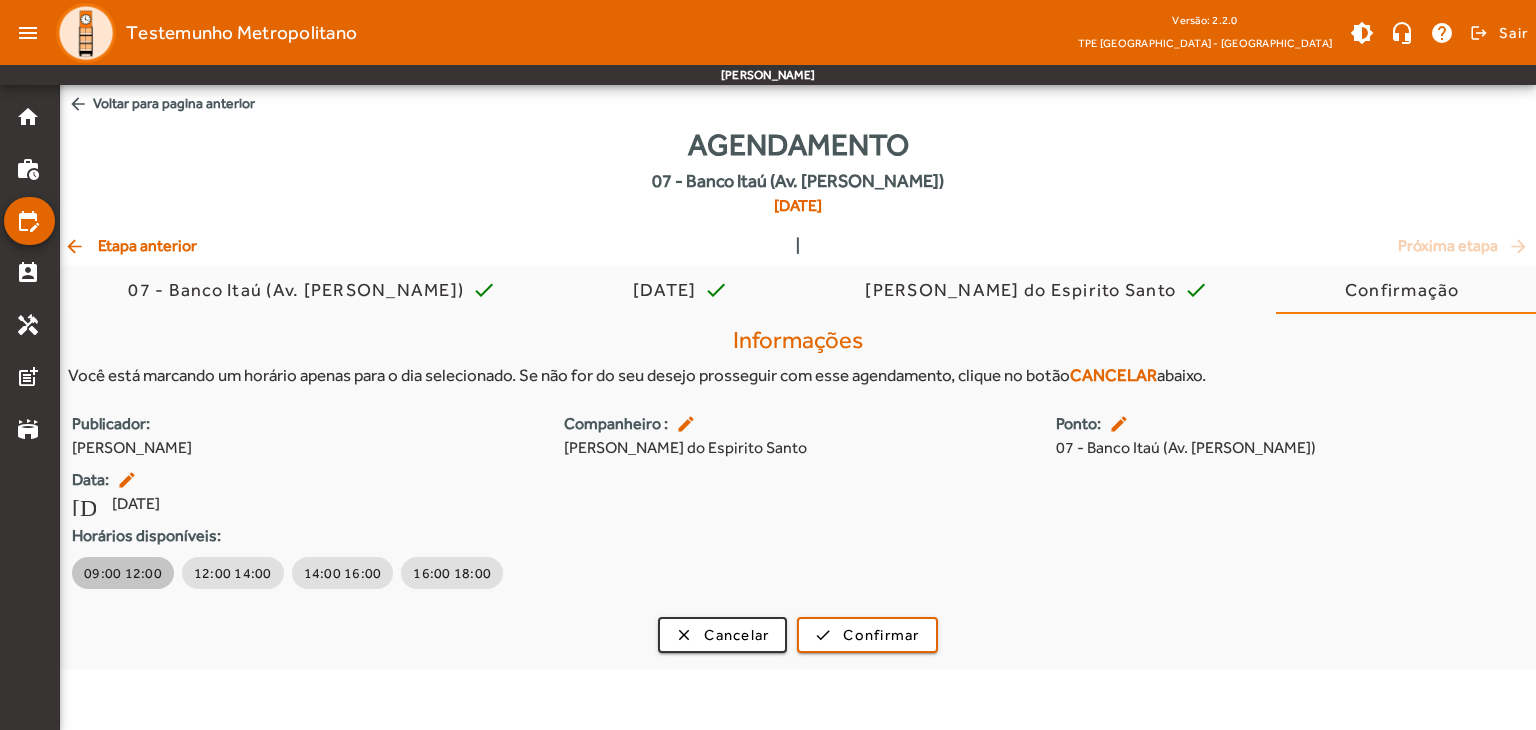 click on "09:00 12:00  12:00 14:00  14:00 16:00  16:00 18:00" at bounding box center [790, 573] 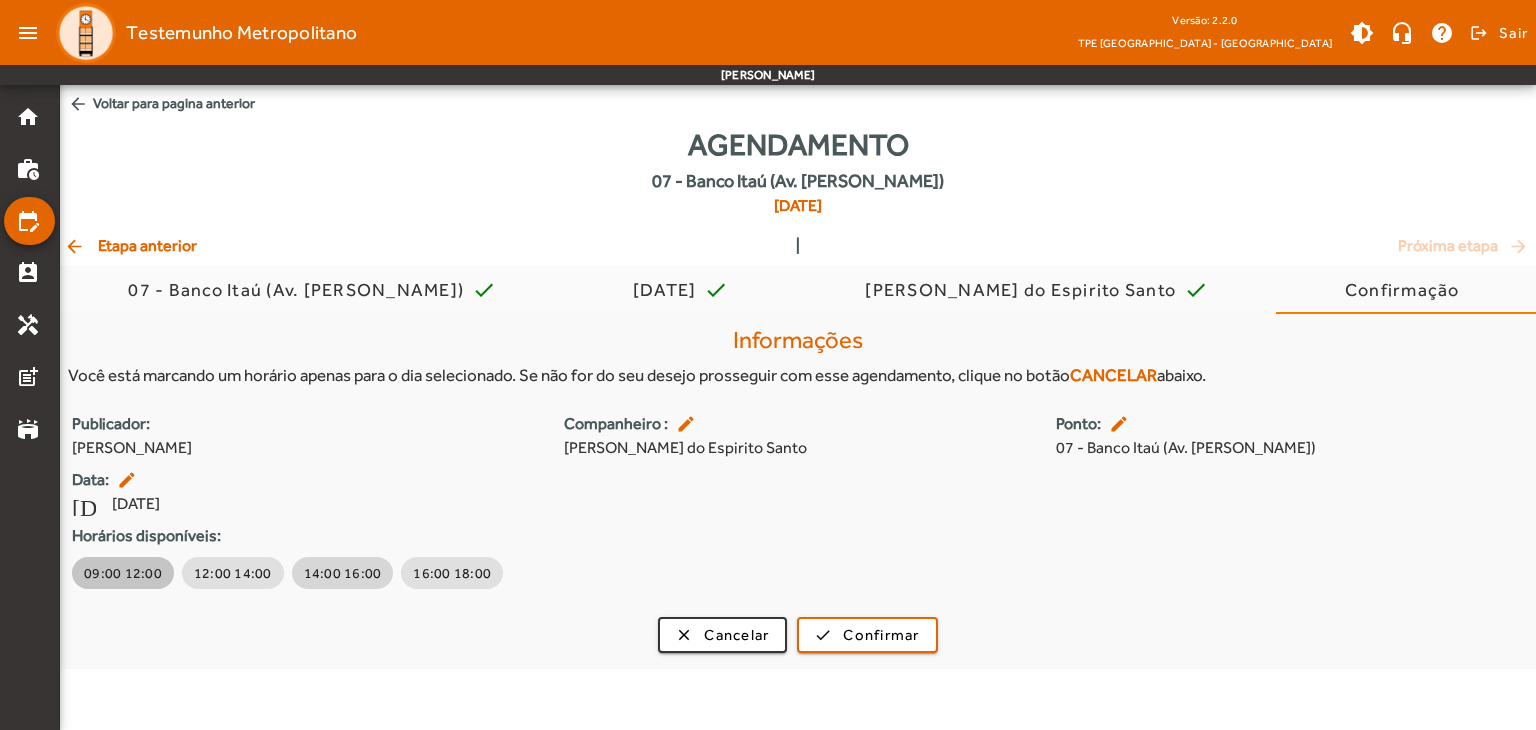 click on "14:00 16:00" at bounding box center (343, 573) 